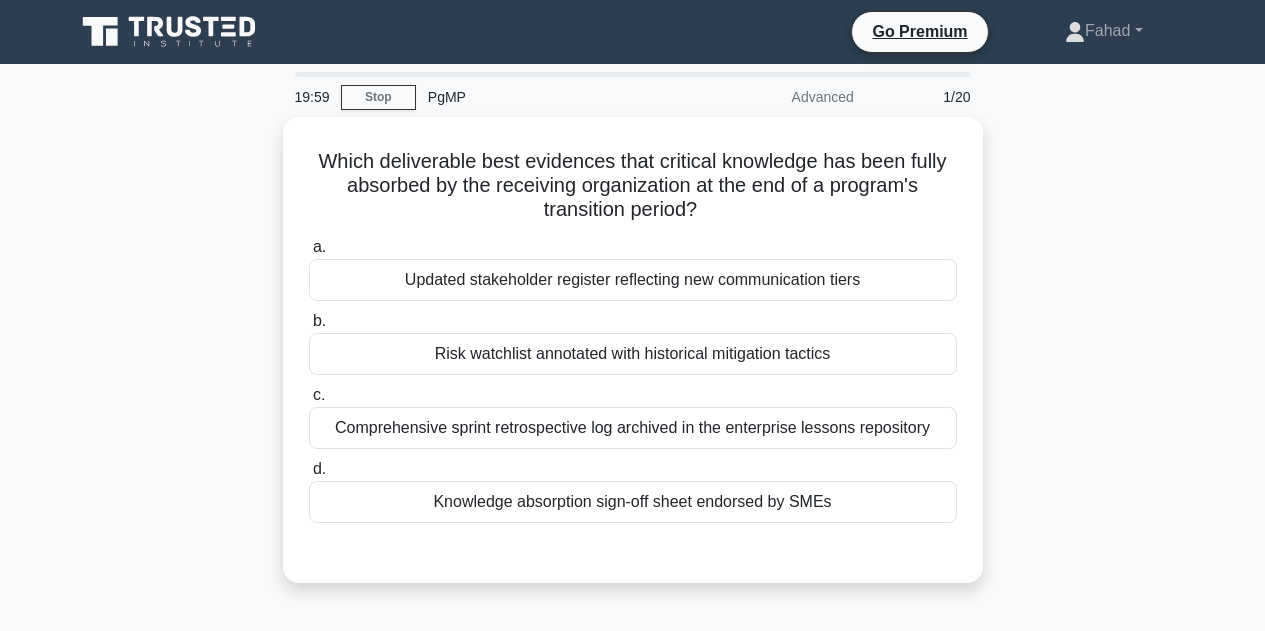 scroll, scrollTop: 0, scrollLeft: 0, axis: both 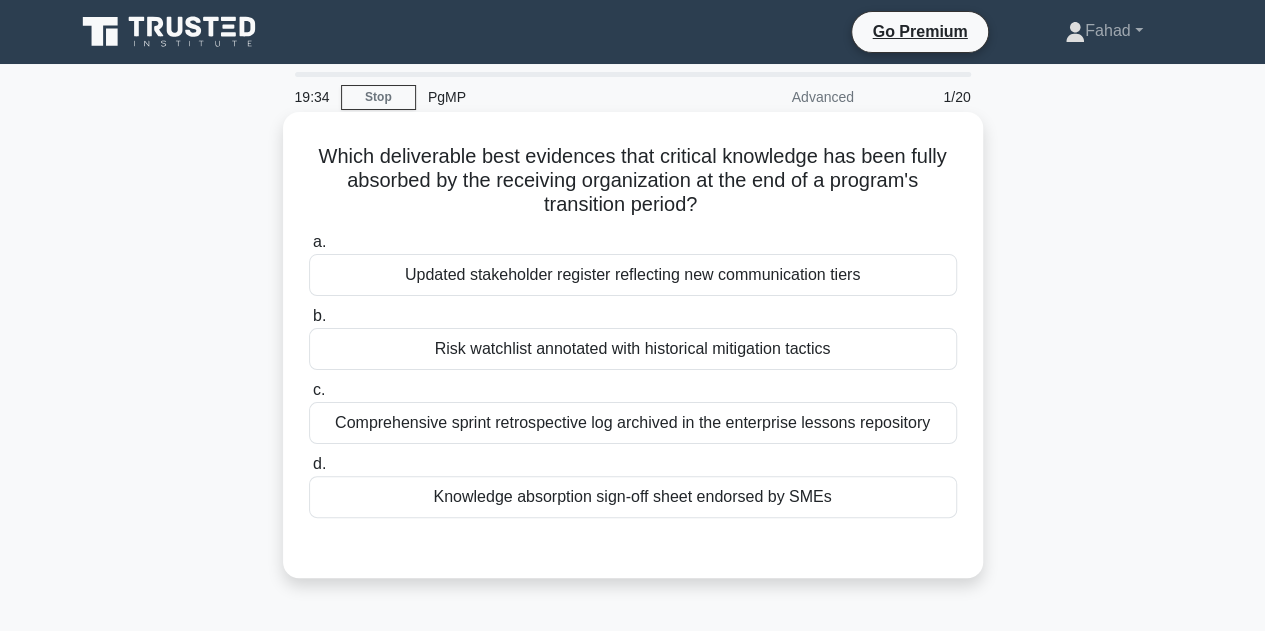 click on "Knowledge absorption sign-off sheet endorsed by SMEs" at bounding box center [633, 497] 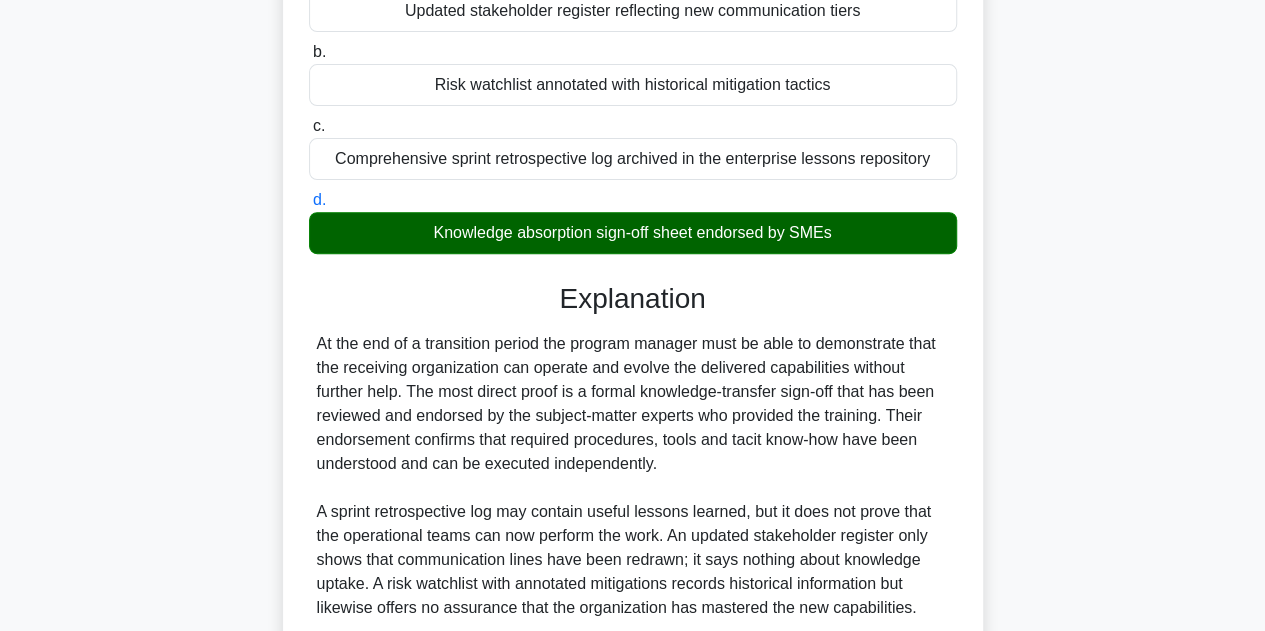 scroll, scrollTop: 449, scrollLeft: 0, axis: vertical 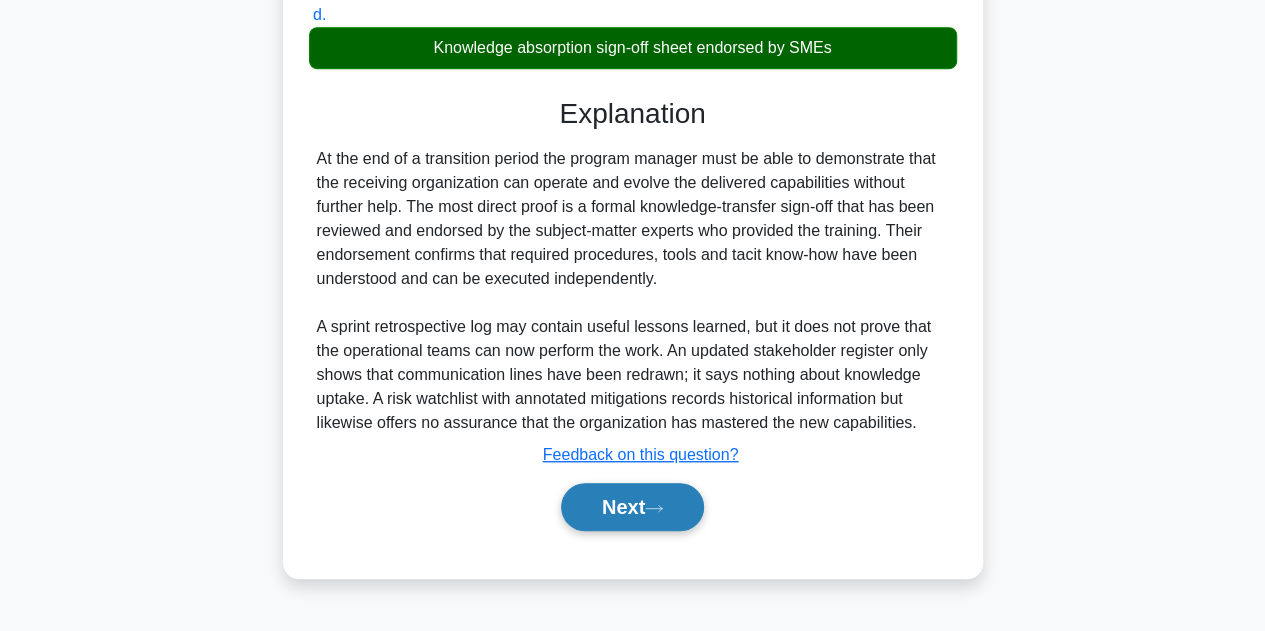 click on "Next" at bounding box center [632, 507] 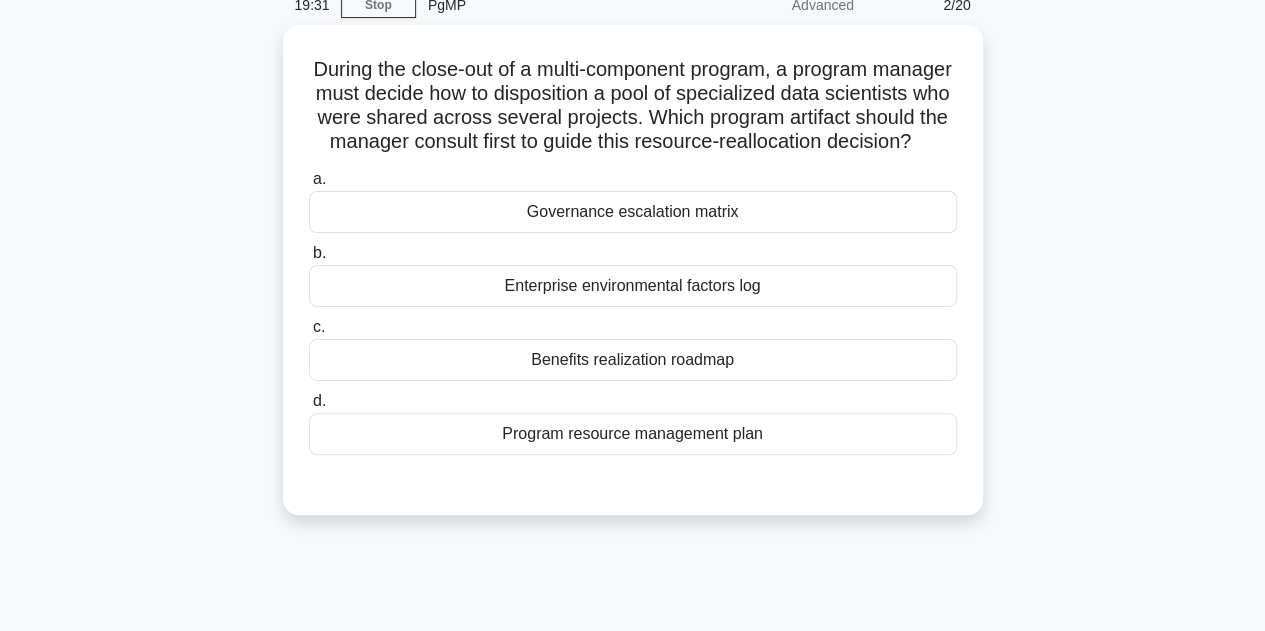 scroll, scrollTop: 49, scrollLeft: 0, axis: vertical 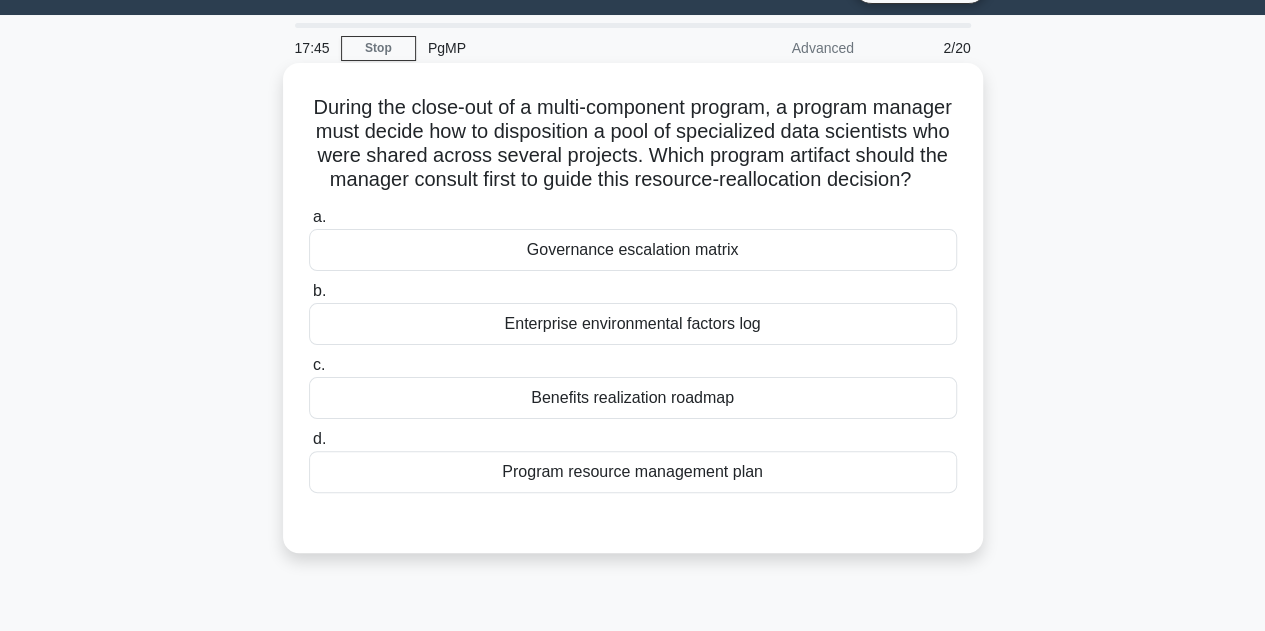 click on "Program resource management plan" at bounding box center (633, 472) 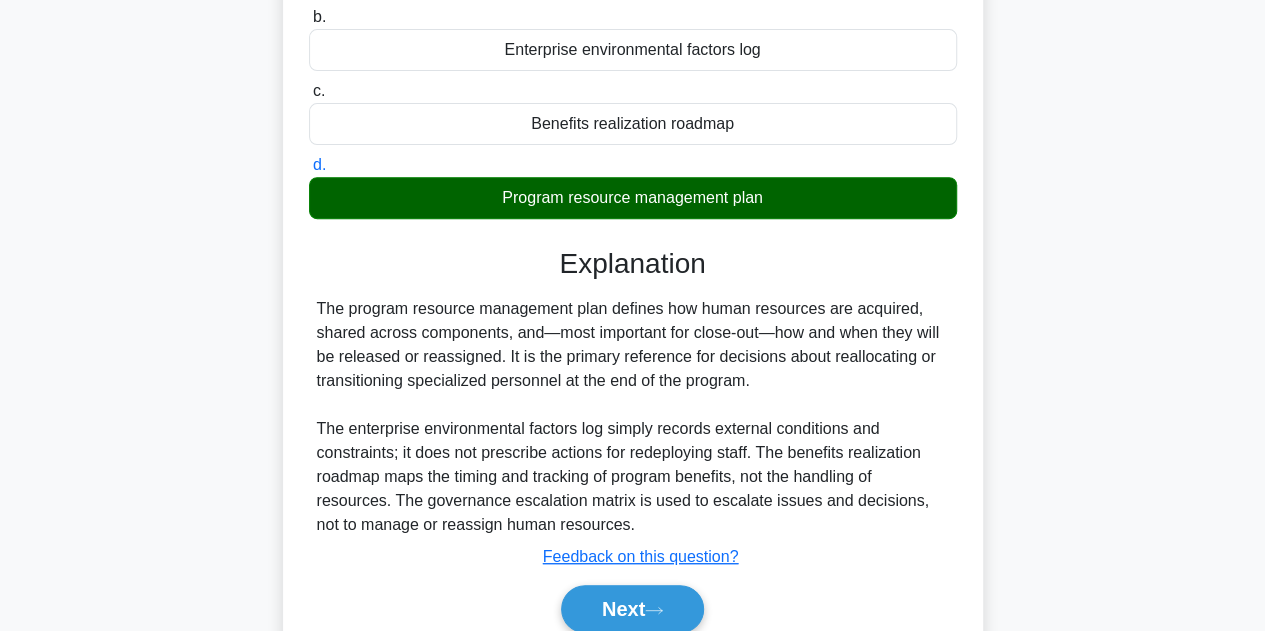 scroll, scrollTop: 349, scrollLeft: 0, axis: vertical 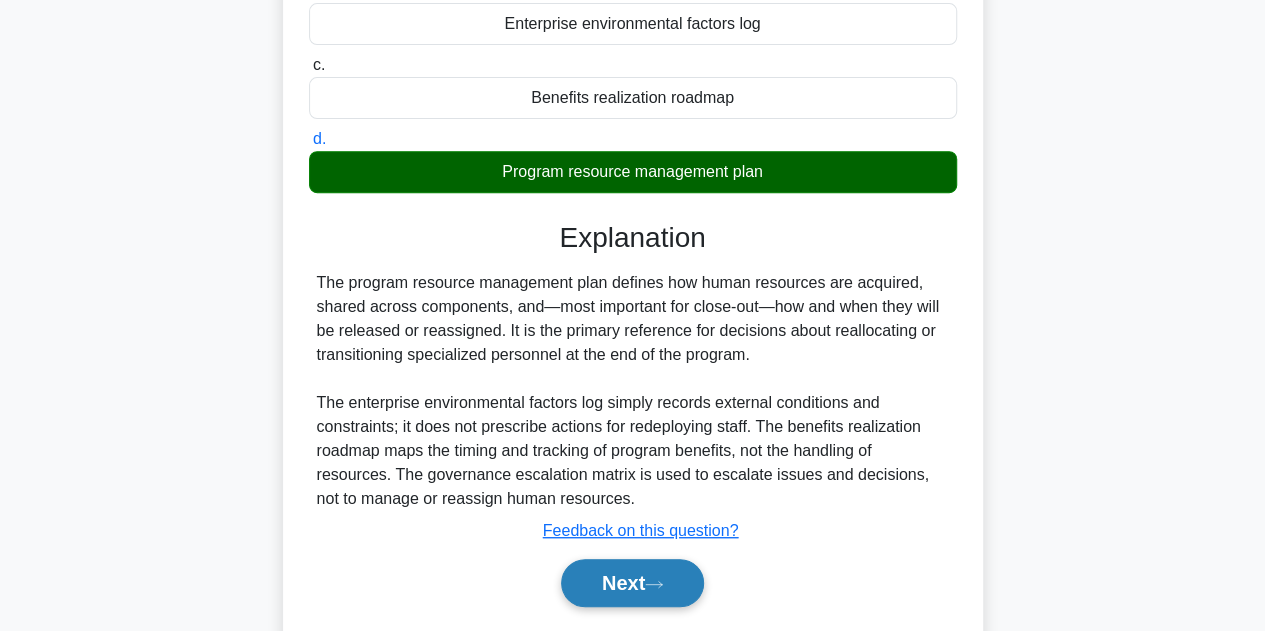 click on "Next" at bounding box center [632, 583] 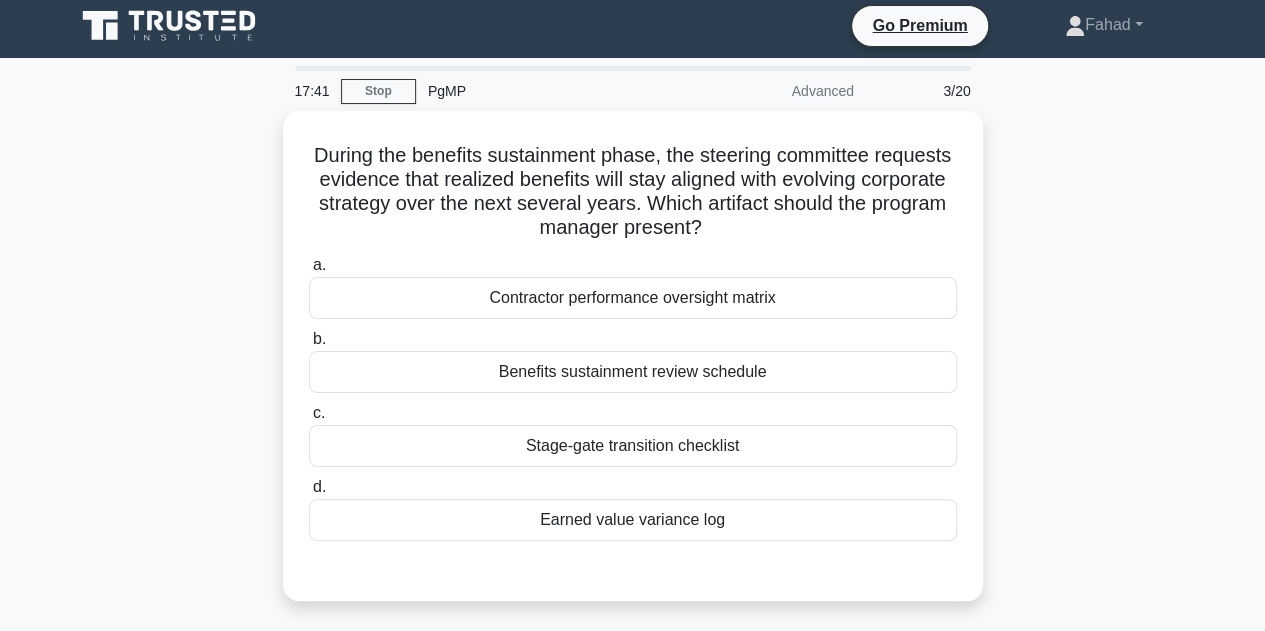 scroll, scrollTop: 0, scrollLeft: 0, axis: both 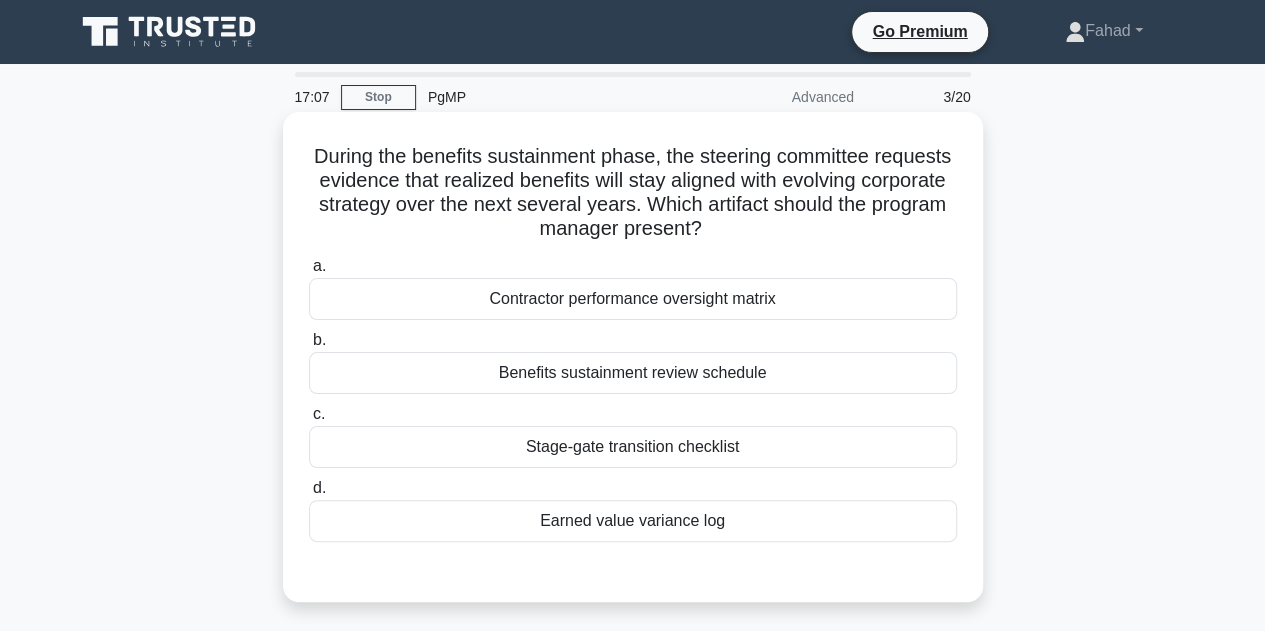 click on "Benefits sustainment review schedule" at bounding box center [633, 373] 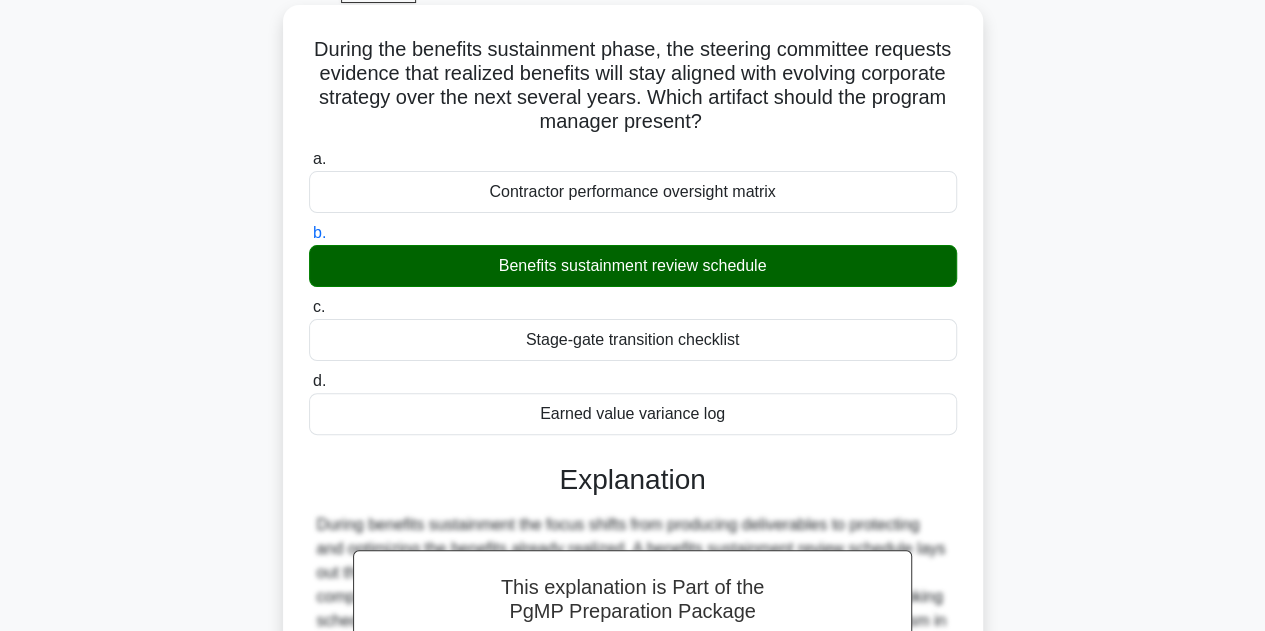 scroll, scrollTop: 200, scrollLeft: 0, axis: vertical 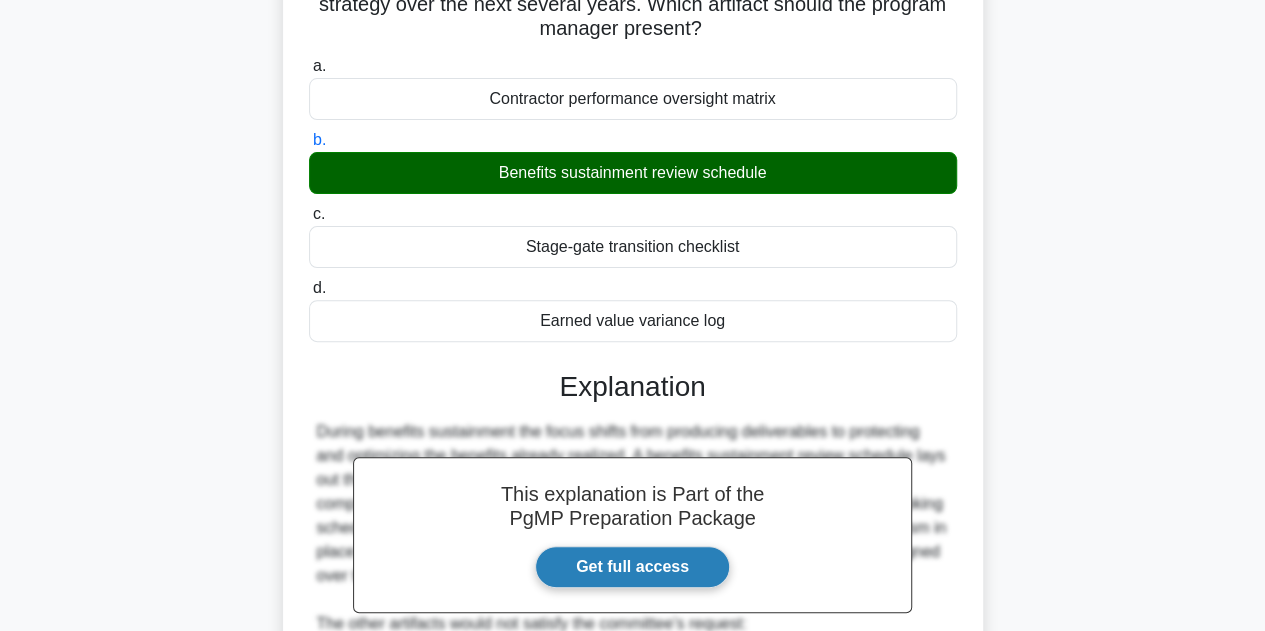 click on "Get full access" at bounding box center [632, 567] 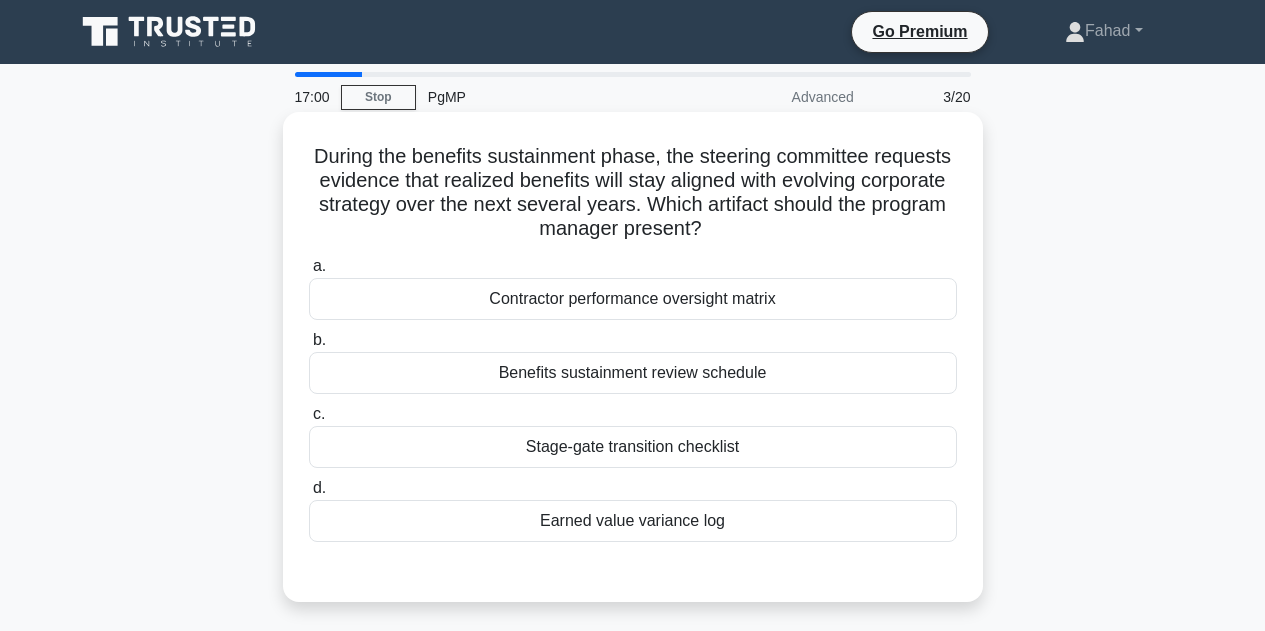 scroll, scrollTop: 200, scrollLeft: 0, axis: vertical 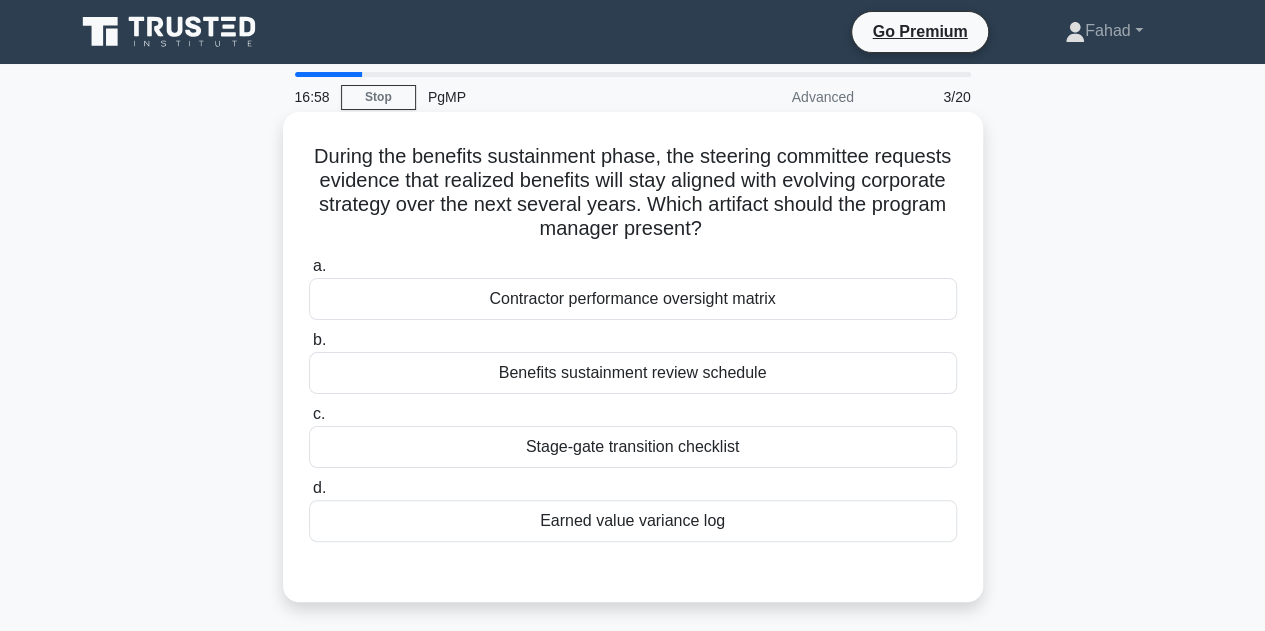 click on "Benefits sustainment review schedule" at bounding box center [633, 373] 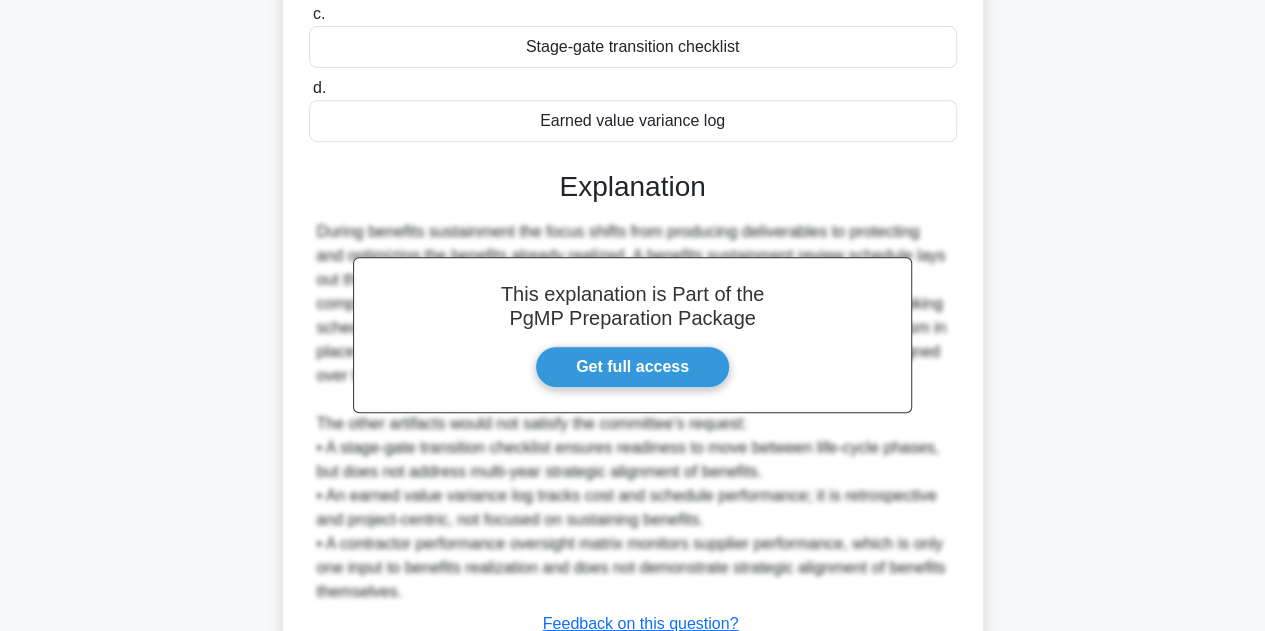 scroll, scrollTop: 551, scrollLeft: 0, axis: vertical 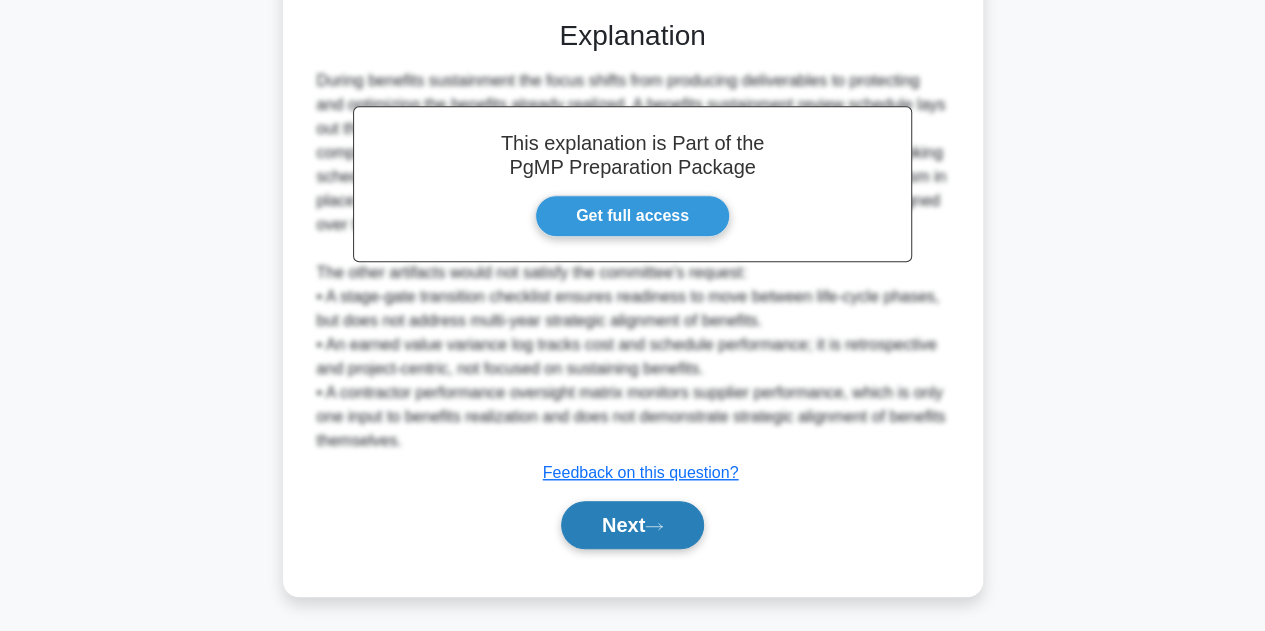 click on "Next" at bounding box center [632, 525] 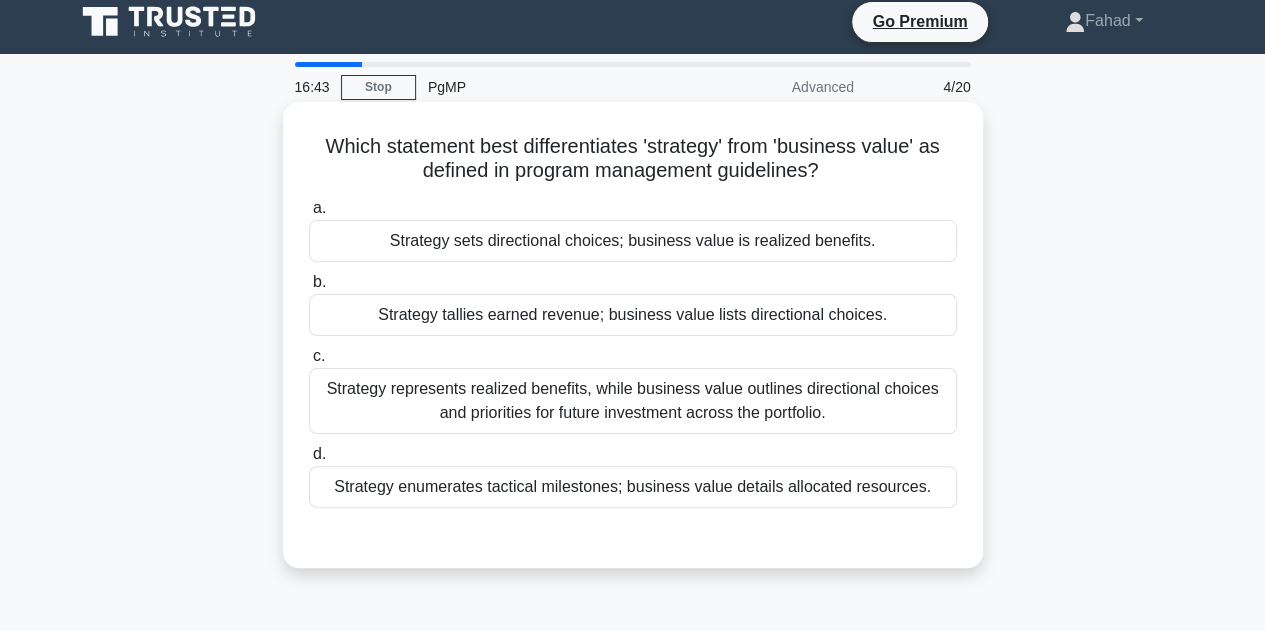 scroll, scrollTop: 0, scrollLeft: 0, axis: both 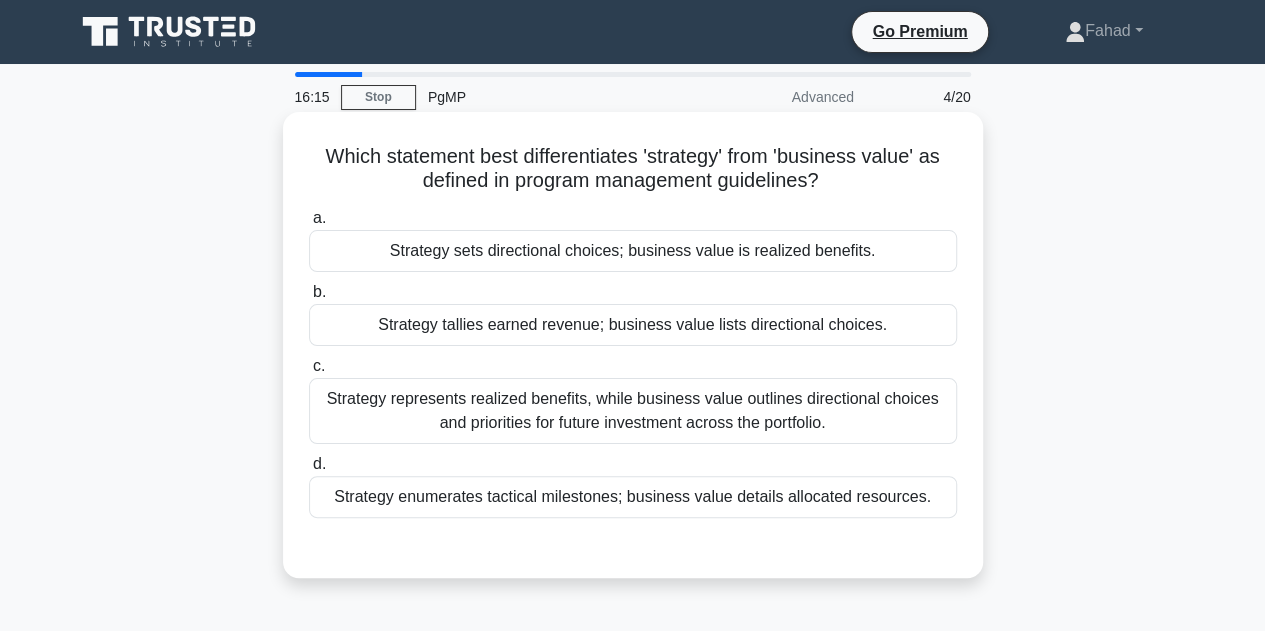 click on "Strategy sets directional choices; business value is realized benefits." at bounding box center [633, 251] 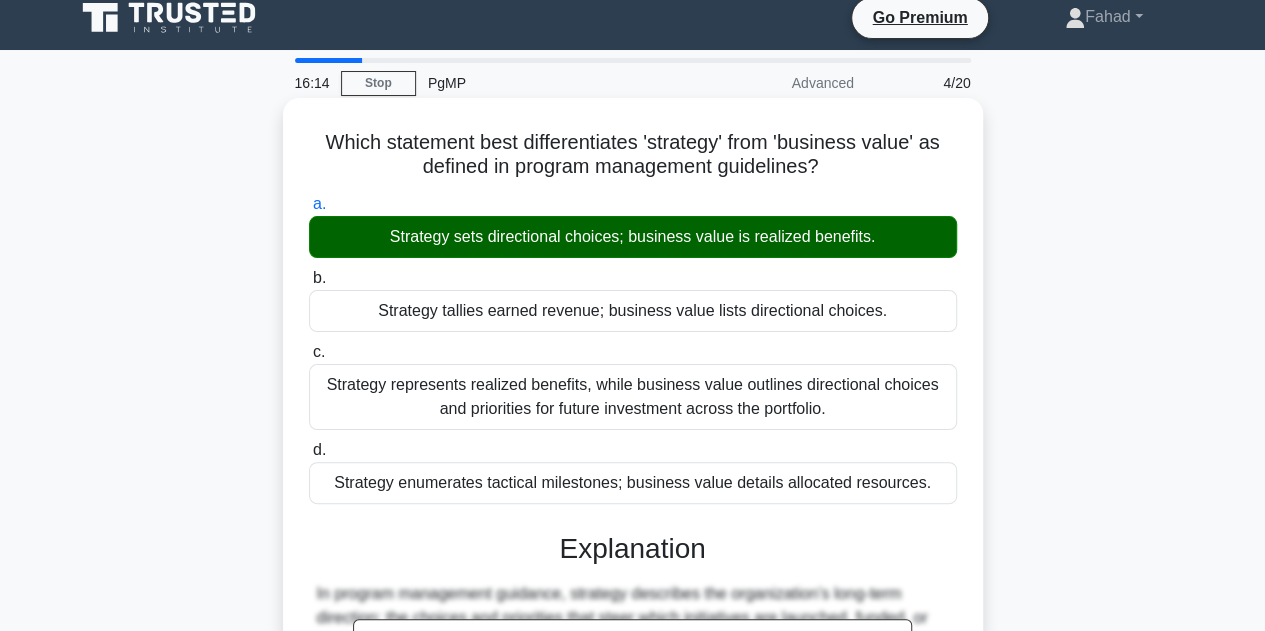 scroll, scrollTop: 300, scrollLeft: 0, axis: vertical 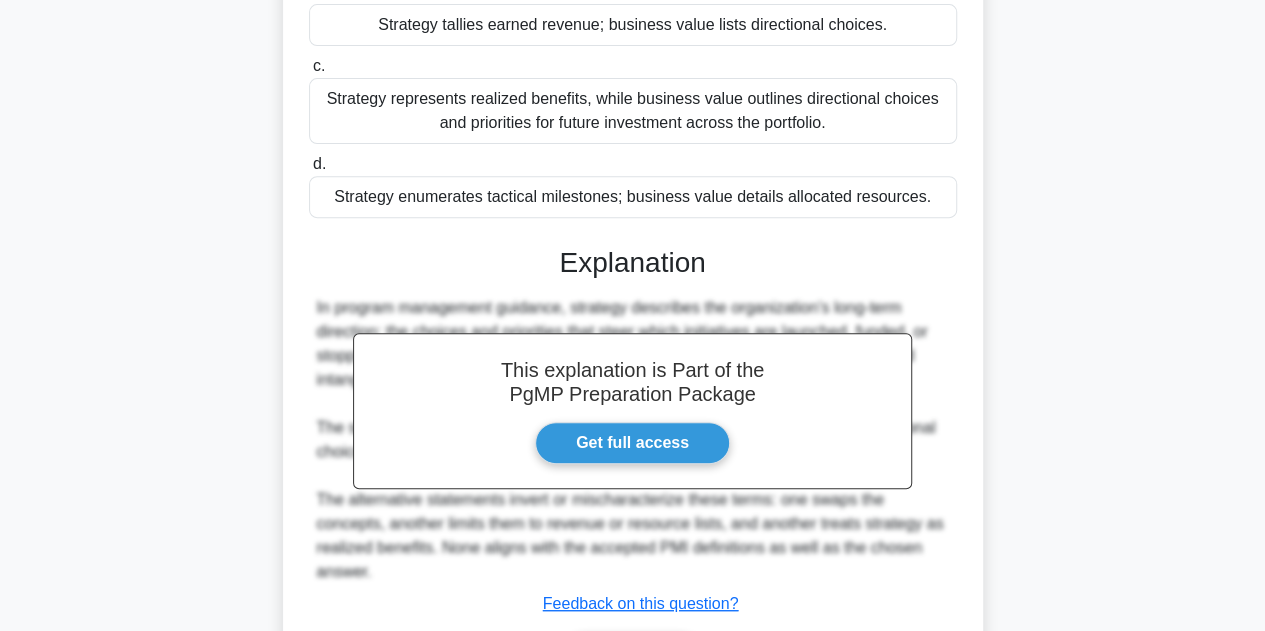click on "Next" at bounding box center [632, 656] 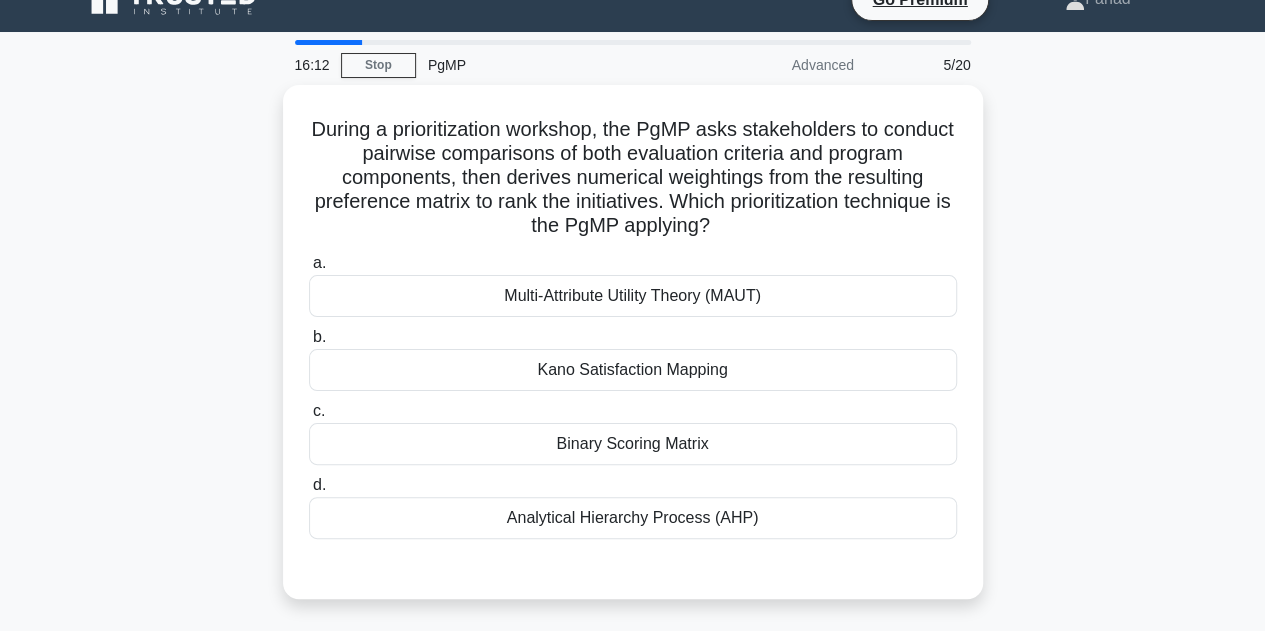 scroll, scrollTop: 0, scrollLeft: 0, axis: both 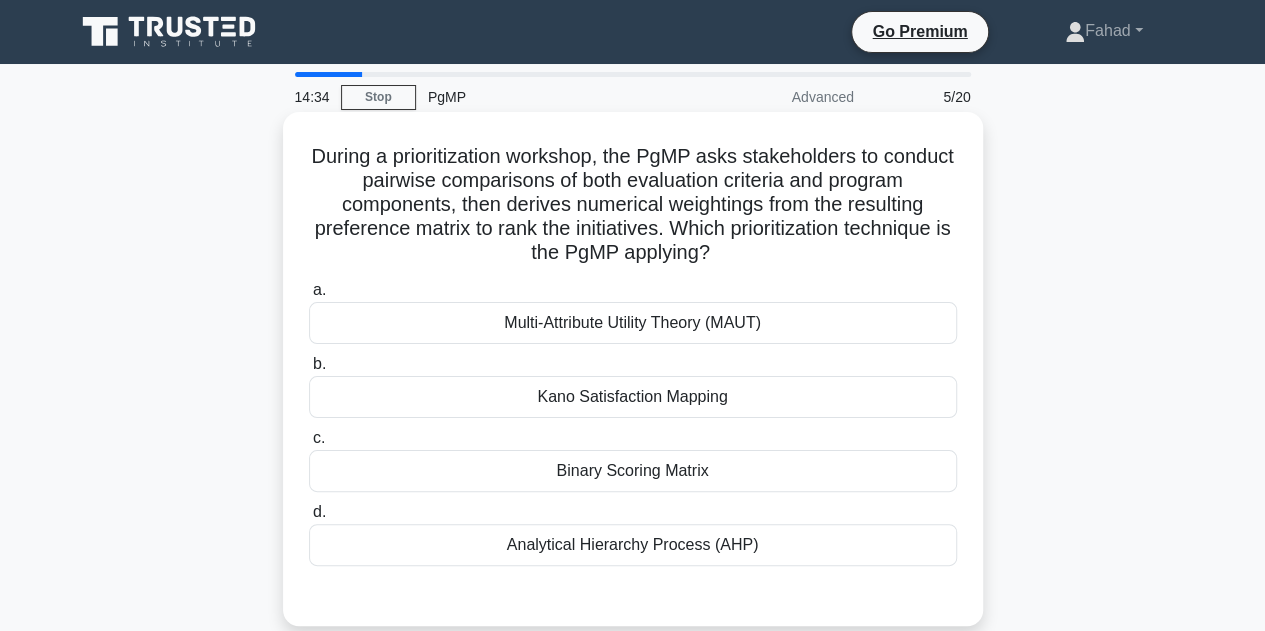 click on "Multi-Attribute Utility Theory (MAUT)" at bounding box center [633, 323] 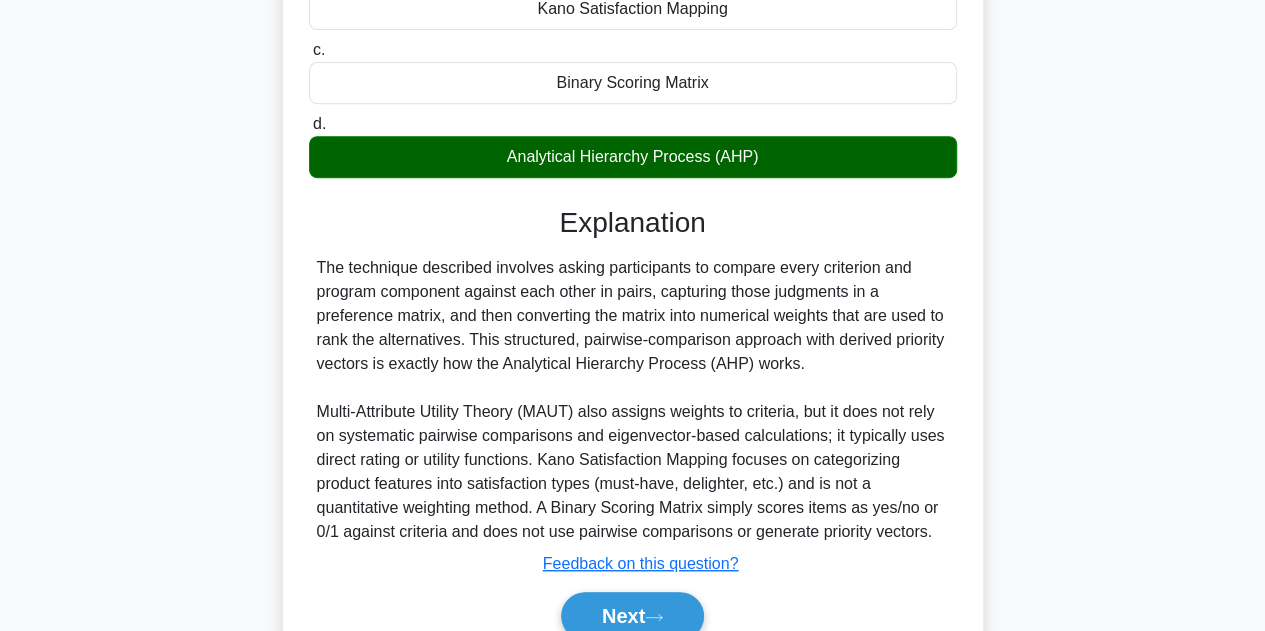 scroll, scrollTop: 482, scrollLeft: 0, axis: vertical 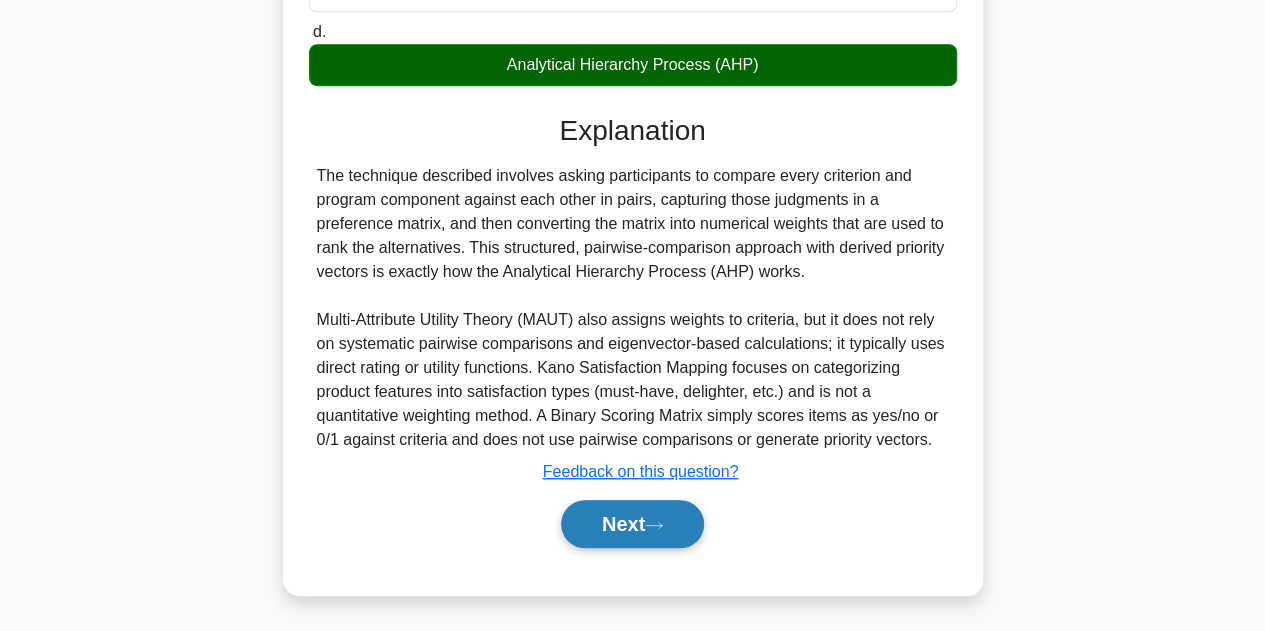 click 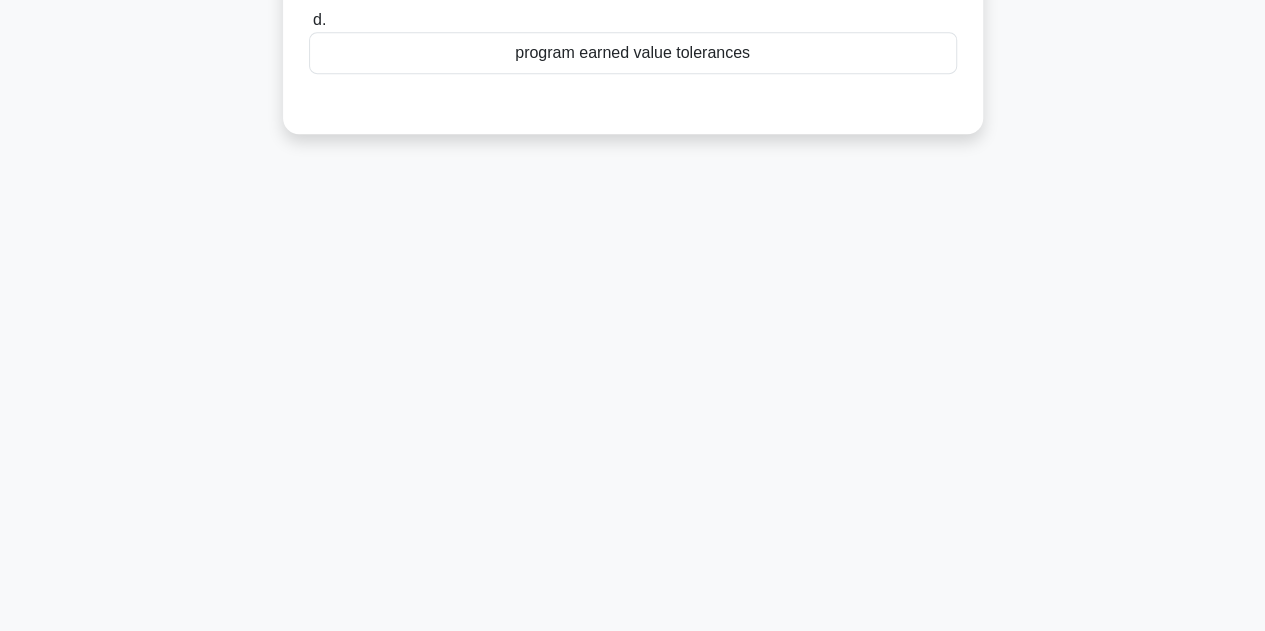 scroll, scrollTop: 0, scrollLeft: 0, axis: both 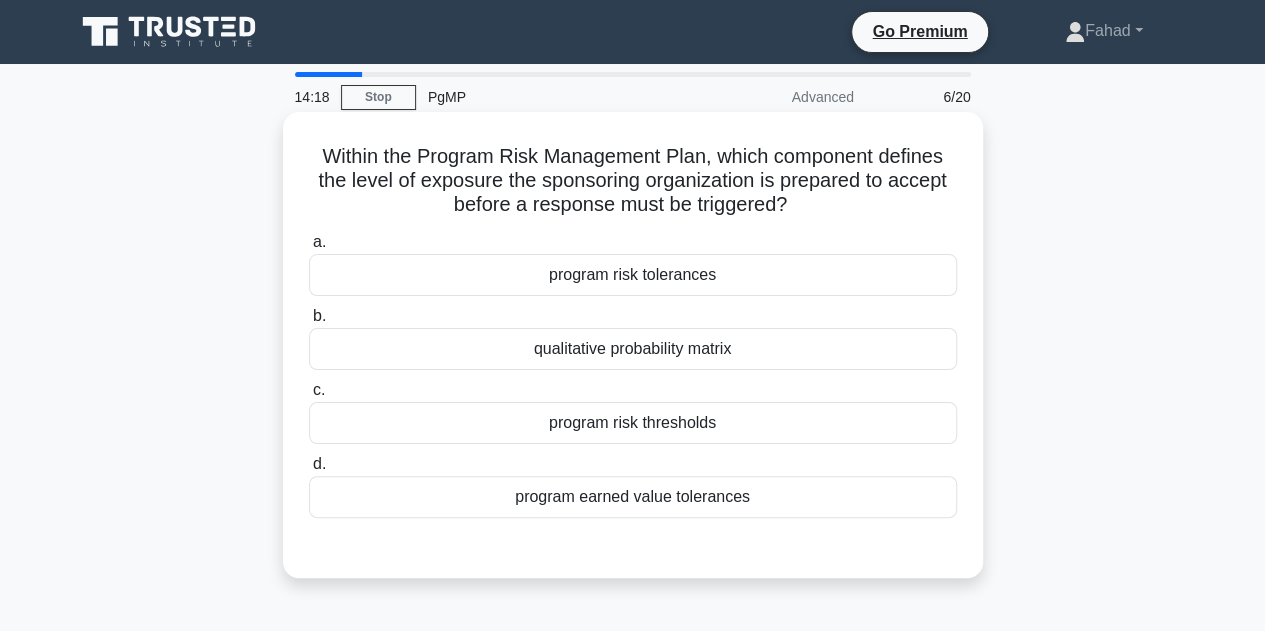 click on "program risk tolerances" at bounding box center (633, 275) 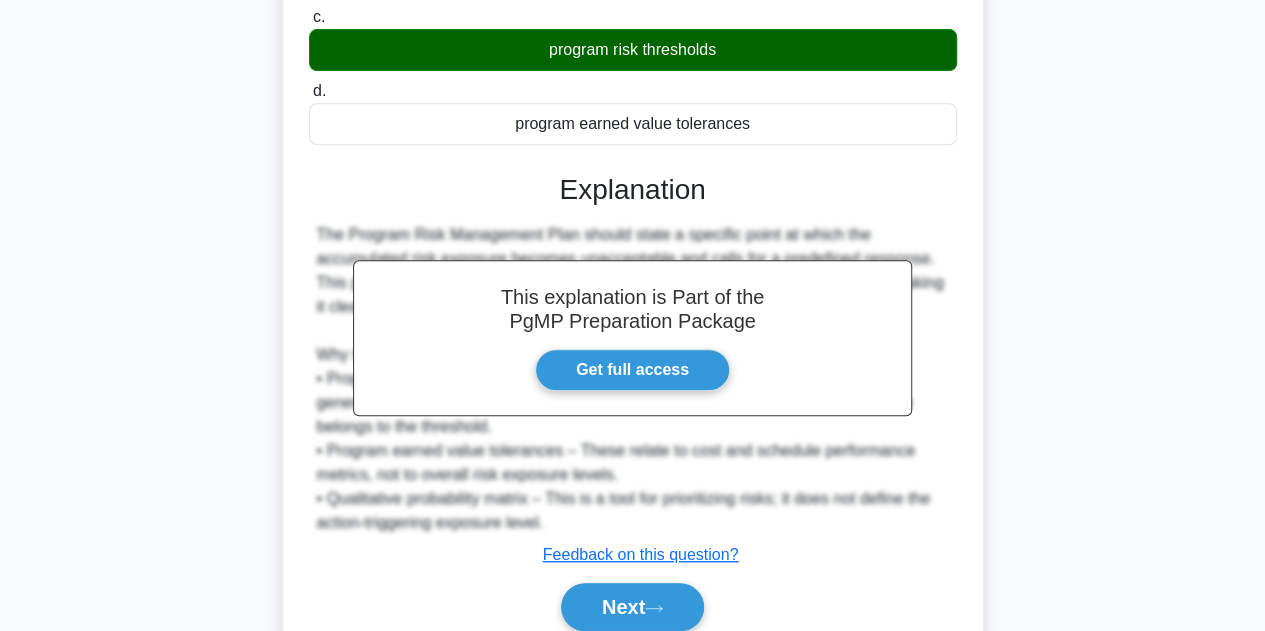 scroll, scrollTop: 458, scrollLeft: 0, axis: vertical 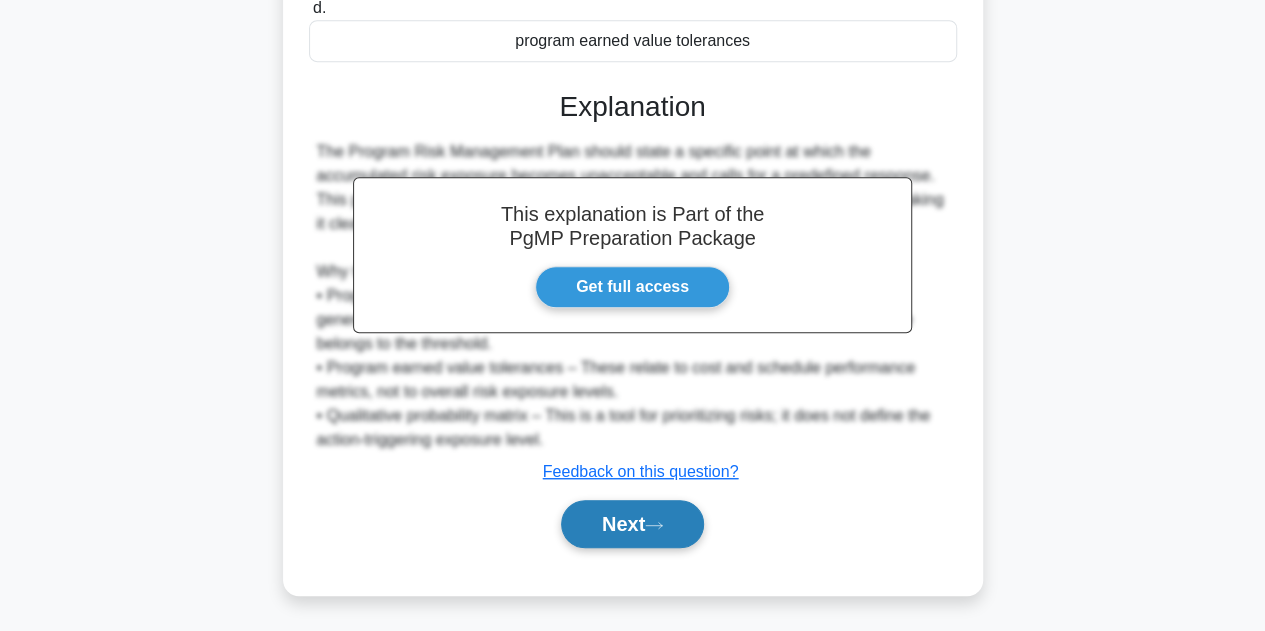 click on "Next" at bounding box center (632, 524) 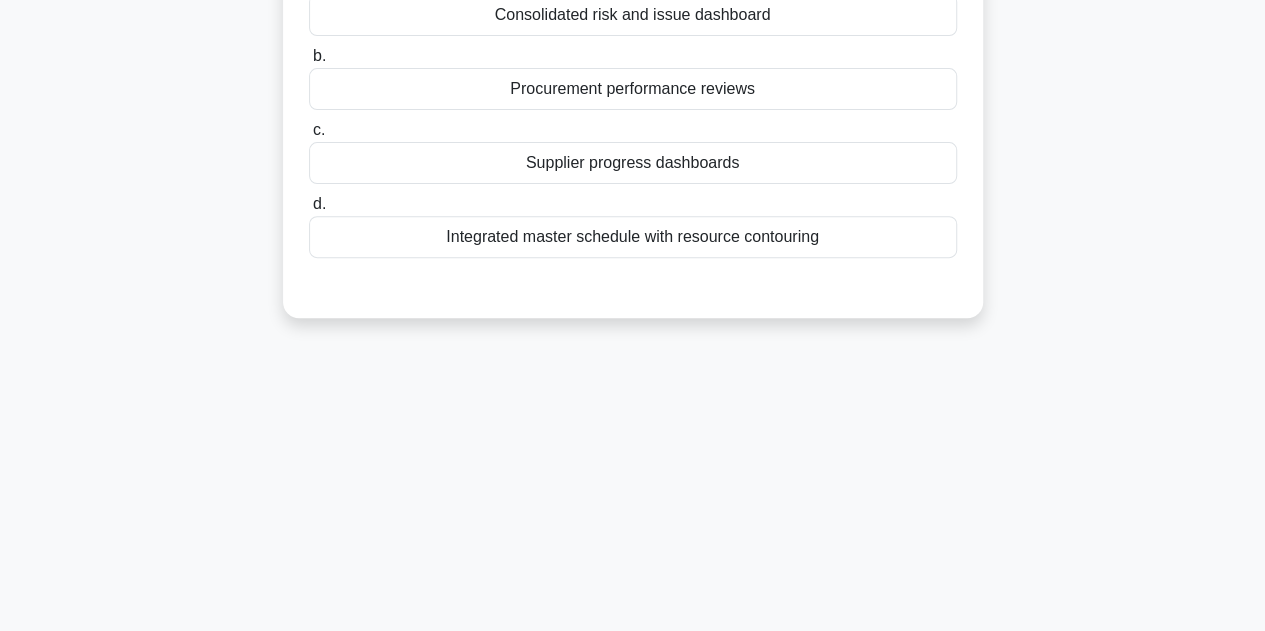 scroll, scrollTop: 49, scrollLeft: 0, axis: vertical 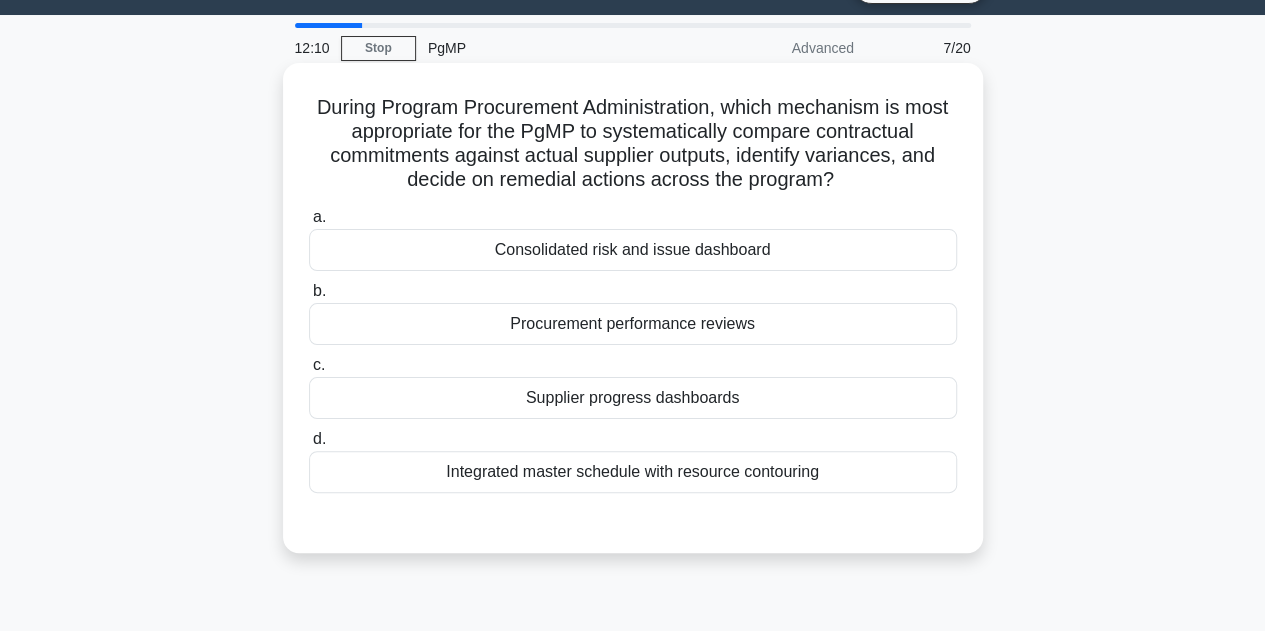click on "Procurement performance reviews" at bounding box center (633, 324) 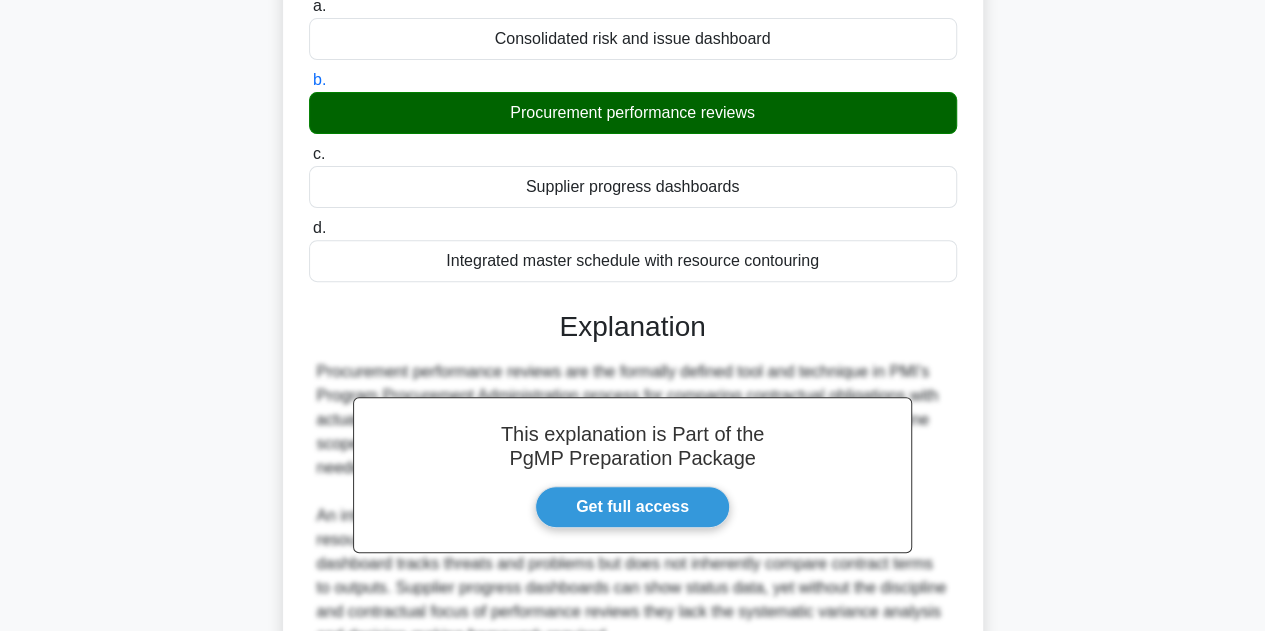 scroll, scrollTop: 449, scrollLeft: 0, axis: vertical 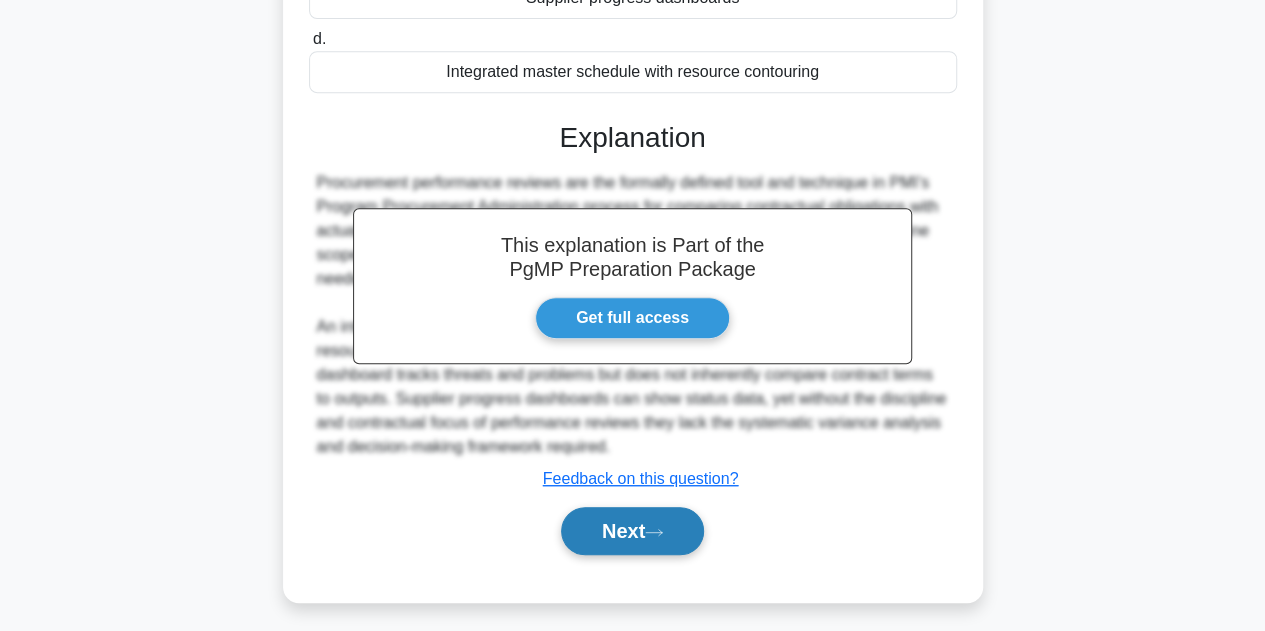 click on "Next" at bounding box center [632, 531] 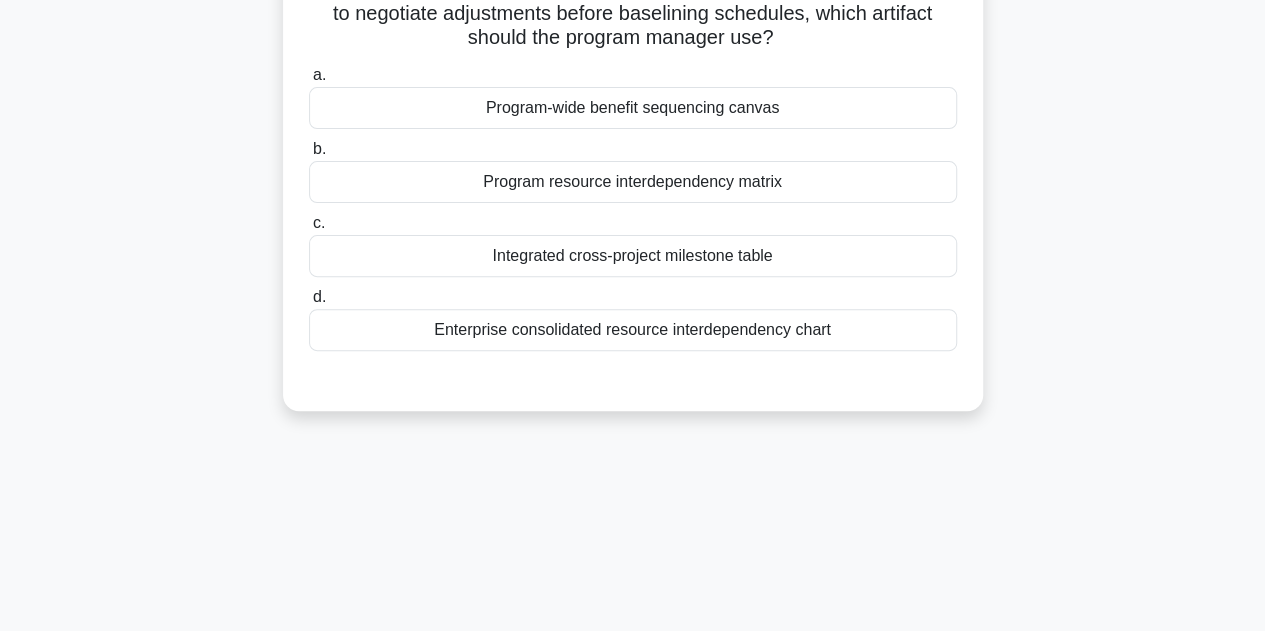 scroll, scrollTop: 49, scrollLeft: 0, axis: vertical 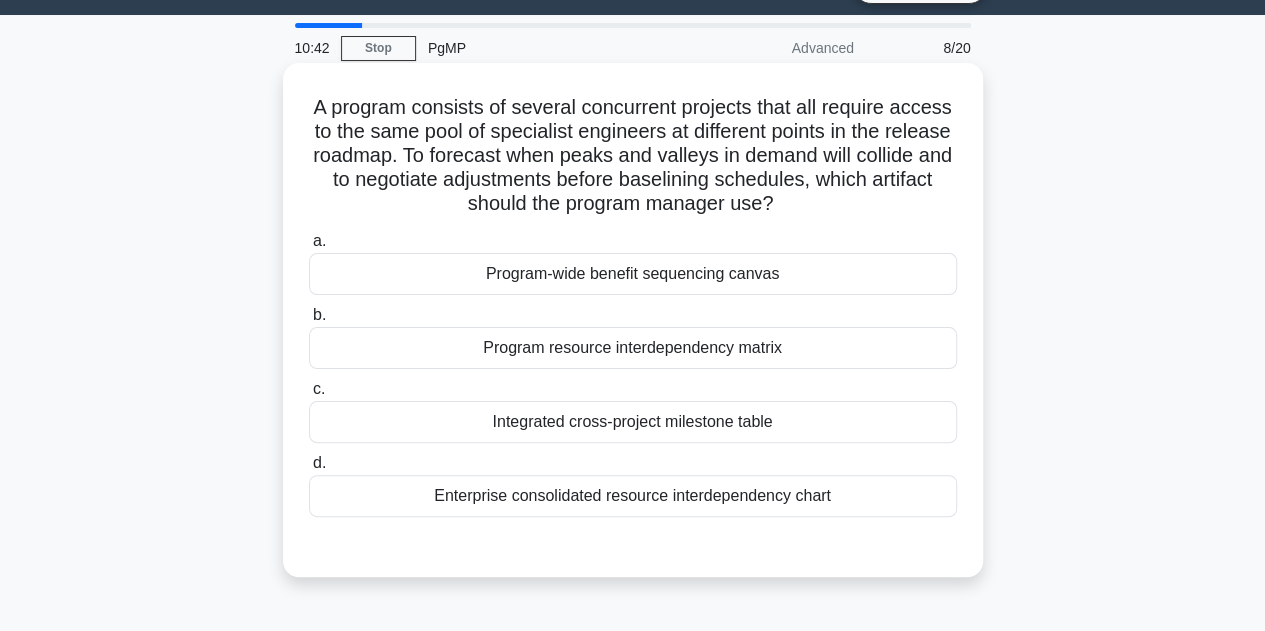 click on "Program resource interdependency matrix" at bounding box center (633, 348) 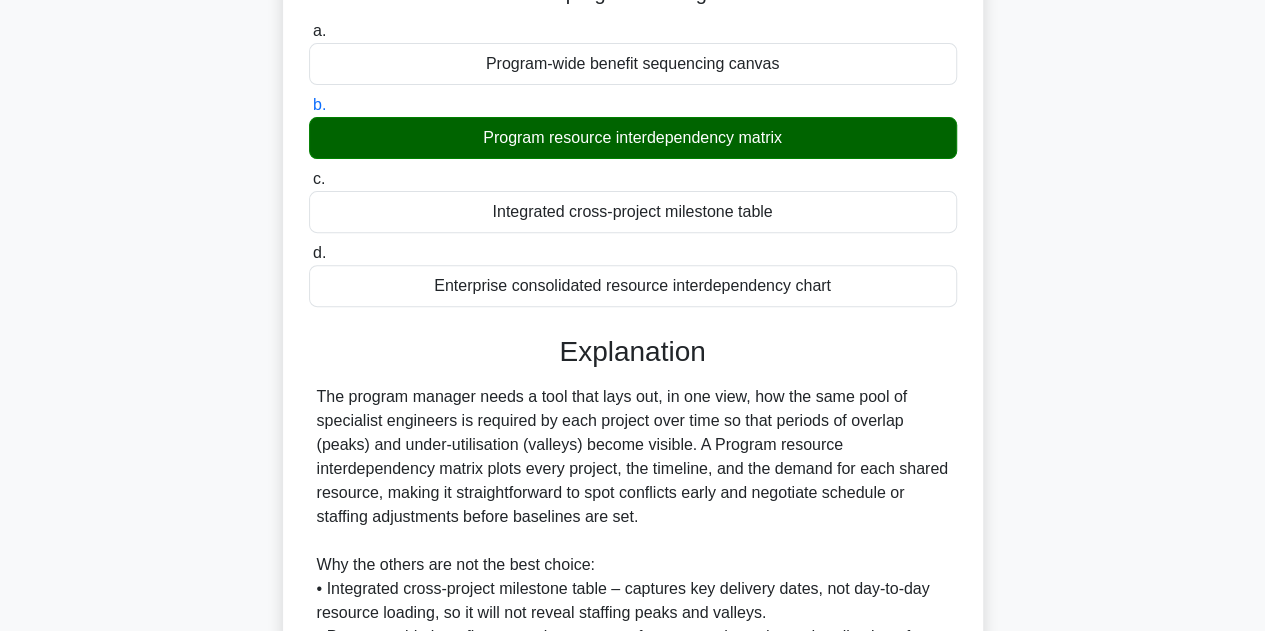 scroll, scrollTop: 449, scrollLeft: 0, axis: vertical 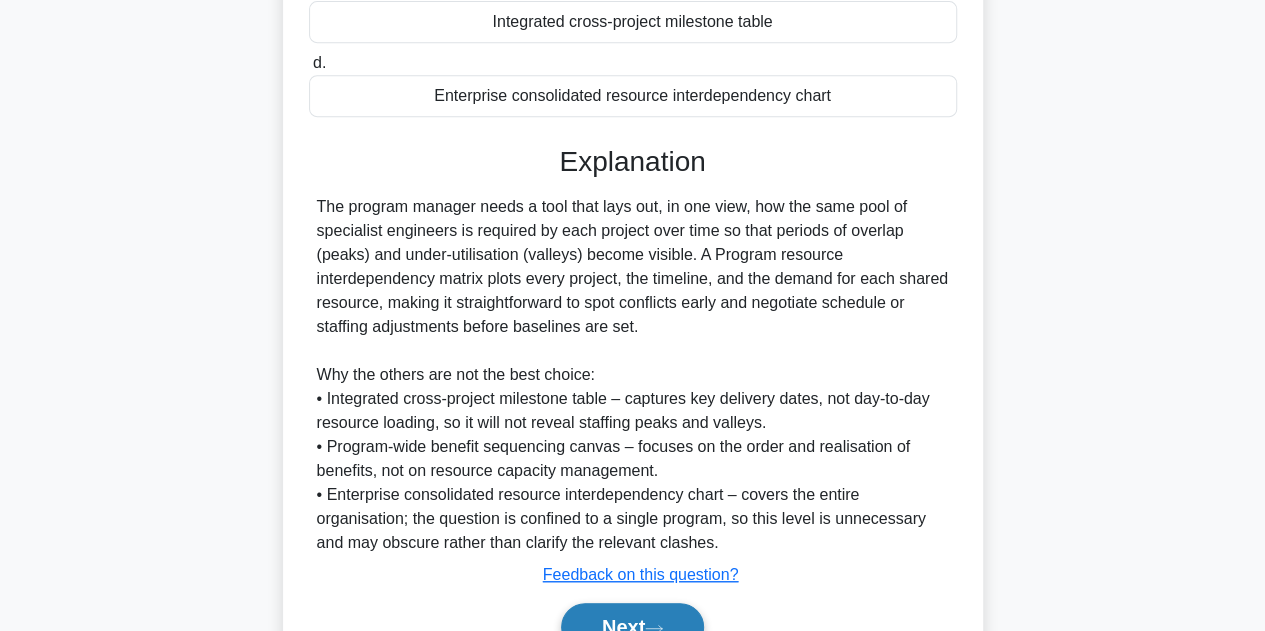 click on "Next" at bounding box center [632, 627] 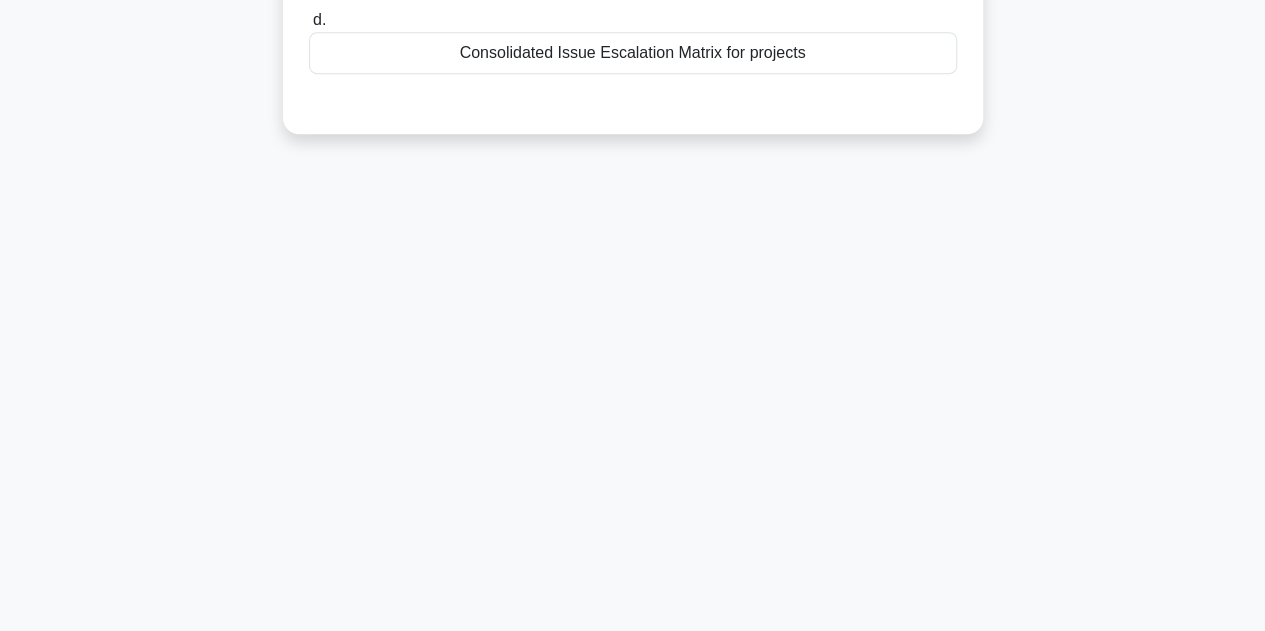 scroll, scrollTop: 49, scrollLeft: 0, axis: vertical 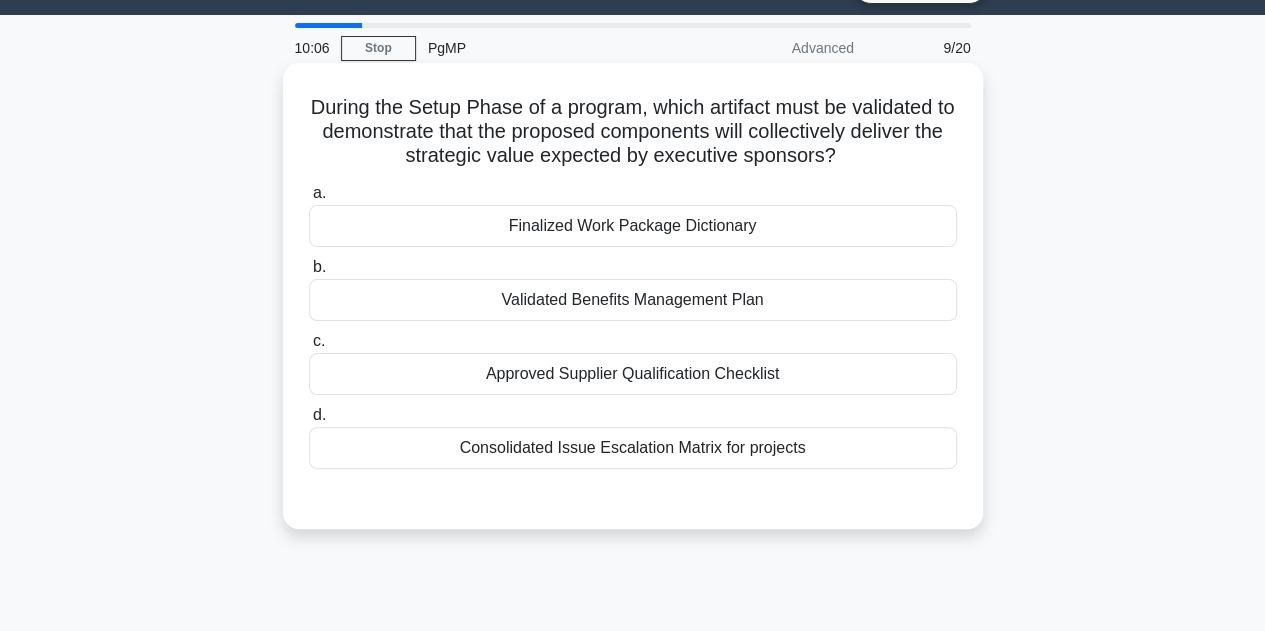 click on "Validated Benefits Management Plan" at bounding box center [633, 300] 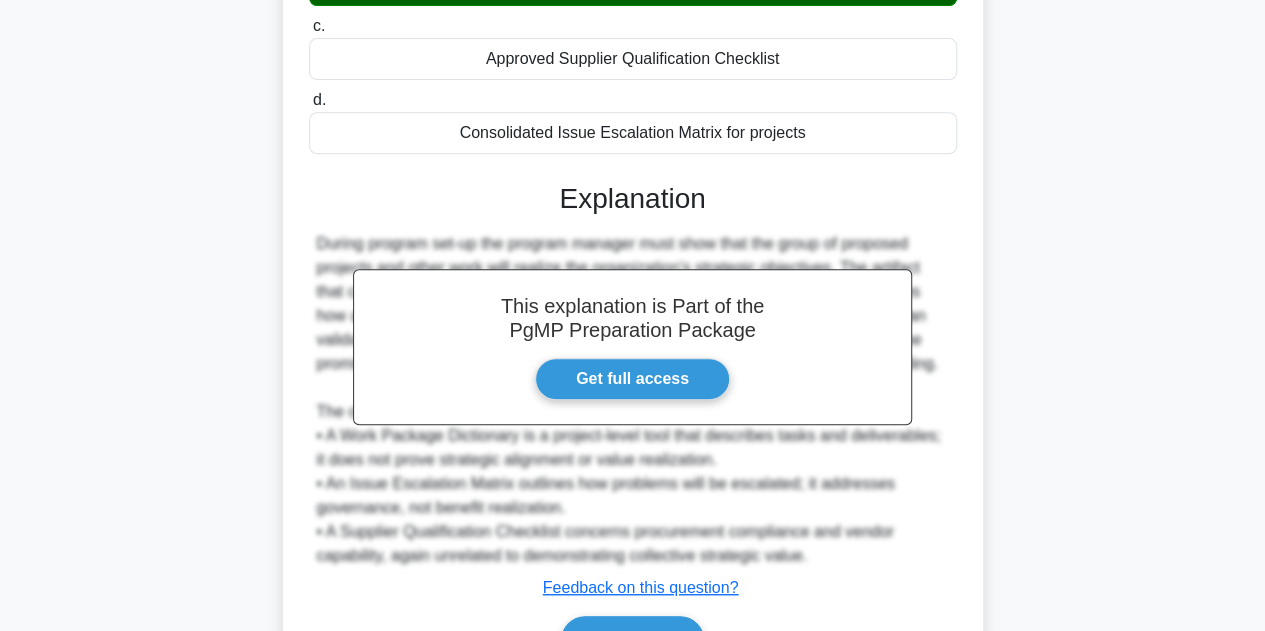 scroll, scrollTop: 479, scrollLeft: 0, axis: vertical 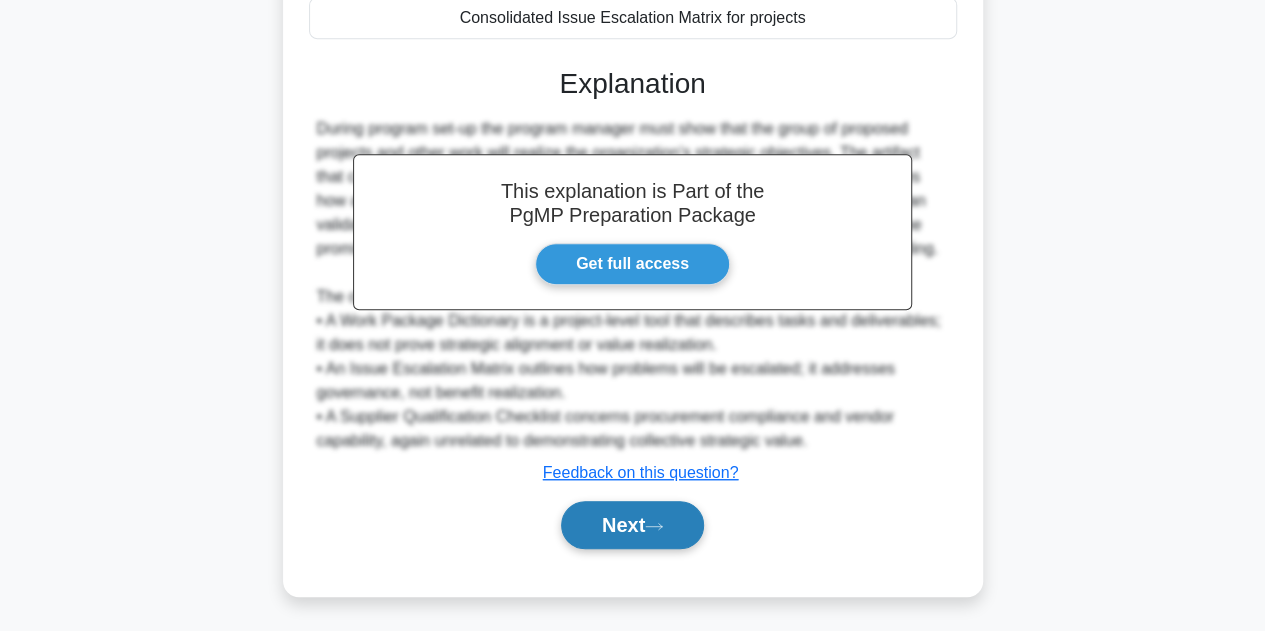 click 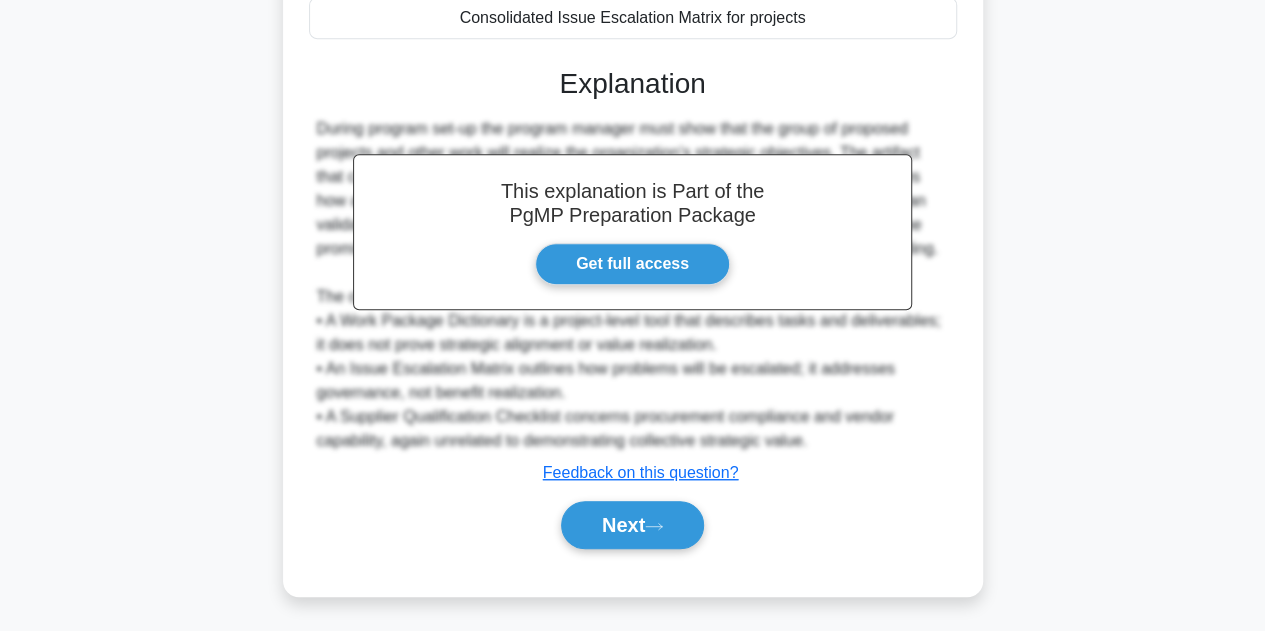 scroll, scrollTop: 0, scrollLeft: 0, axis: both 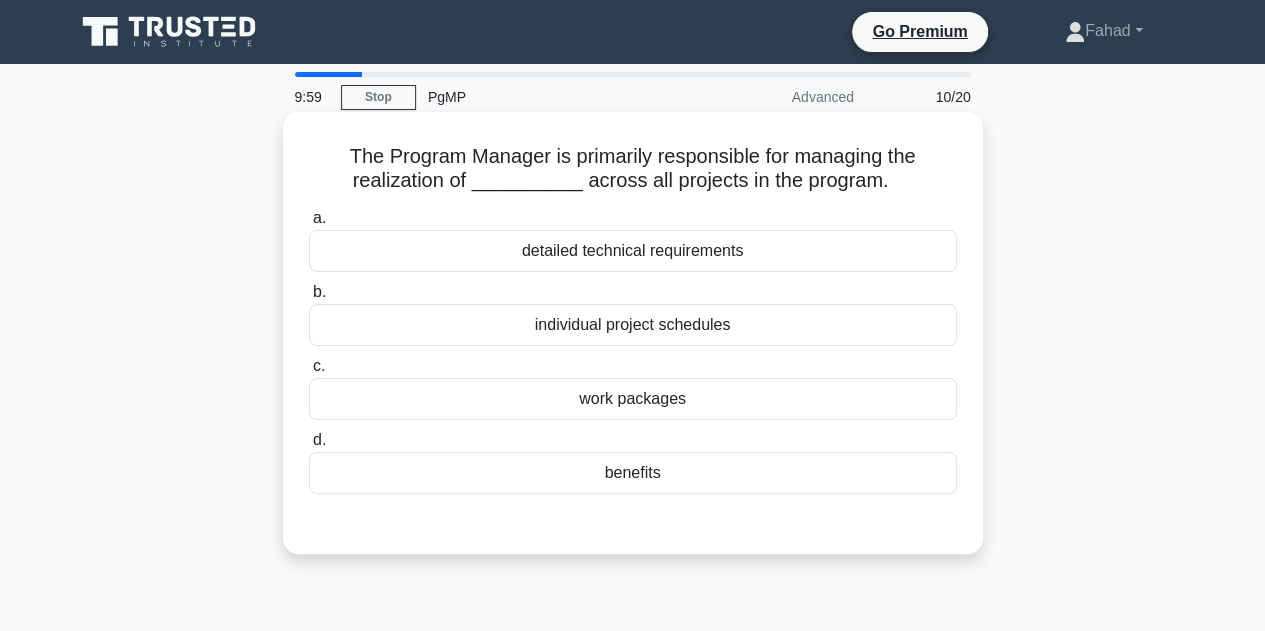 click on "benefits" at bounding box center [633, 473] 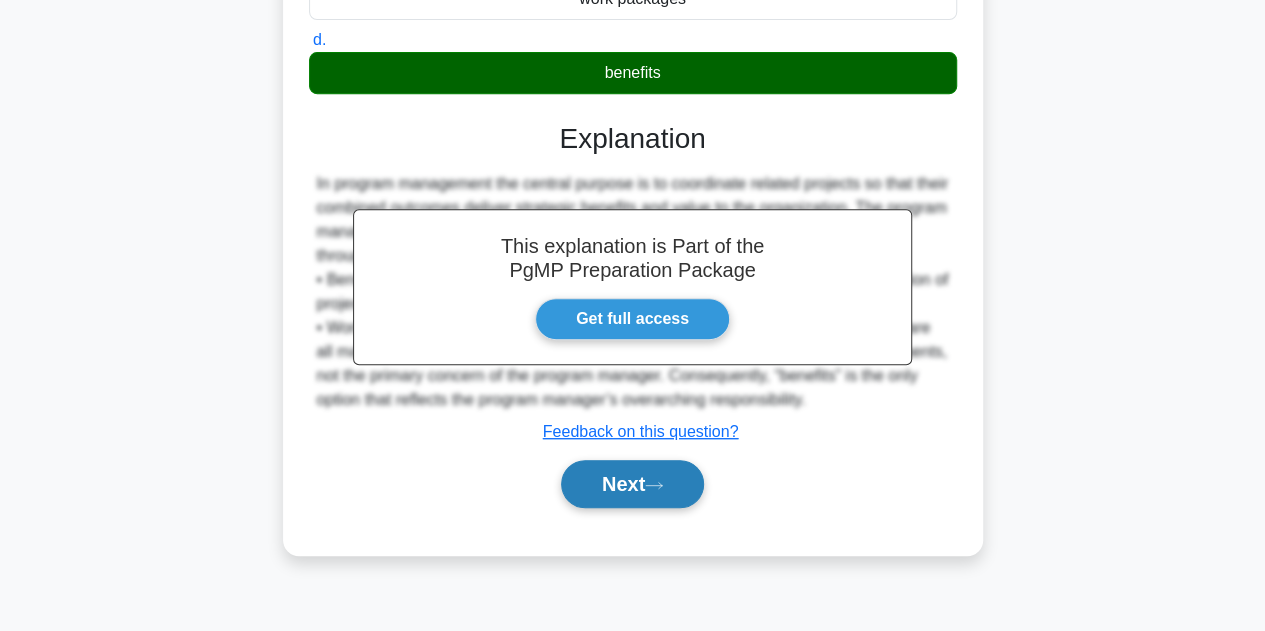 click 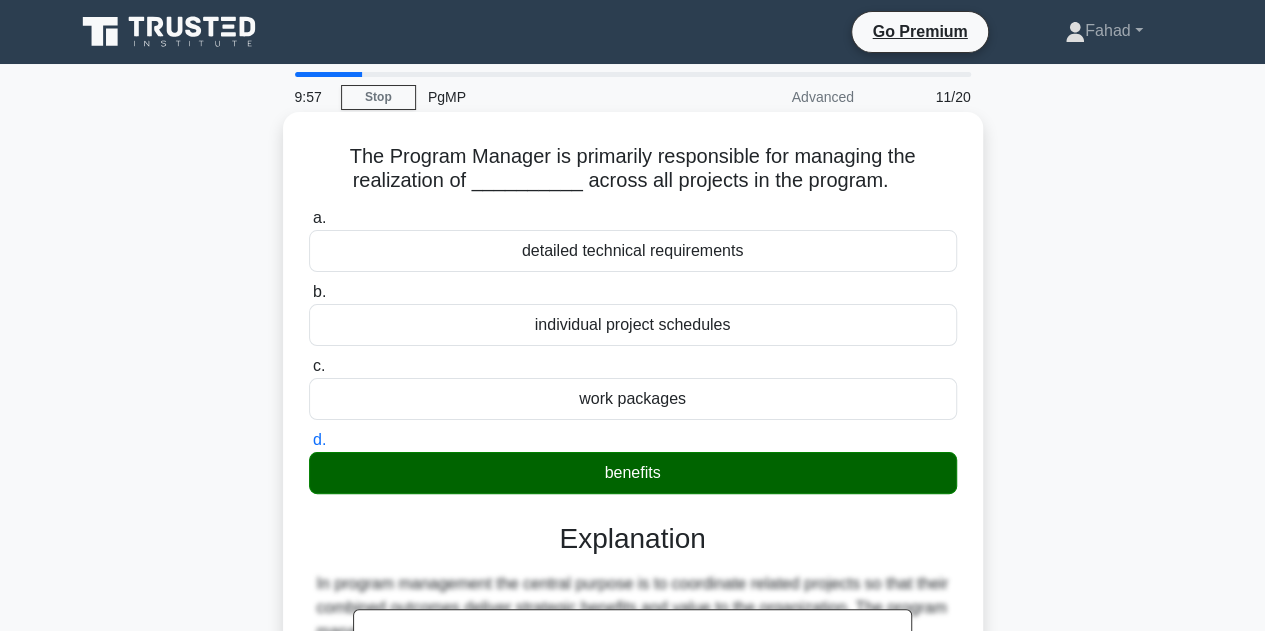 scroll, scrollTop: 0, scrollLeft: 0, axis: both 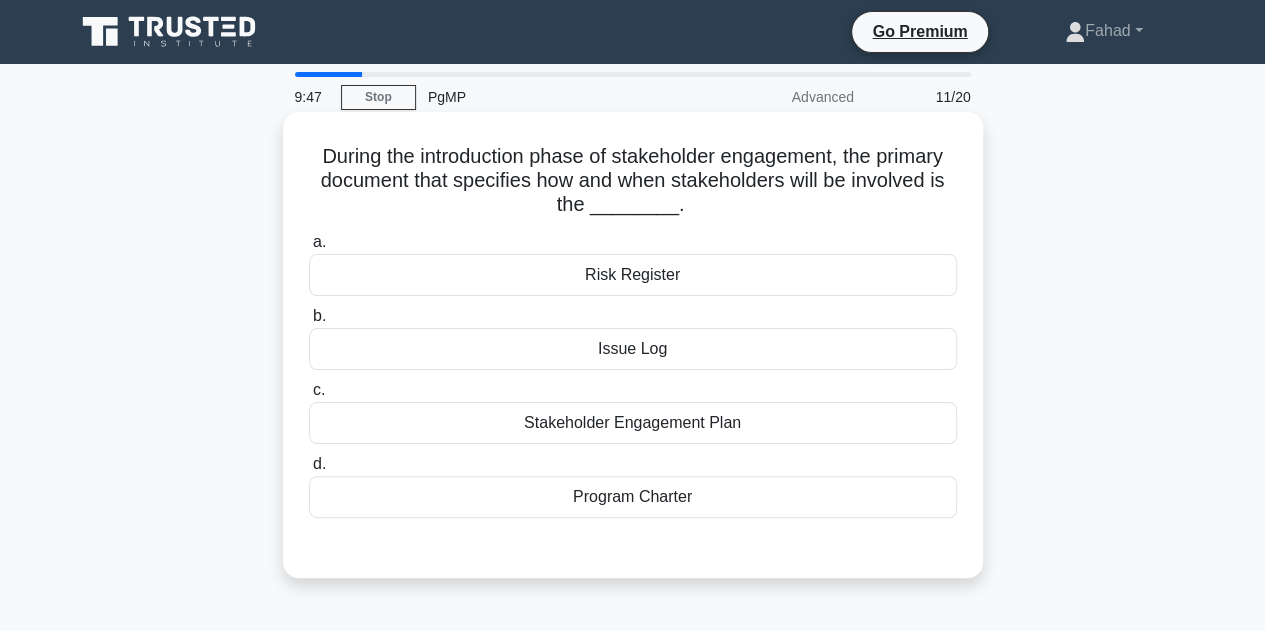 click on "Stakeholder Engagement Plan" at bounding box center (633, 423) 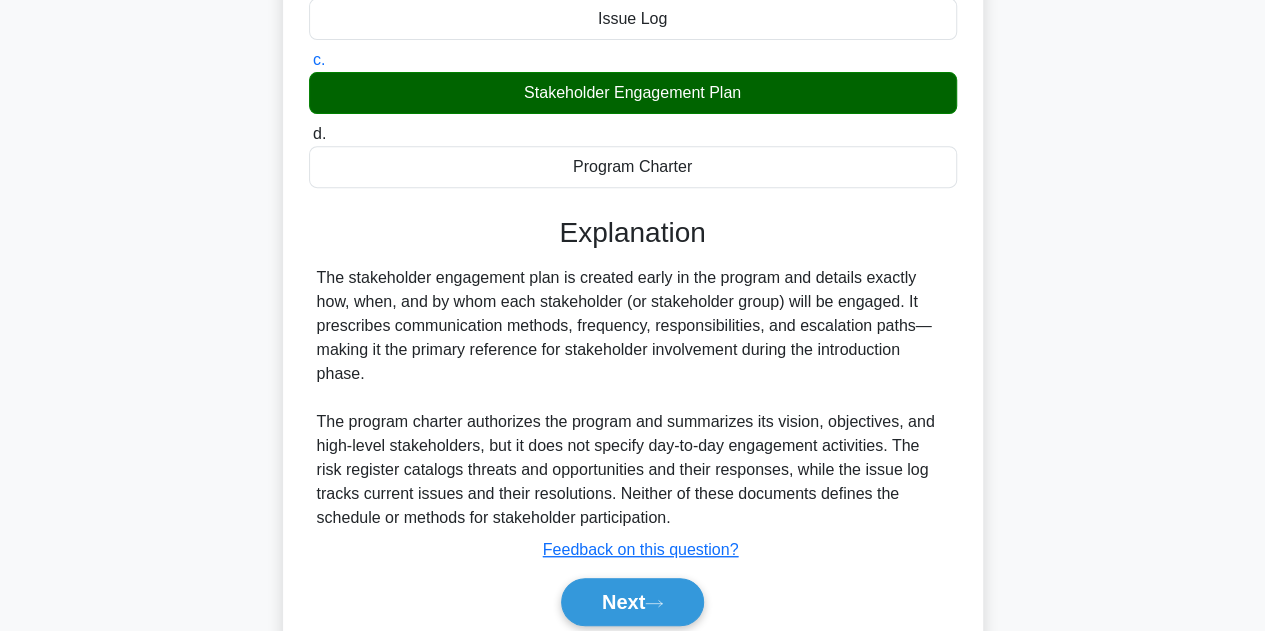 scroll, scrollTop: 449, scrollLeft: 0, axis: vertical 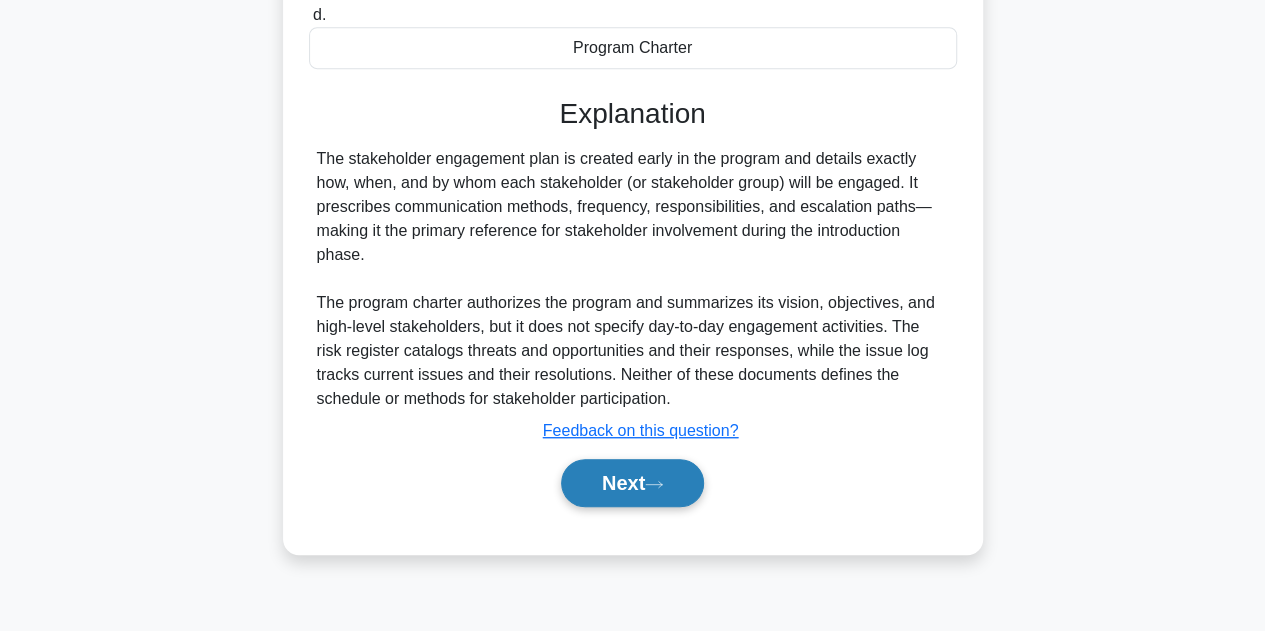 click on "Next" at bounding box center [632, 483] 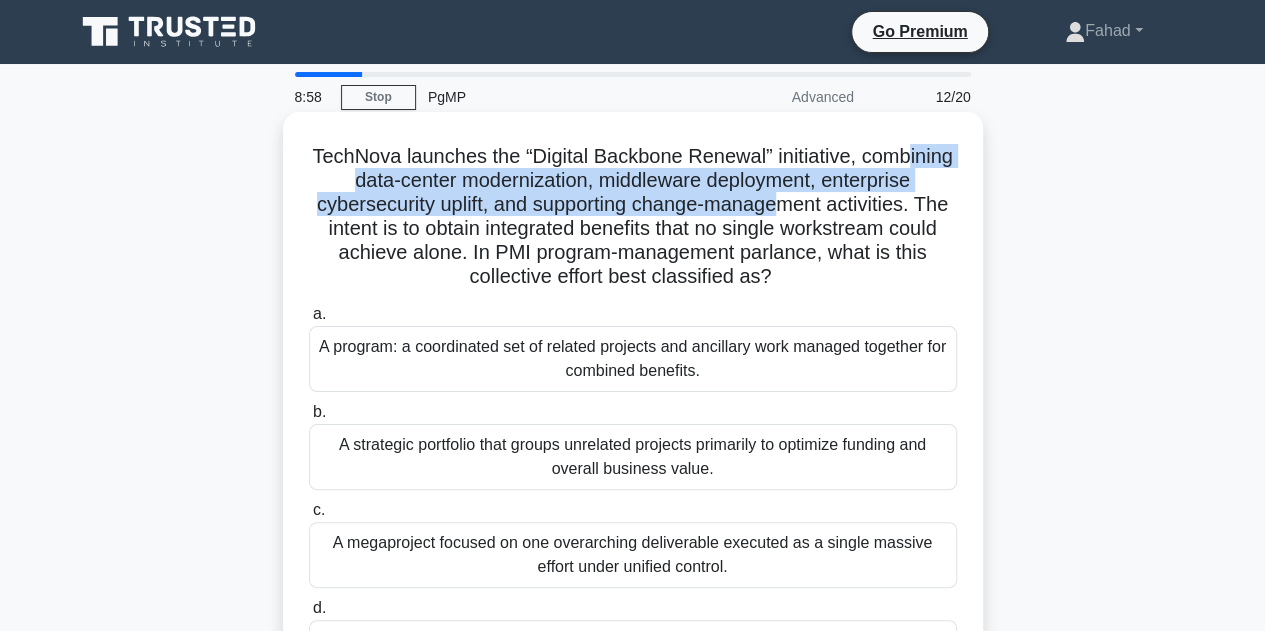 drag, startPoint x: 392, startPoint y: 185, endPoint x: 898, endPoint y: 207, distance: 506.47803 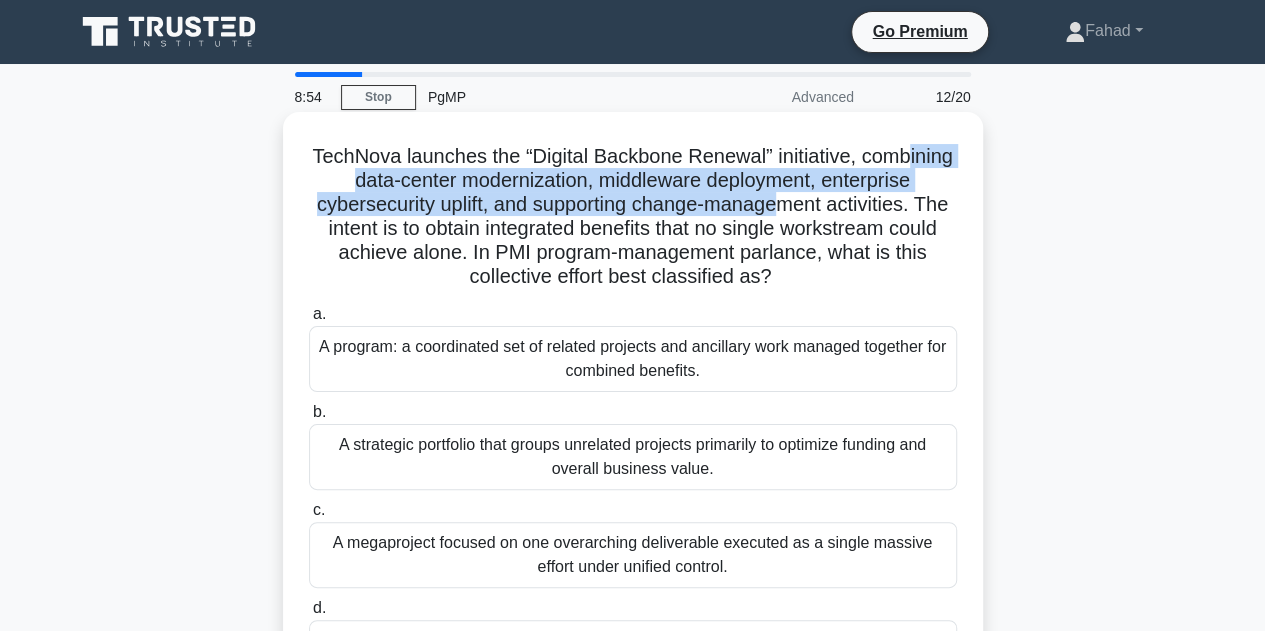 drag, startPoint x: 879, startPoint y: 279, endPoint x: 335, endPoint y: 155, distance: 557.9534 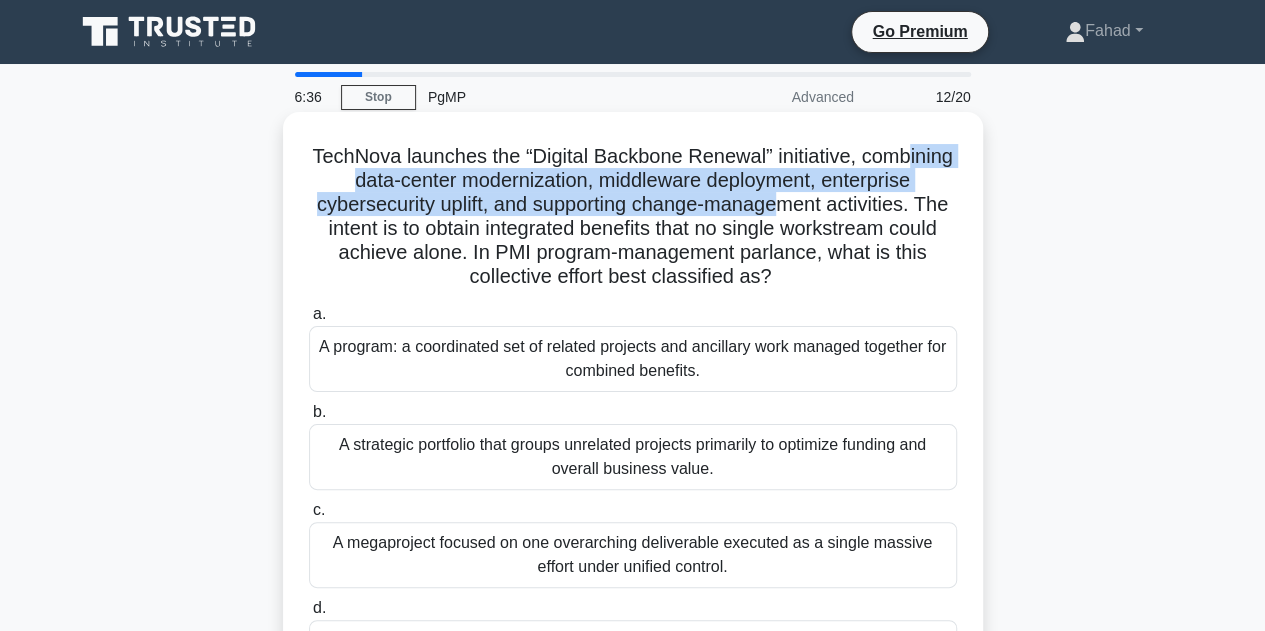 click on "A program: a coordinated set of related projects and ancillary work managed together for combined benefits." at bounding box center (633, 359) 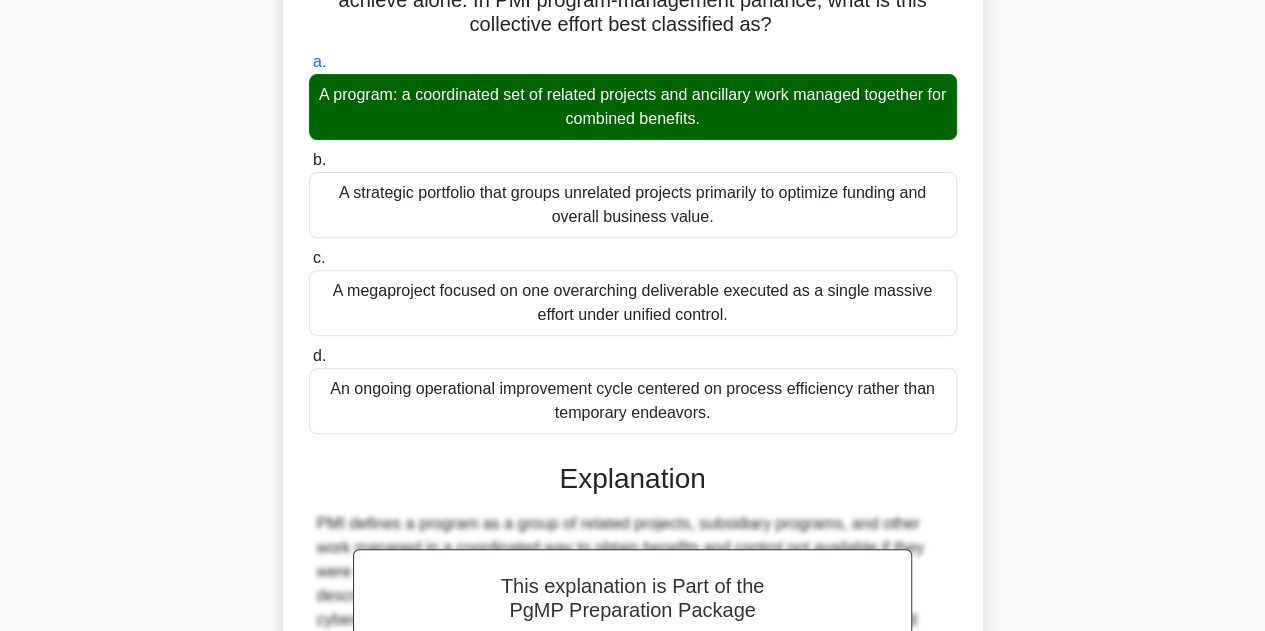 scroll, scrollTop: 623, scrollLeft: 0, axis: vertical 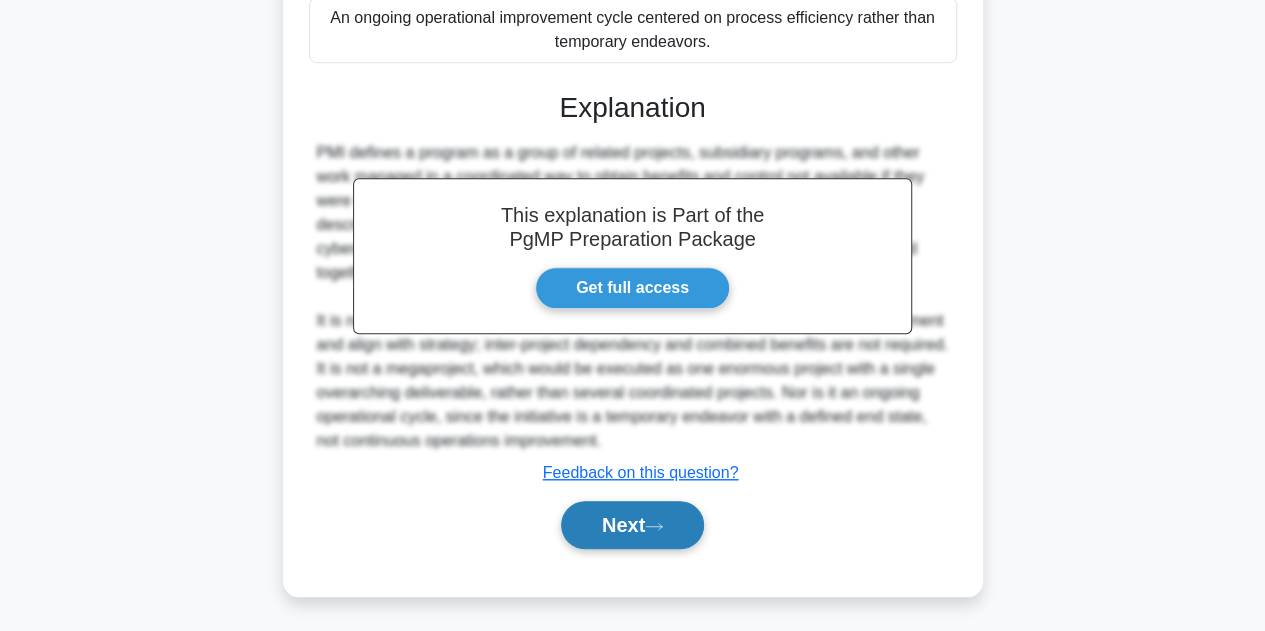 click on "Next" at bounding box center [632, 525] 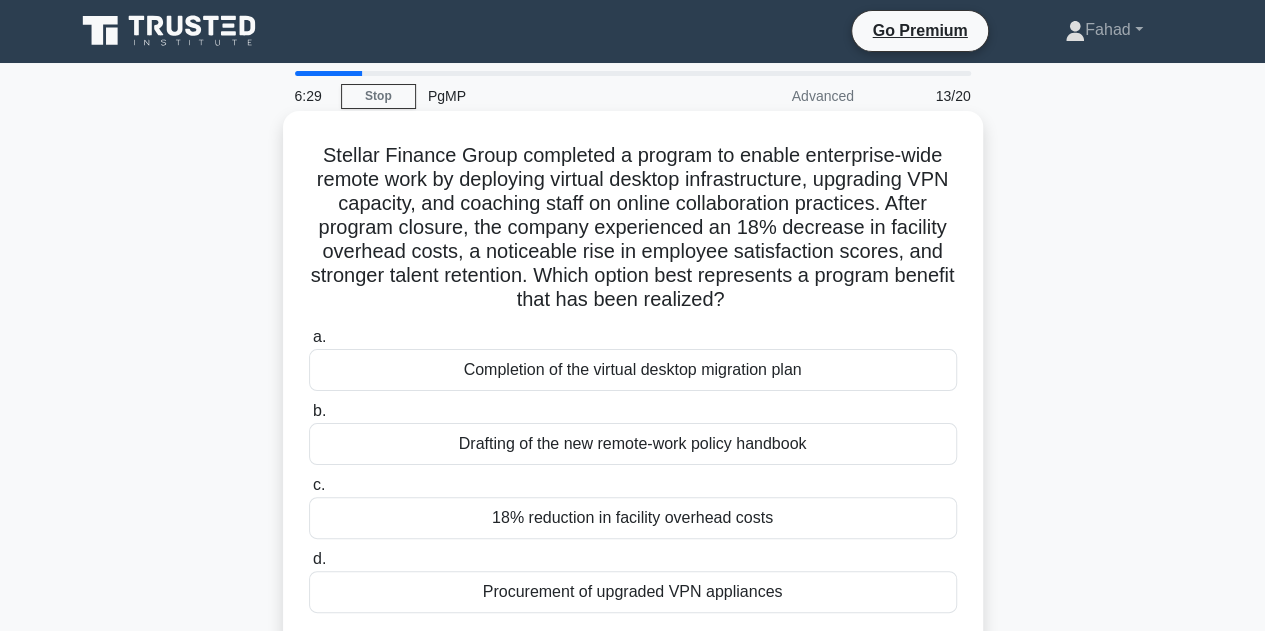 scroll, scrollTop: 0, scrollLeft: 0, axis: both 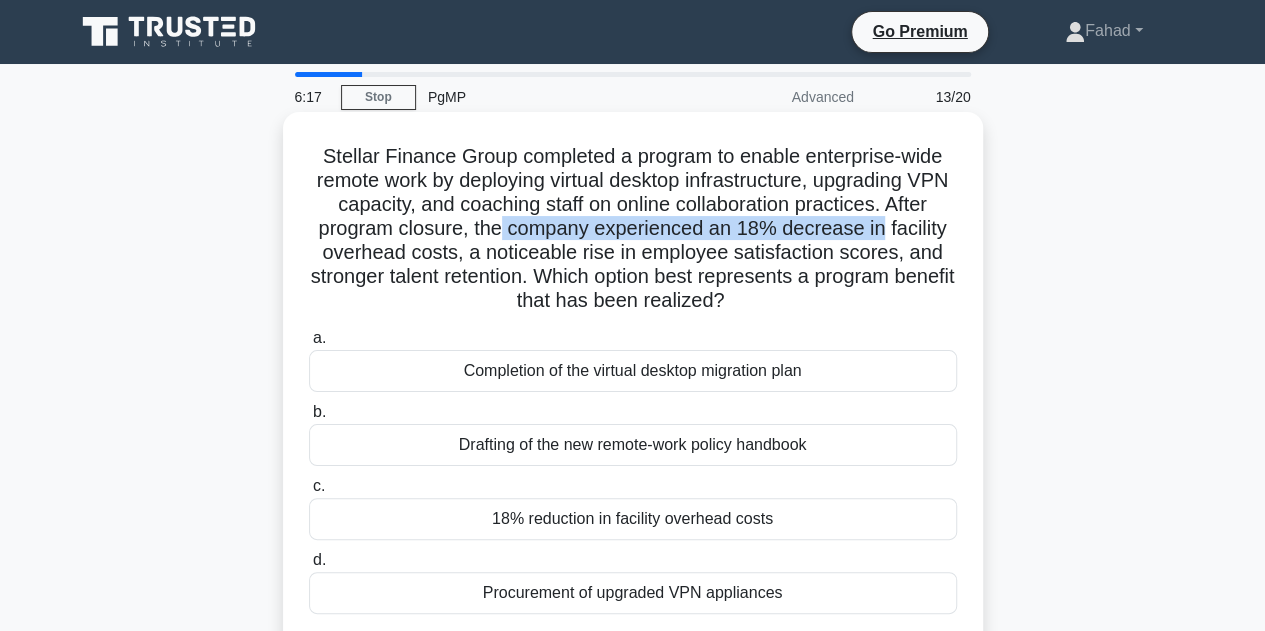 drag, startPoint x: 558, startPoint y: 233, endPoint x: 957, endPoint y: 222, distance: 399.1516 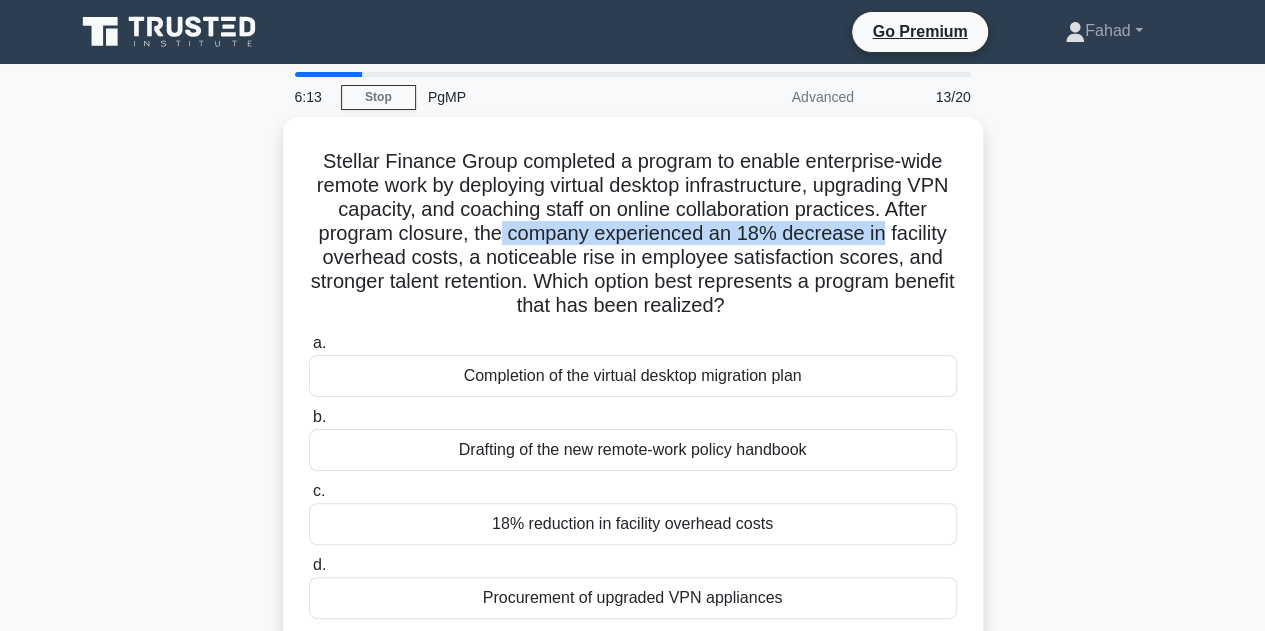 scroll, scrollTop: 100, scrollLeft: 0, axis: vertical 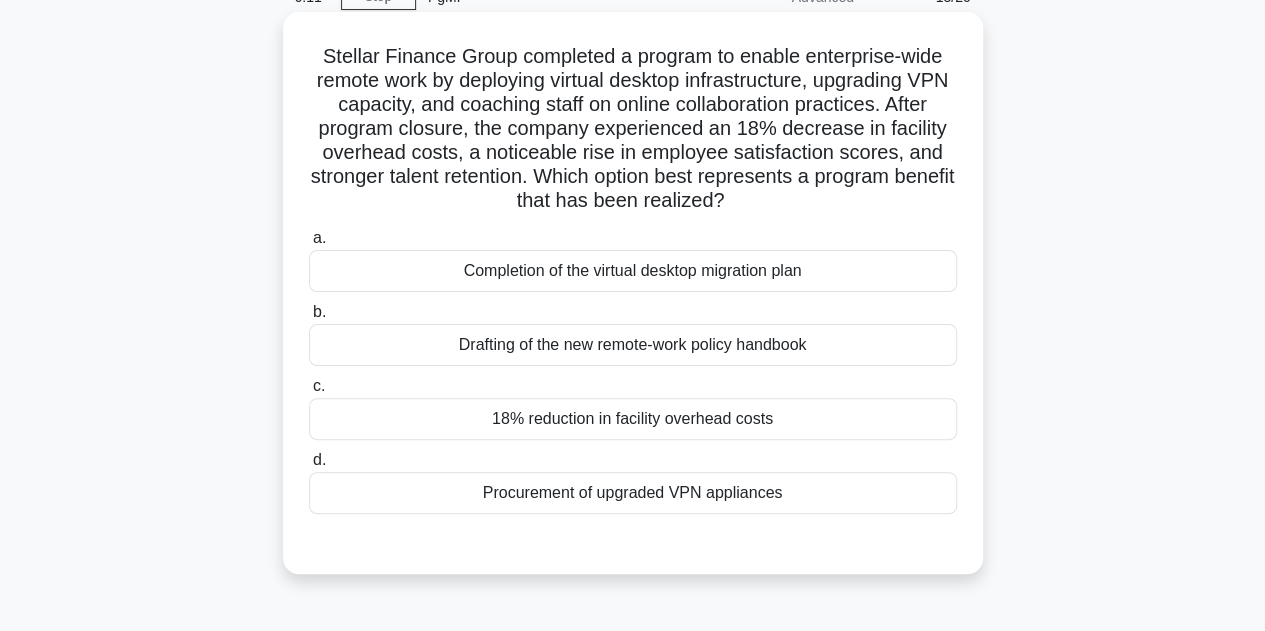 click on "18% reduction in facility overhead costs" at bounding box center [633, 419] 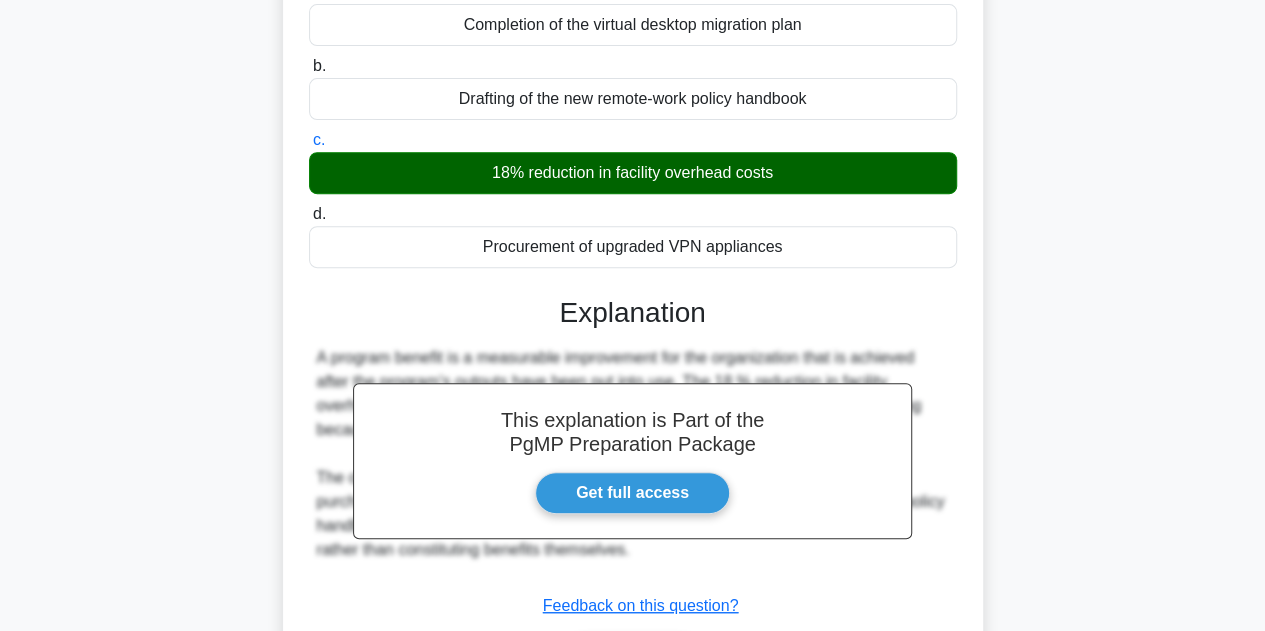scroll, scrollTop: 479, scrollLeft: 0, axis: vertical 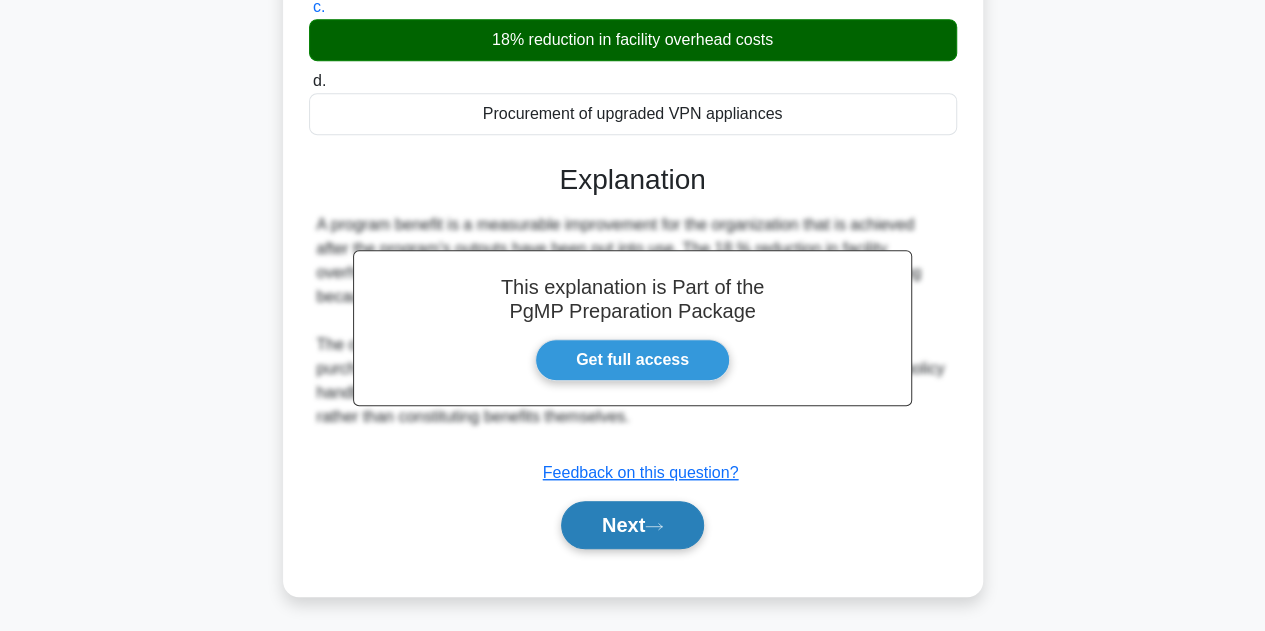 click on "Next" at bounding box center (632, 525) 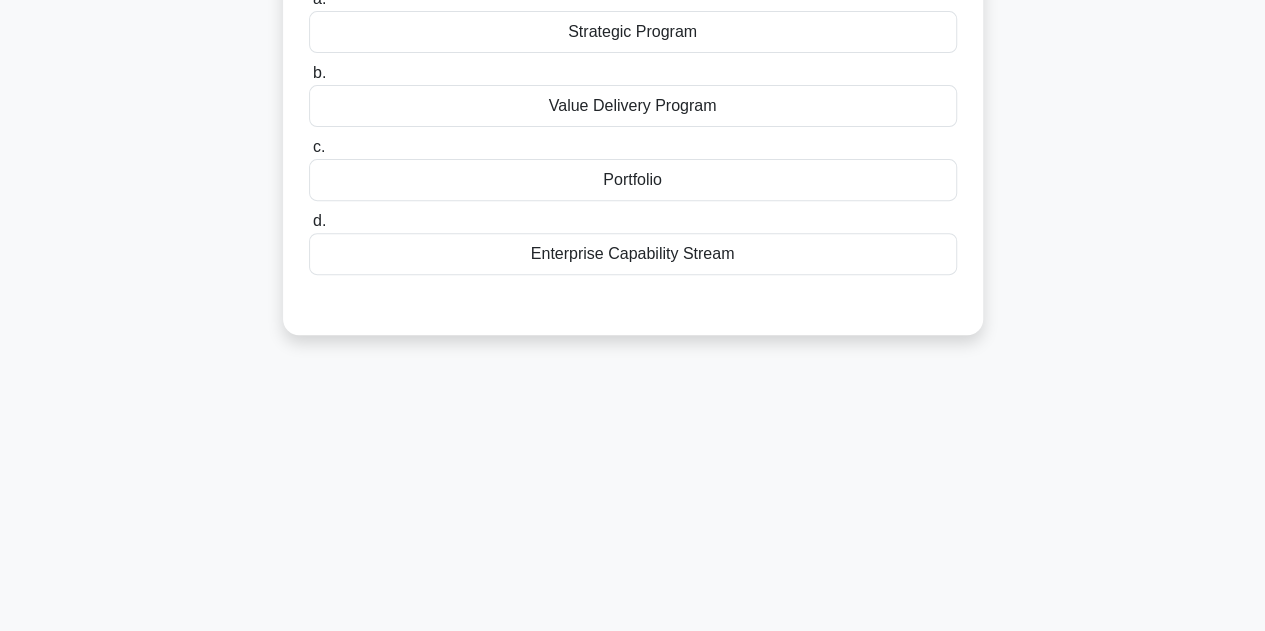 scroll, scrollTop: 49, scrollLeft: 0, axis: vertical 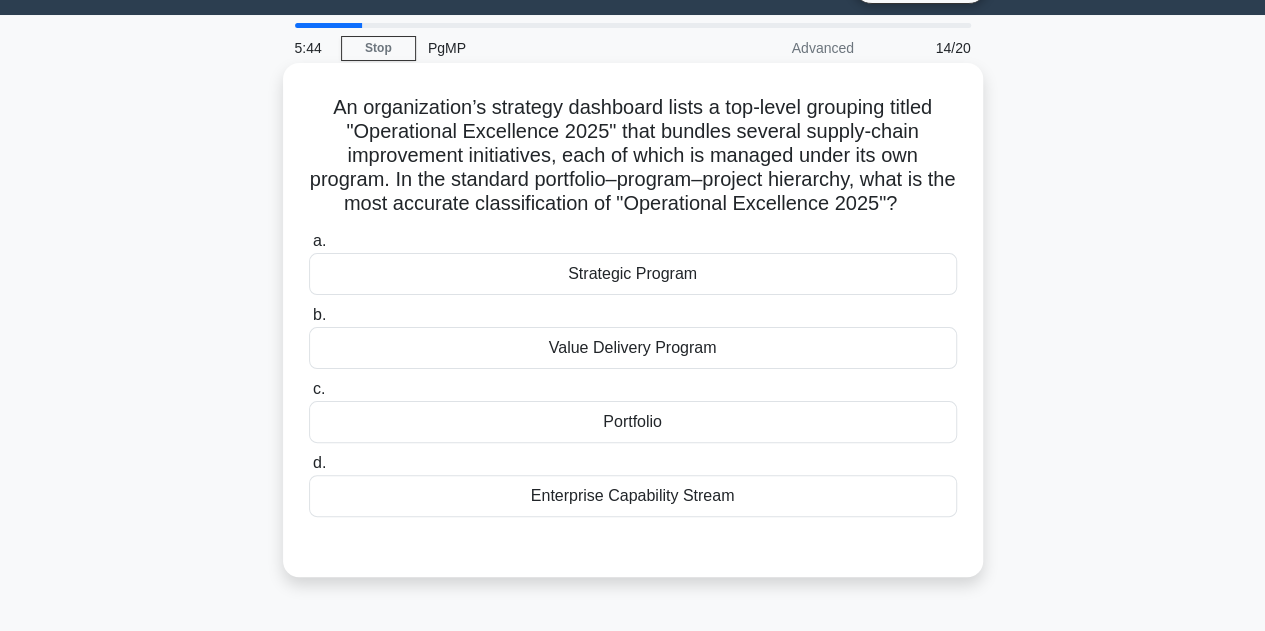 click on "Portfolio" at bounding box center (633, 422) 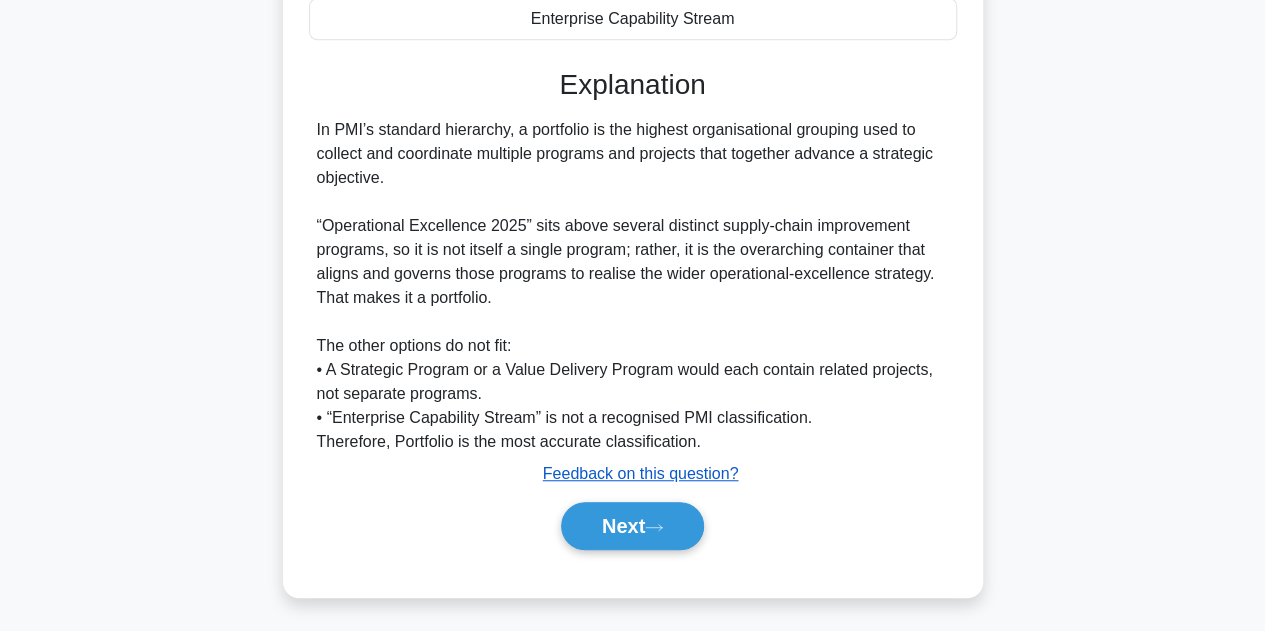 scroll, scrollTop: 527, scrollLeft: 0, axis: vertical 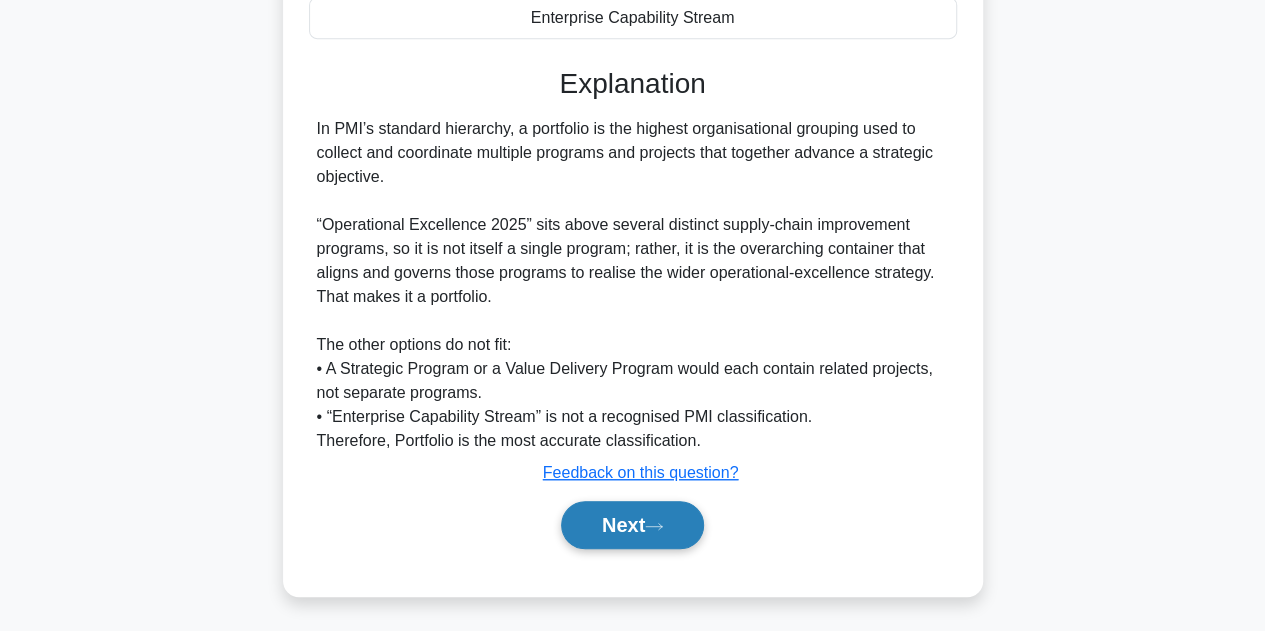 click on "Next" at bounding box center (632, 525) 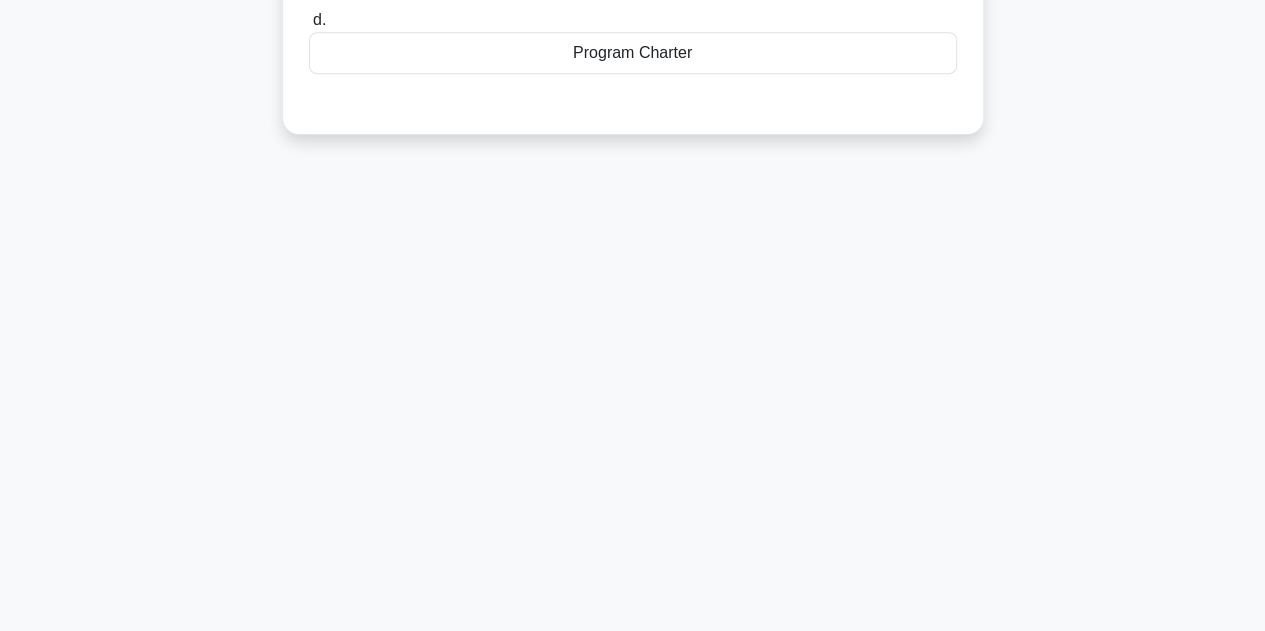 scroll, scrollTop: 0, scrollLeft: 0, axis: both 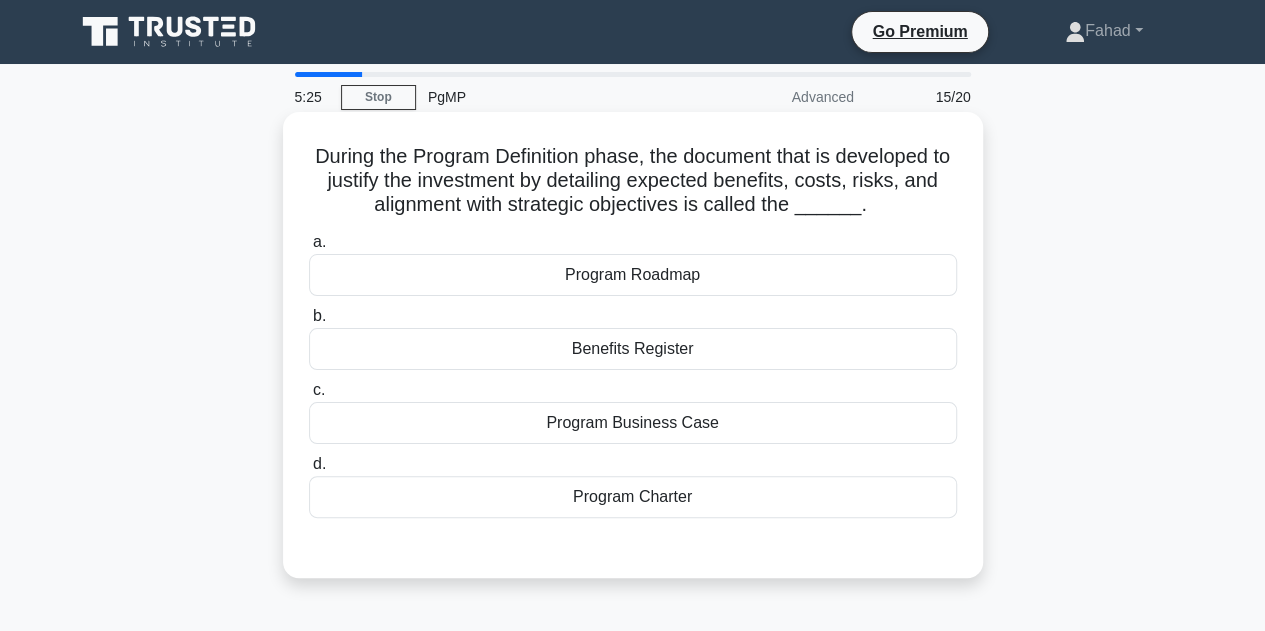 click on "Program Business Case" at bounding box center [633, 423] 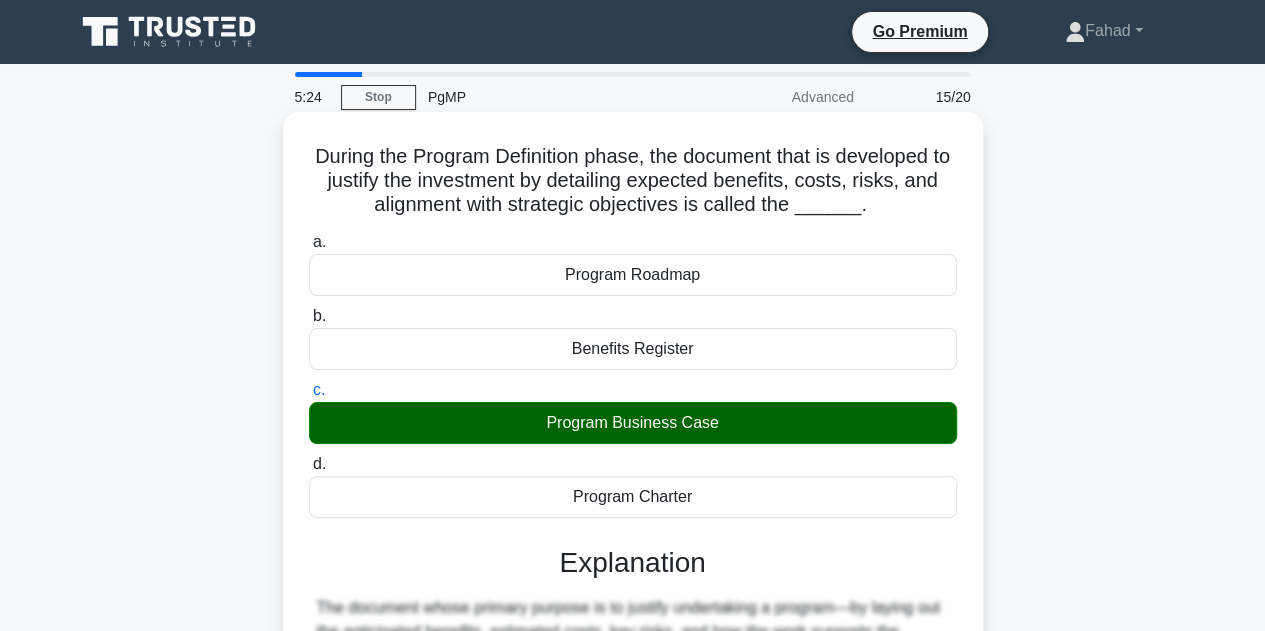 scroll, scrollTop: 449, scrollLeft: 0, axis: vertical 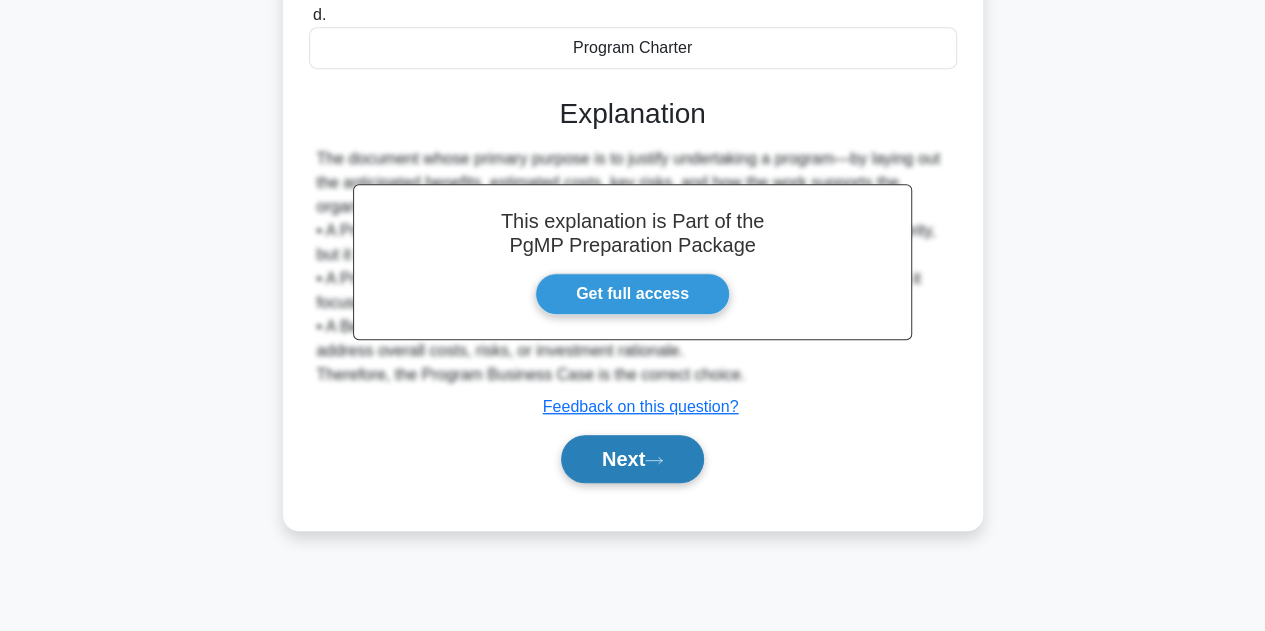 click on "Next" at bounding box center [632, 459] 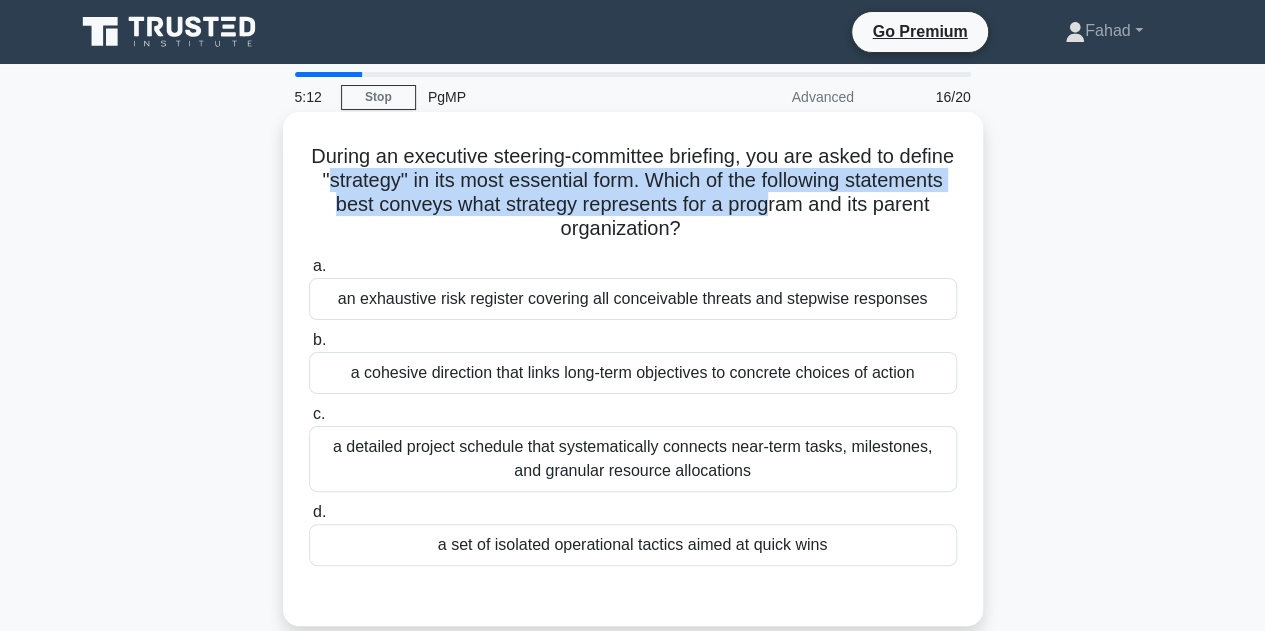 drag, startPoint x: 402, startPoint y: 181, endPoint x: 852, endPoint y: 208, distance: 450.80927 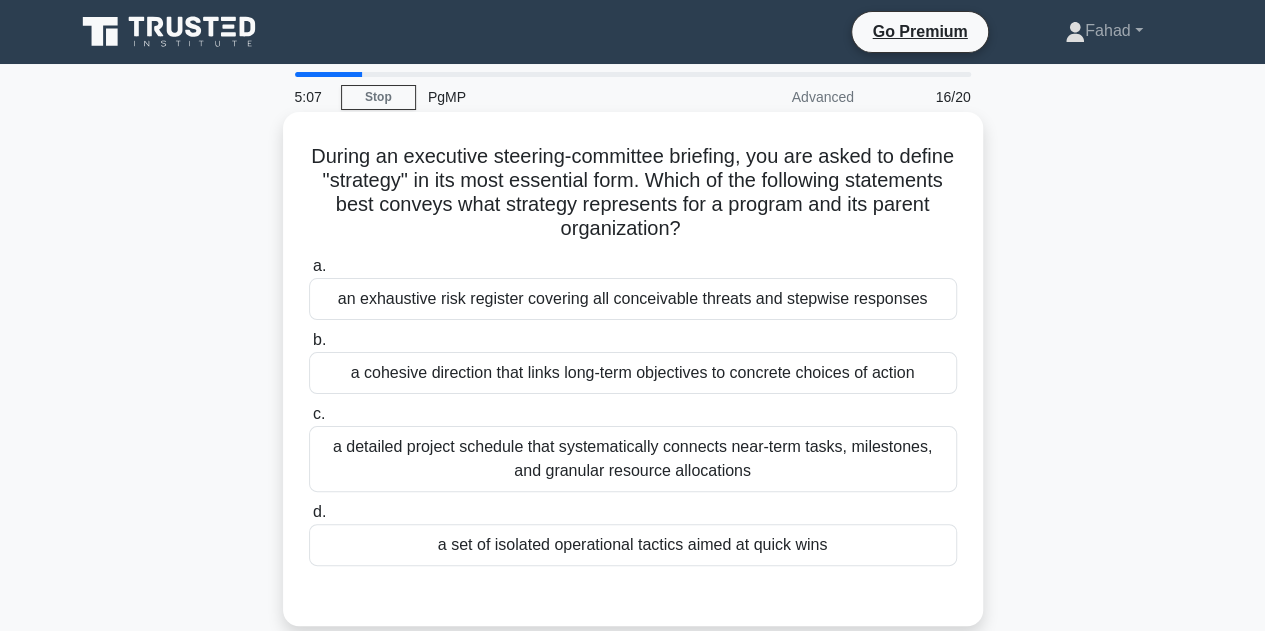 click on "a cohesive direction that links long-term objectives to concrete choices of action" at bounding box center [633, 373] 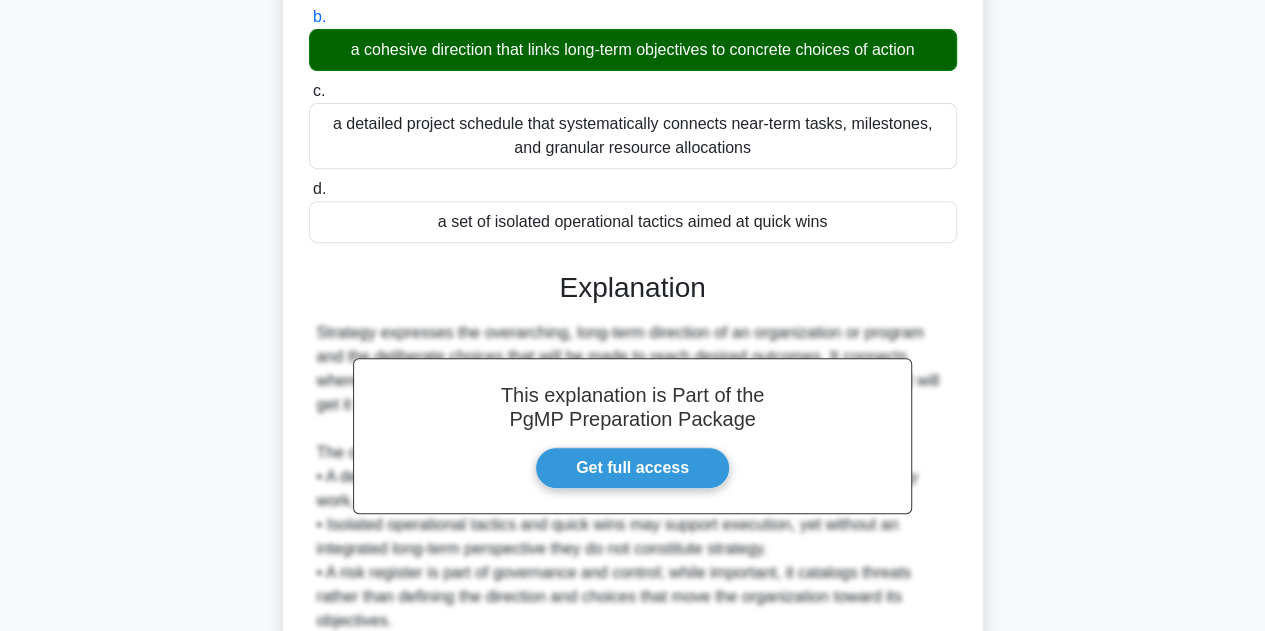 scroll, scrollTop: 503, scrollLeft: 0, axis: vertical 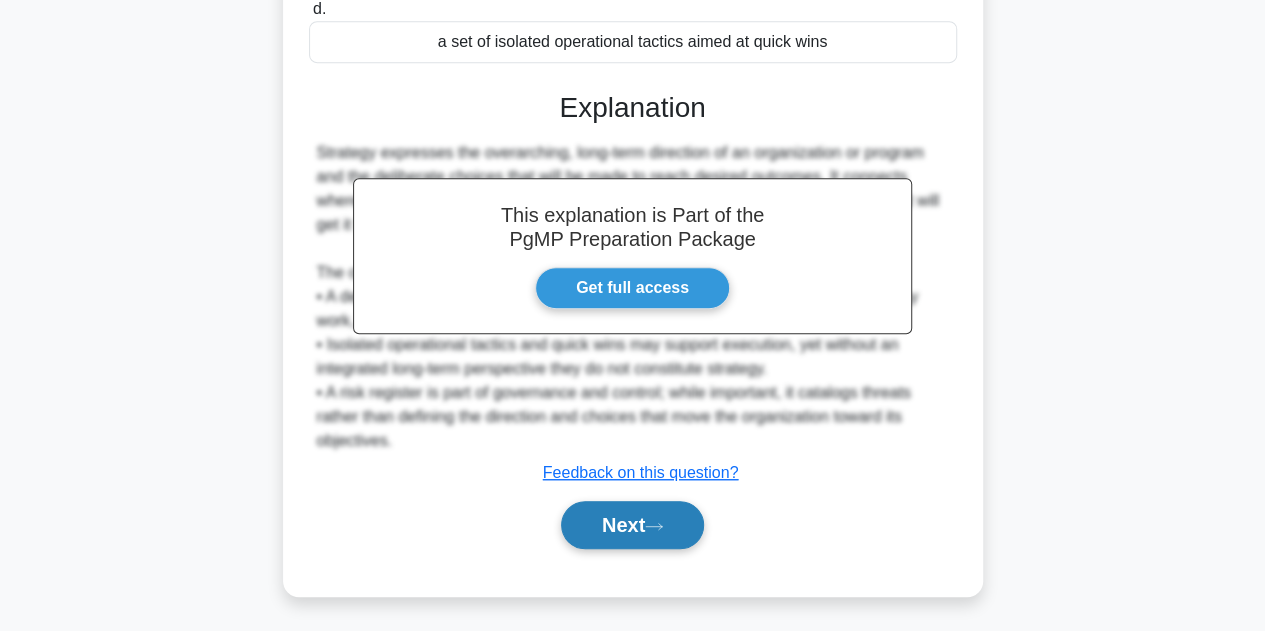 click 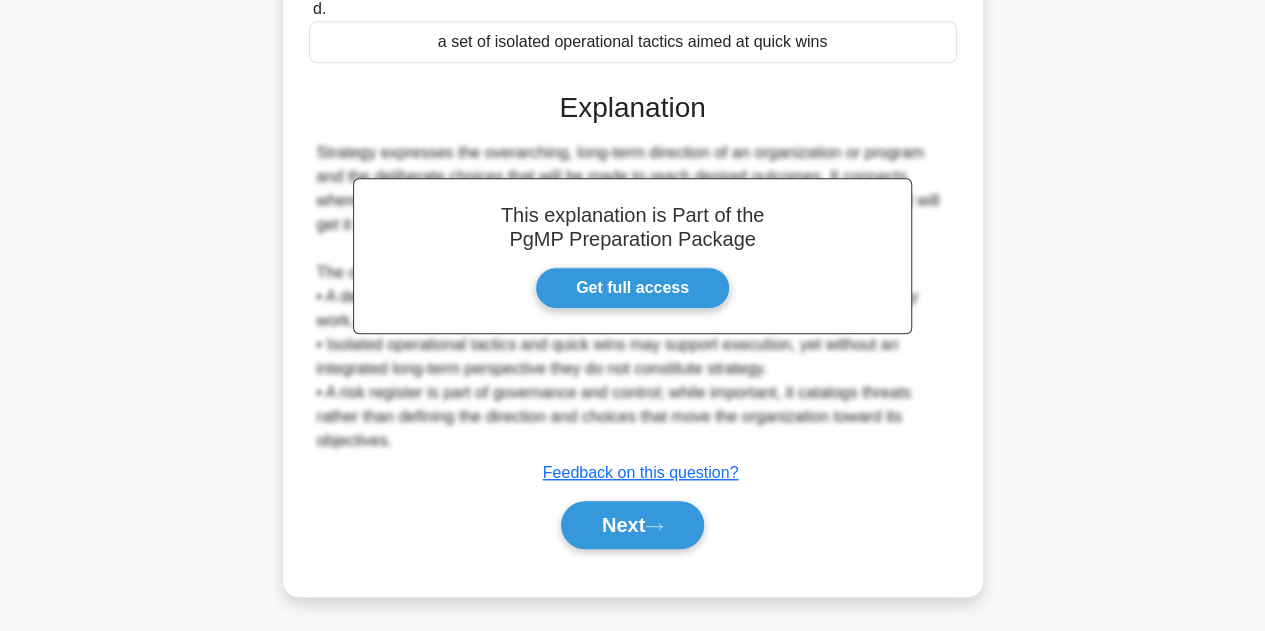scroll, scrollTop: 0, scrollLeft: 0, axis: both 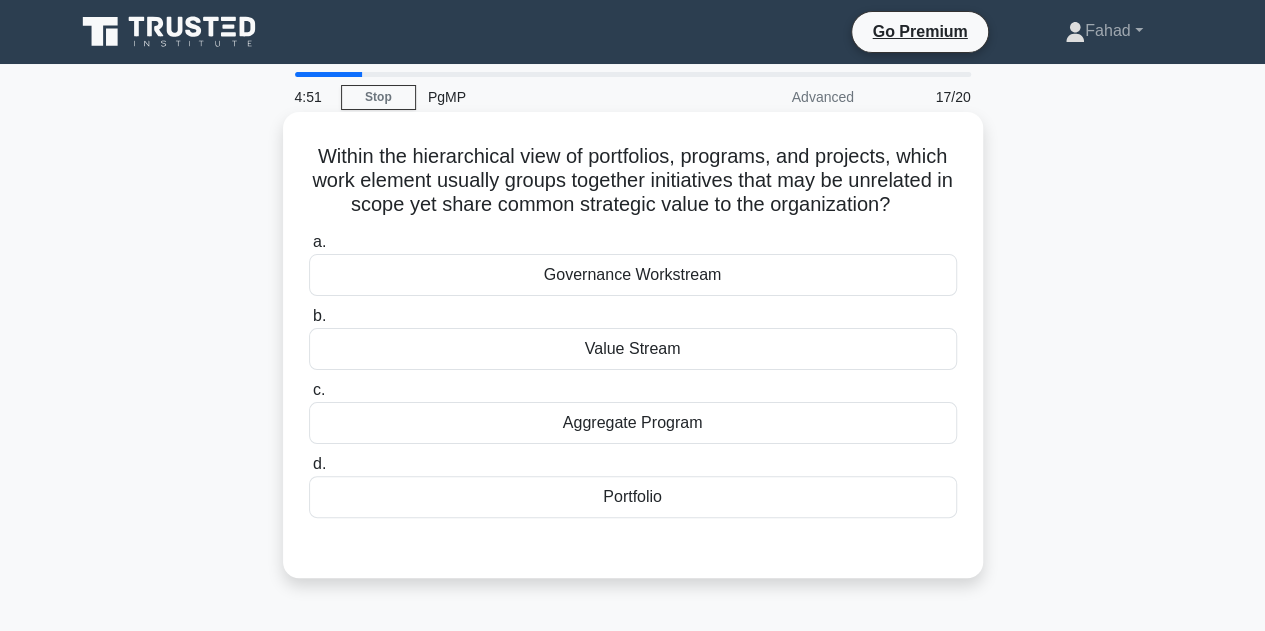 click on "Portfolio" at bounding box center (633, 497) 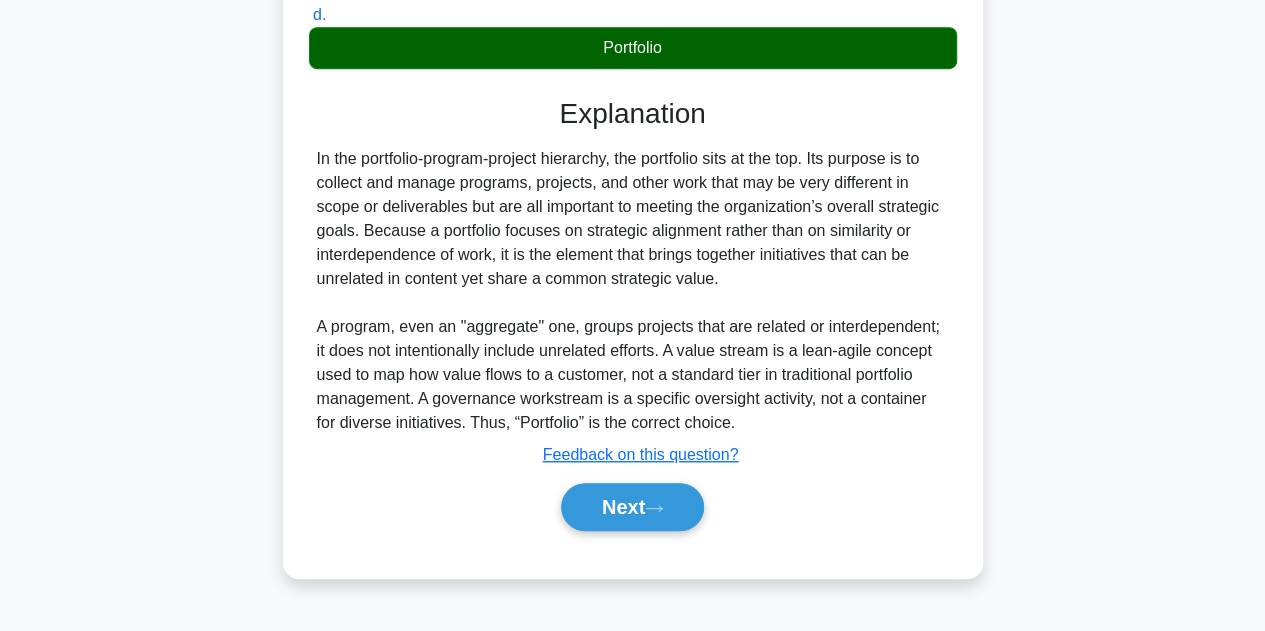 click on "Next" at bounding box center (632, 507) 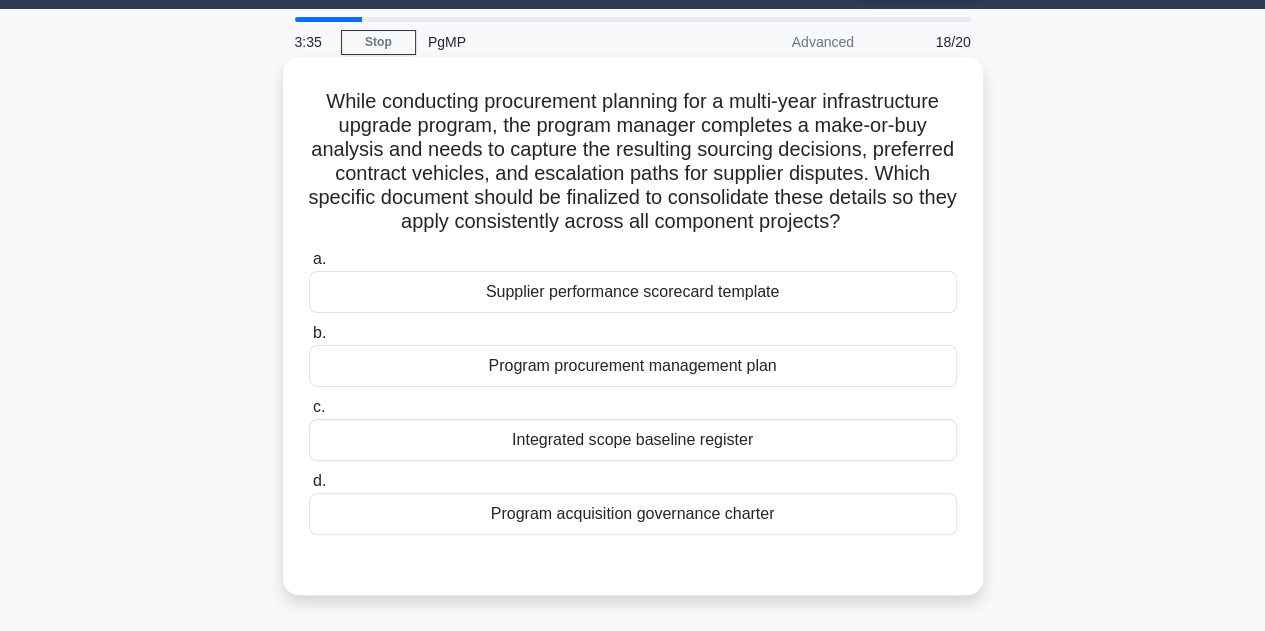 click on "Program procurement management plan" at bounding box center (633, 366) 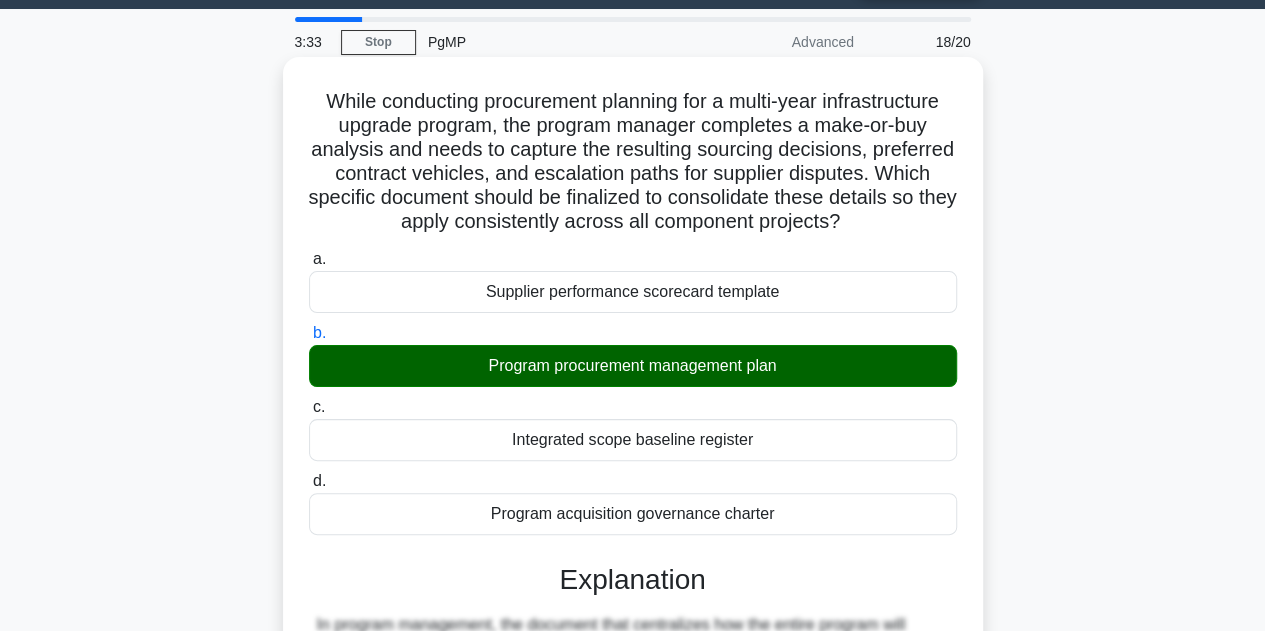 scroll, scrollTop: 455, scrollLeft: 0, axis: vertical 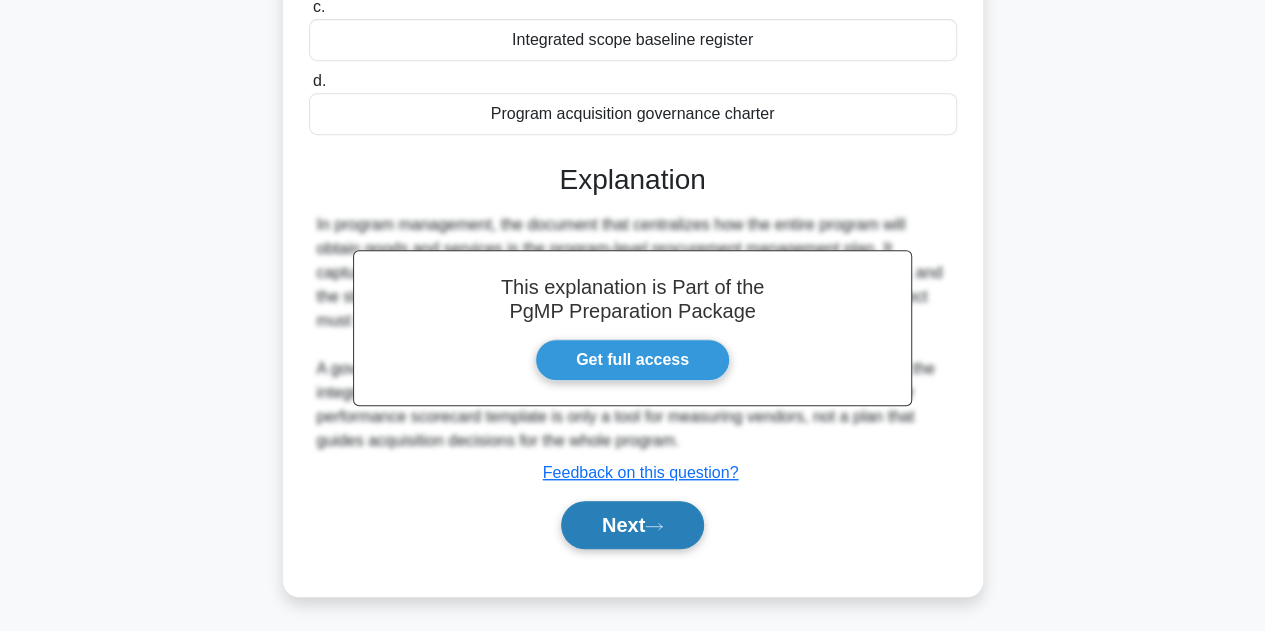 click 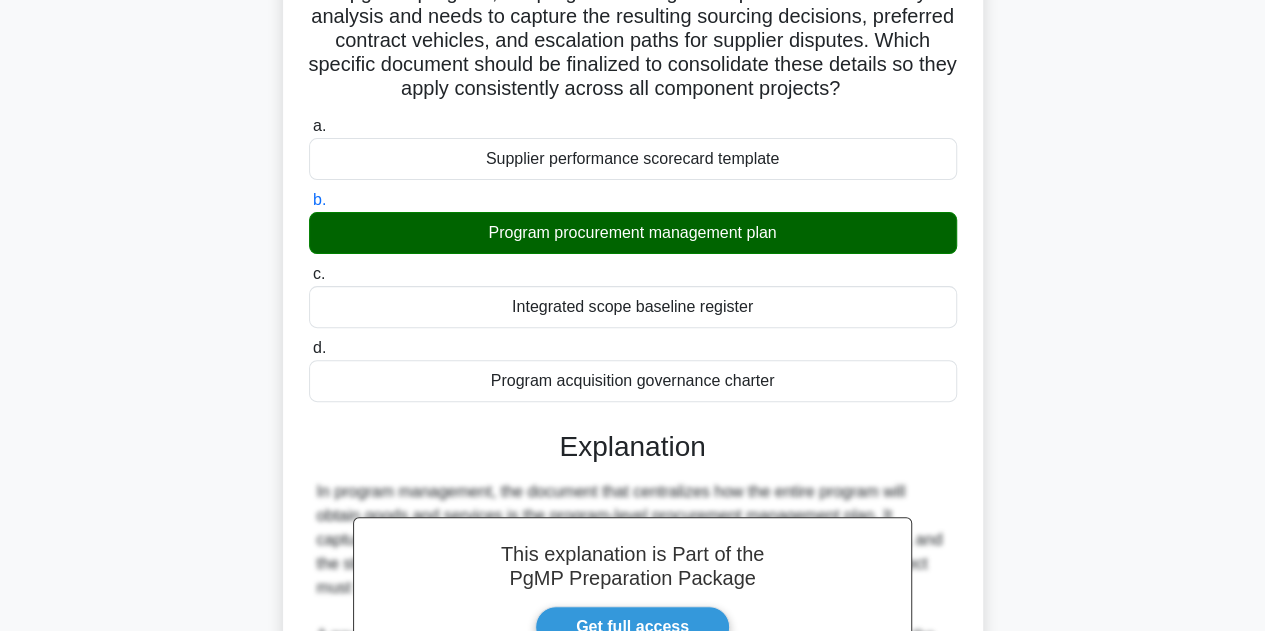 scroll, scrollTop: 0, scrollLeft: 0, axis: both 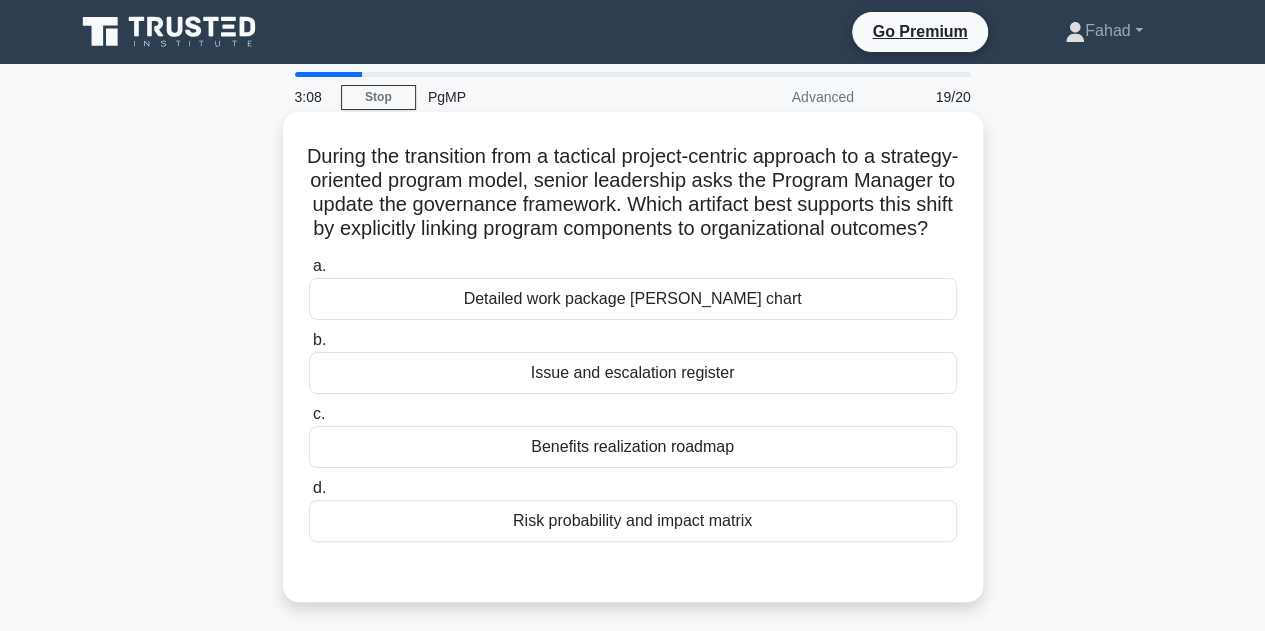 click on "Benefits realization roadmap" at bounding box center (633, 447) 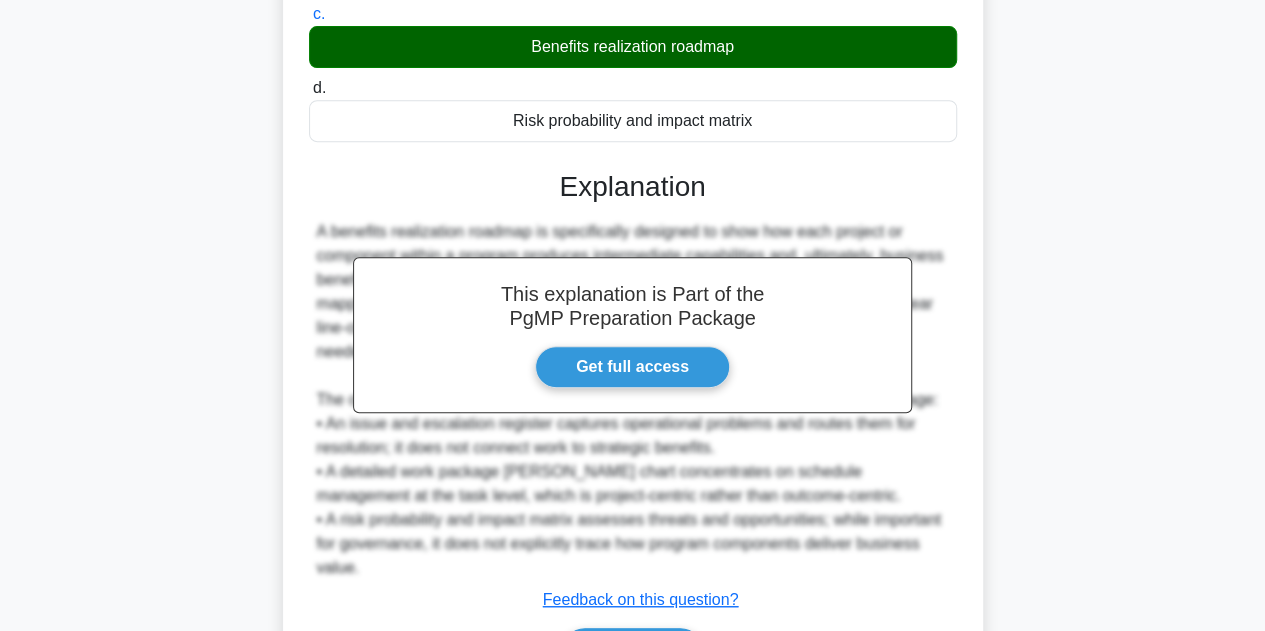 scroll, scrollTop: 551, scrollLeft: 0, axis: vertical 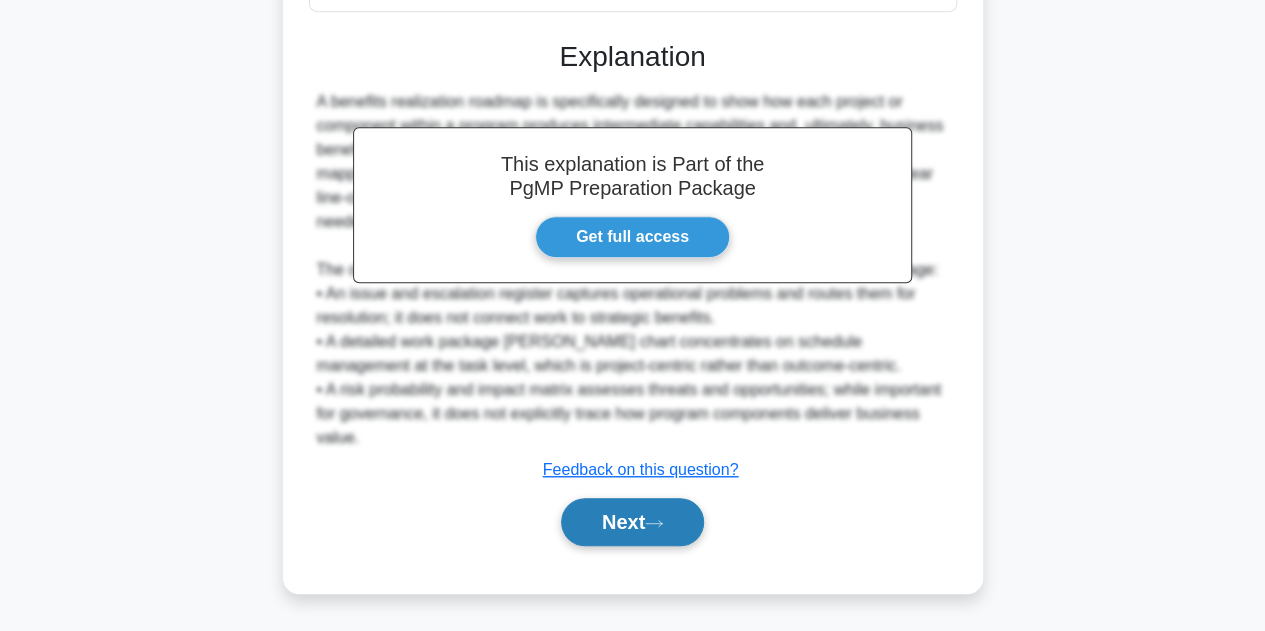 click on "Next" at bounding box center (632, 522) 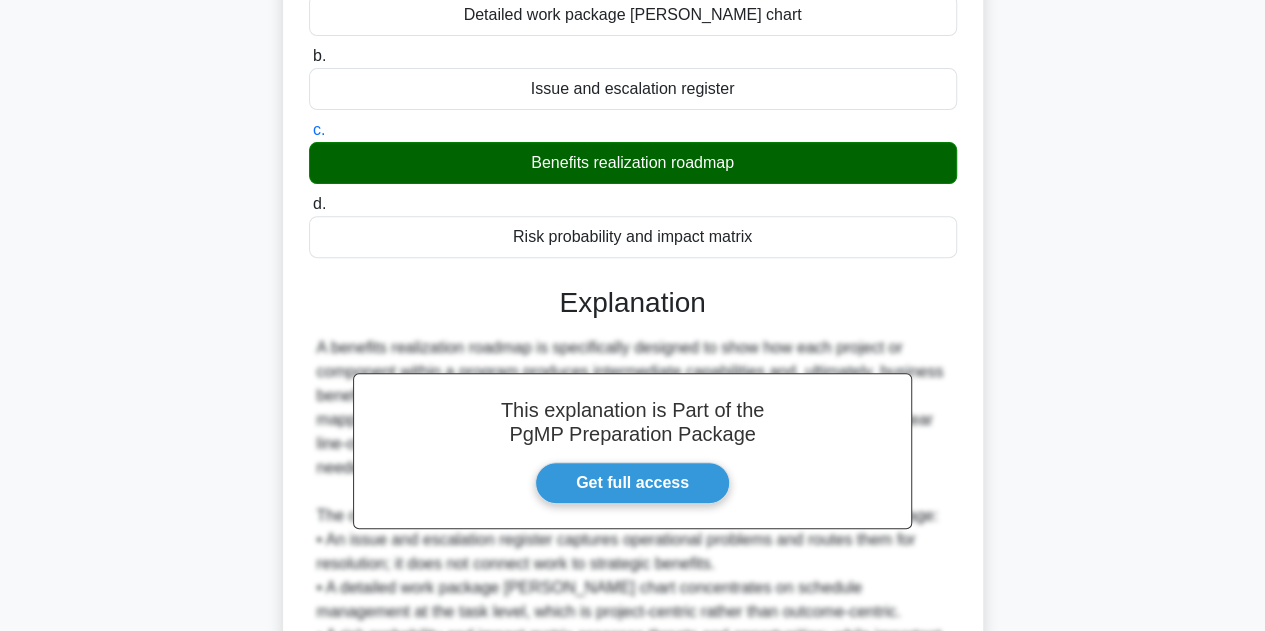 scroll, scrollTop: 0, scrollLeft: 0, axis: both 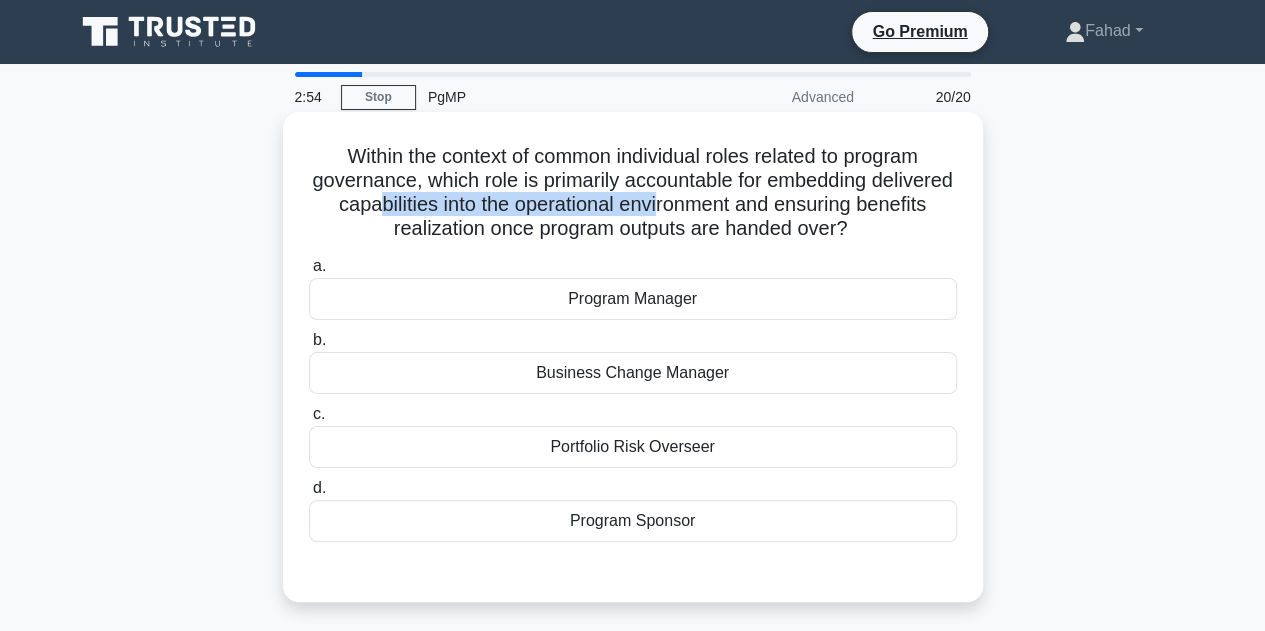 drag, startPoint x: 458, startPoint y: 209, endPoint x: 741, endPoint y: 213, distance: 283.02826 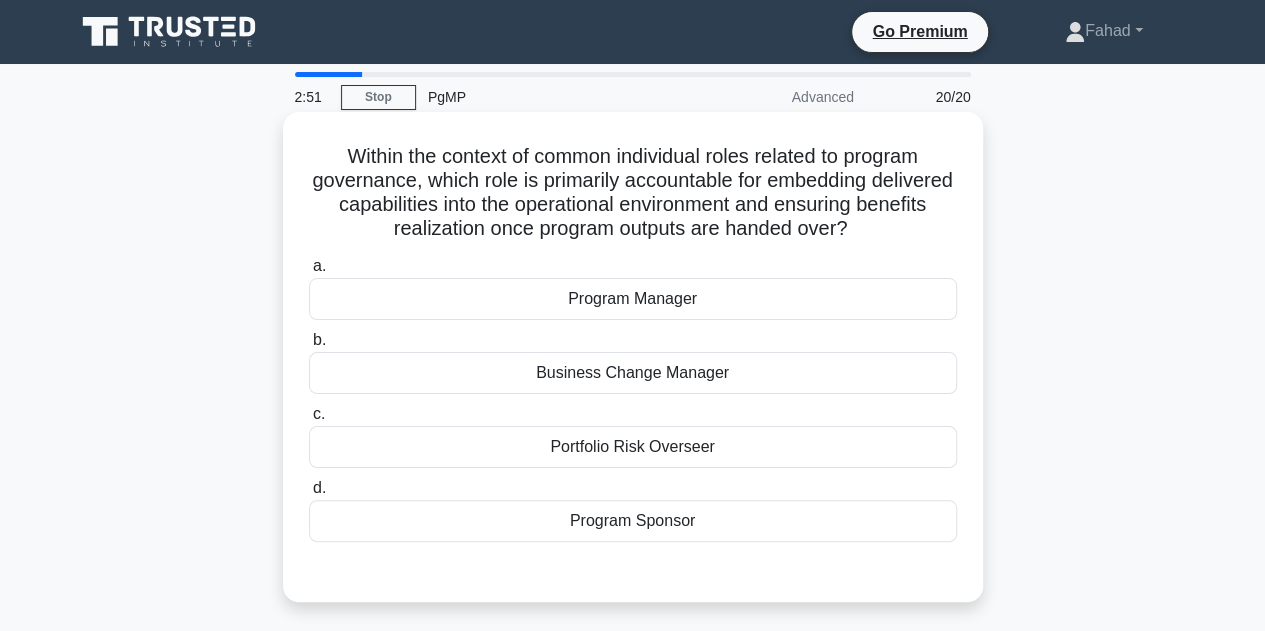 click on "Program Manager" at bounding box center (633, 299) 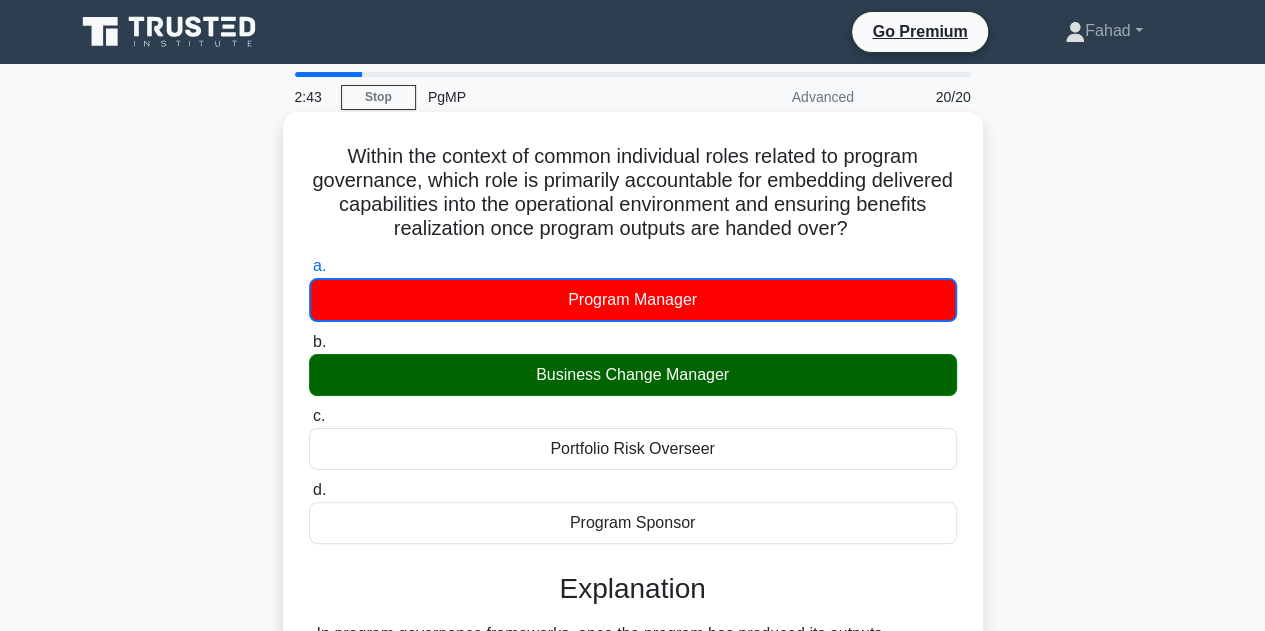 drag, startPoint x: 336, startPoint y: 156, endPoint x: 905, endPoint y: 239, distance: 575.0217 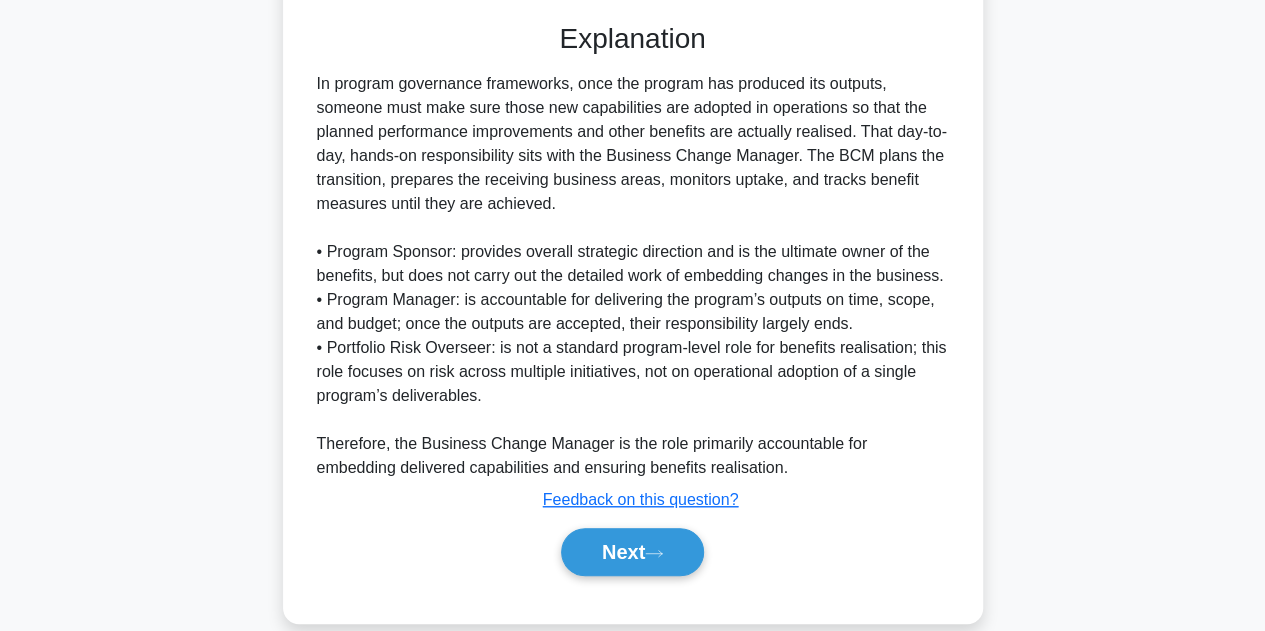 scroll, scrollTop: 578, scrollLeft: 0, axis: vertical 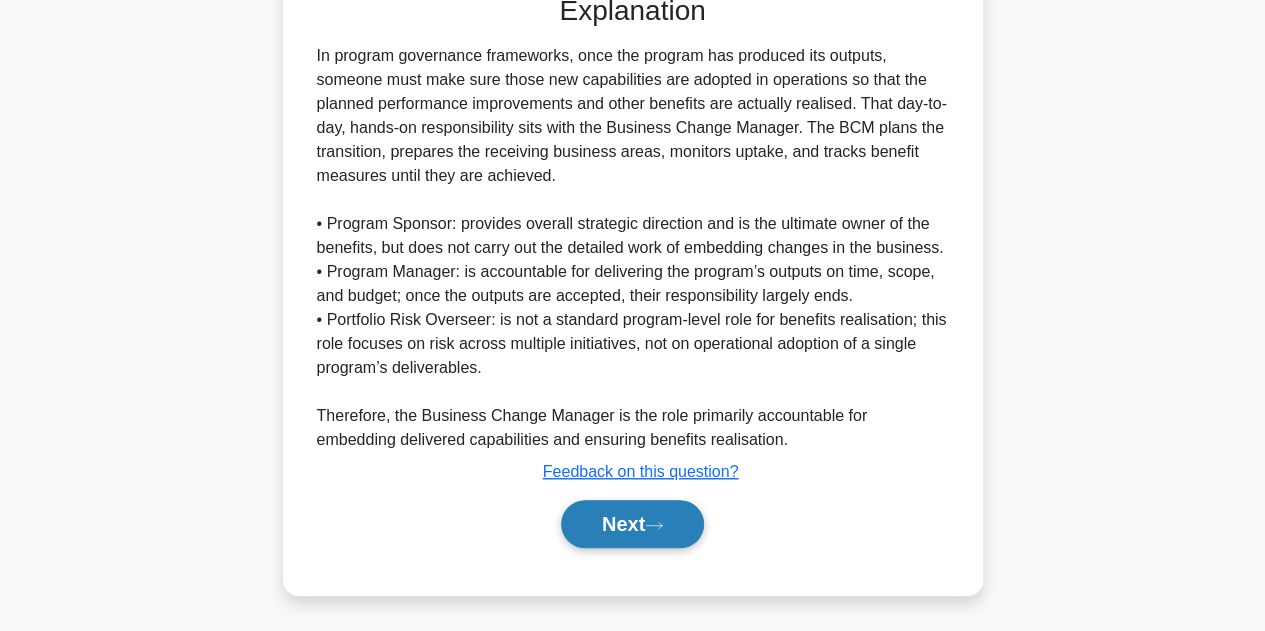 click on "Next" at bounding box center [632, 524] 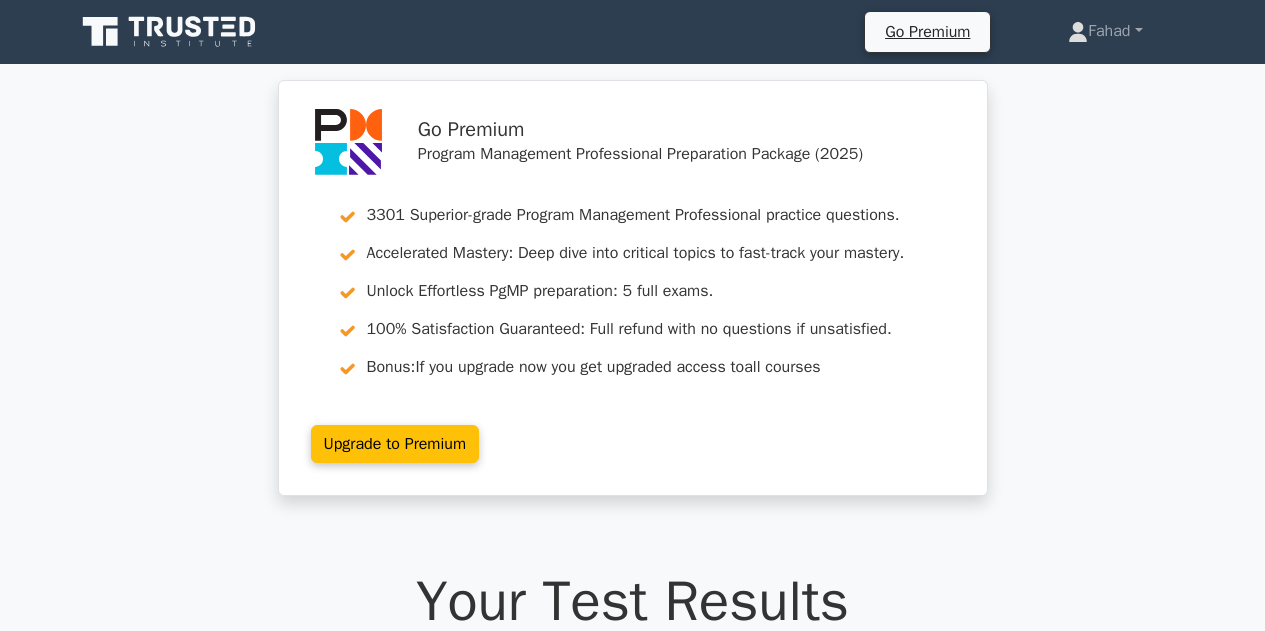 scroll, scrollTop: 0, scrollLeft: 0, axis: both 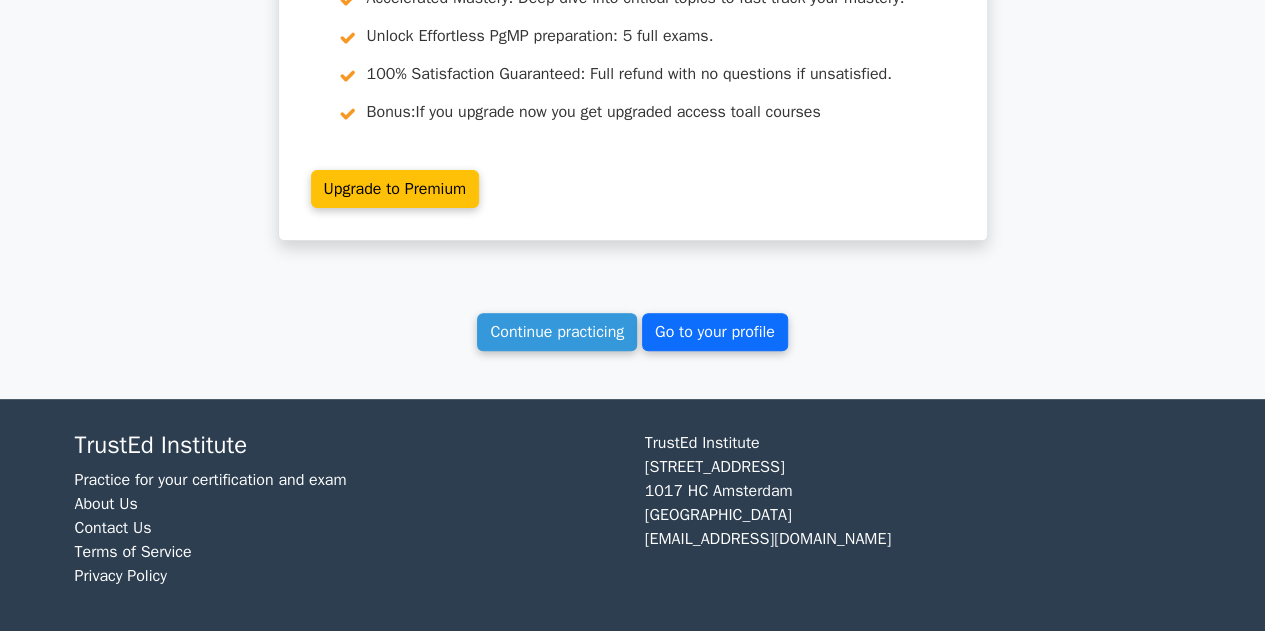 click on "Go to your profile" at bounding box center [715, 332] 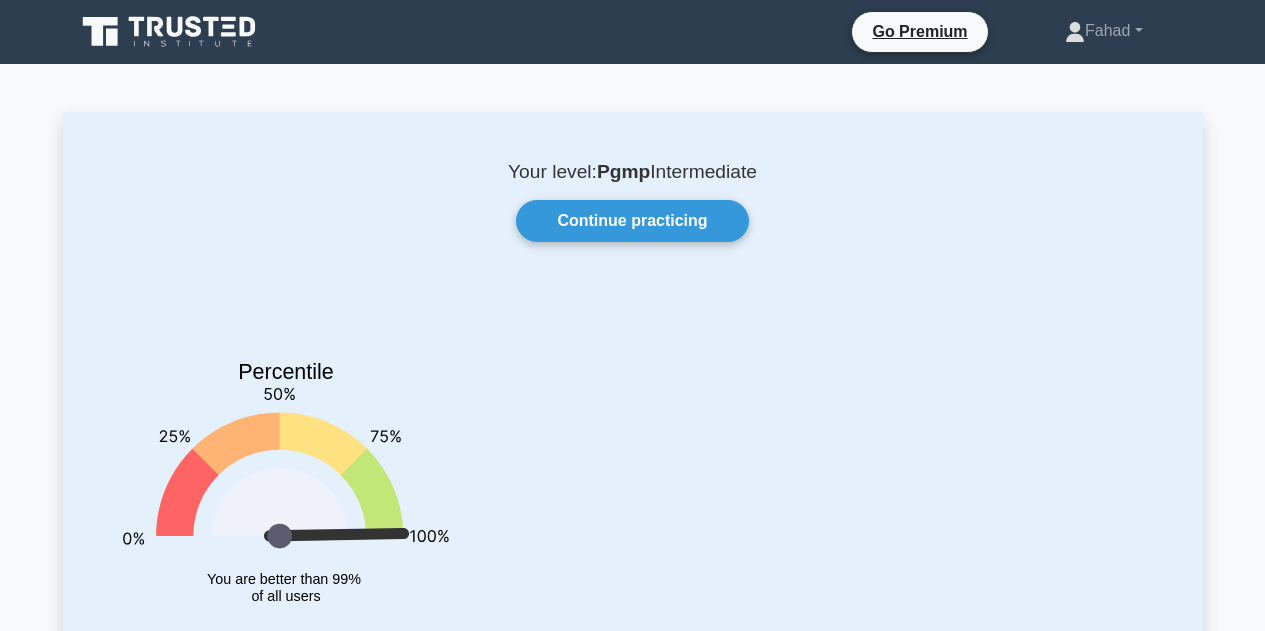 scroll, scrollTop: 0, scrollLeft: 0, axis: both 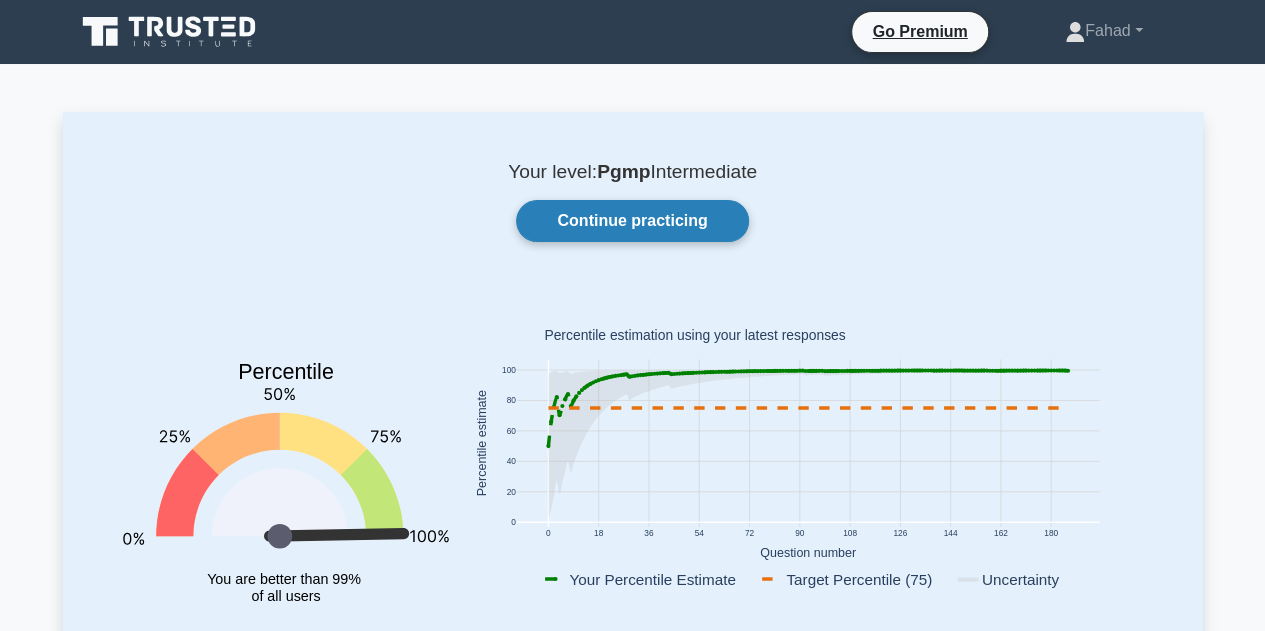 click on "Continue practicing" at bounding box center [632, 221] 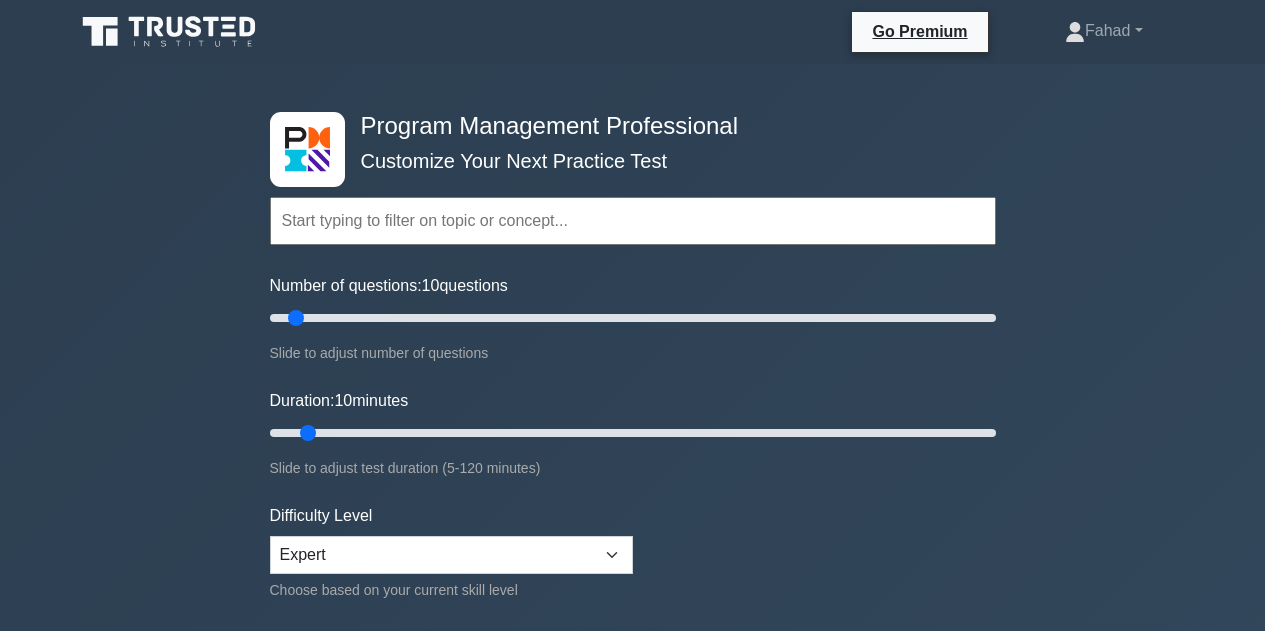 scroll, scrollTop: 0, scrollLeft: 0, axis: both 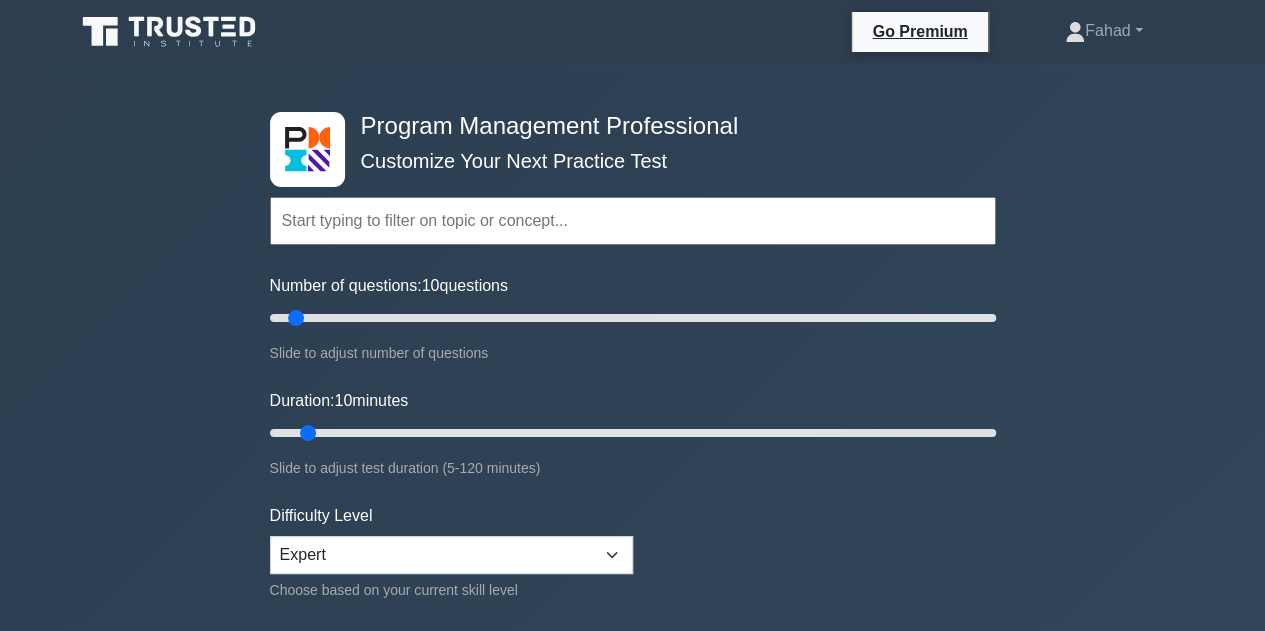 click on "Program Management Professional
Customize Your Next Practice Test
Topics
Introduction to Program Management
Program Management Performance Domains
Program Strategy Alignment
Program Benefits Management
Program Stakeholder Engagement
Program Governance" at bounding box center (632, 655) 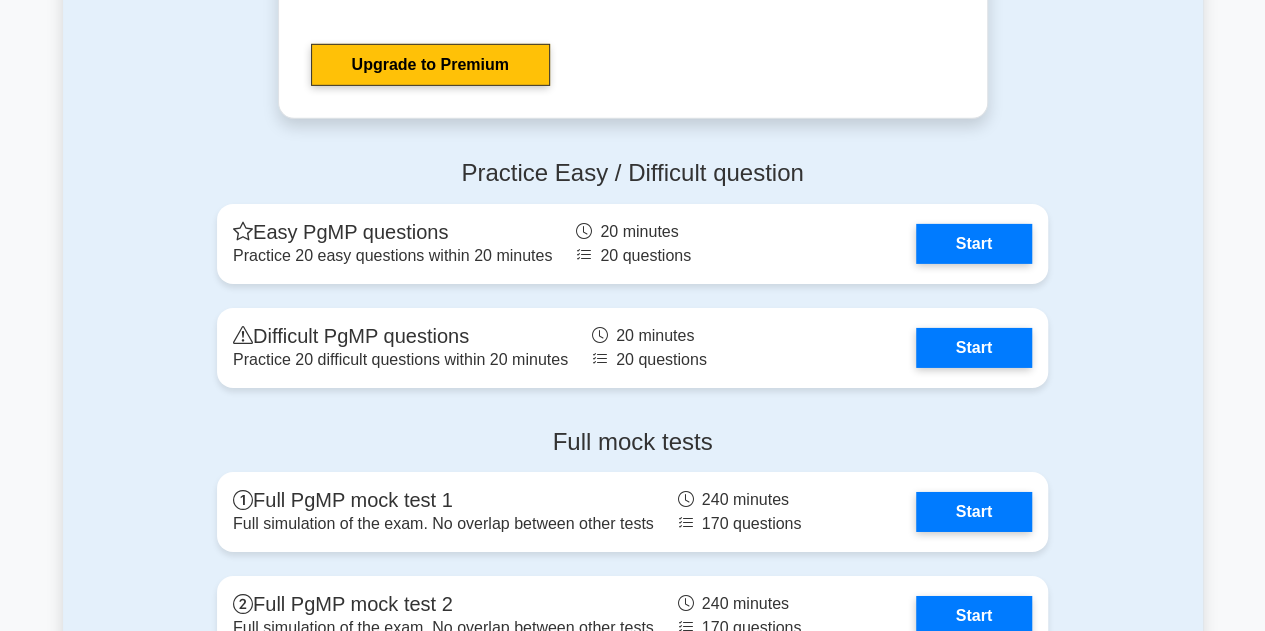scroll, scrollTop: 3160, scrollLeft: 0, axis: vertical 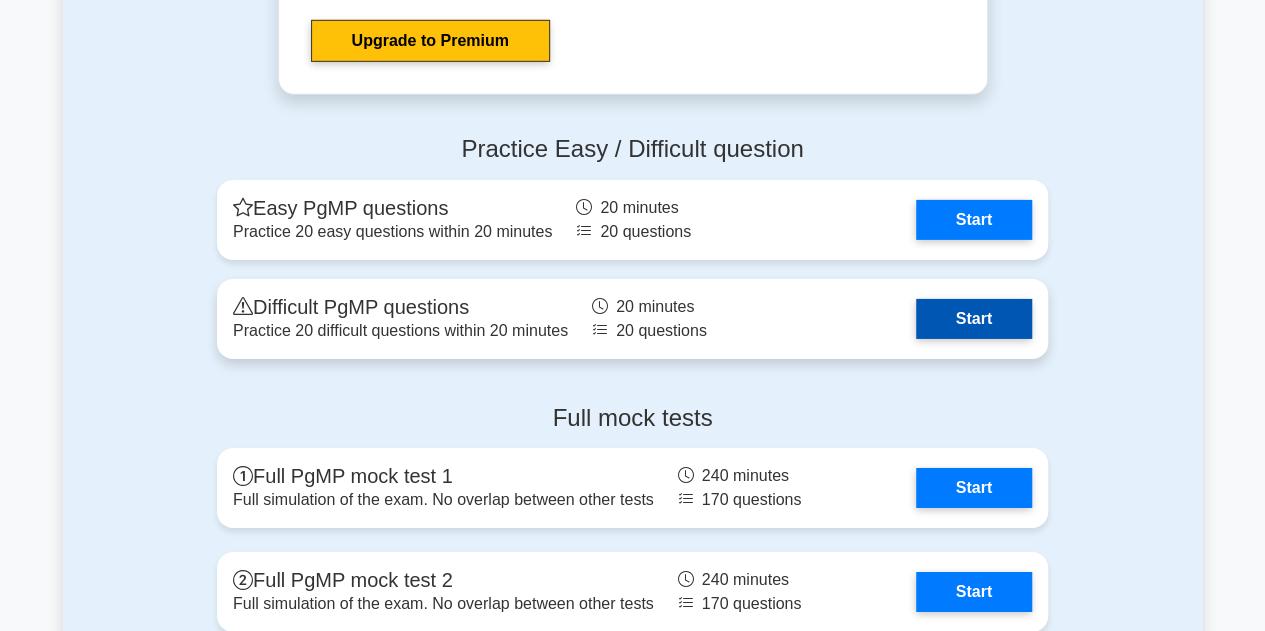 click on "Start" at bounding box center [974, 319] 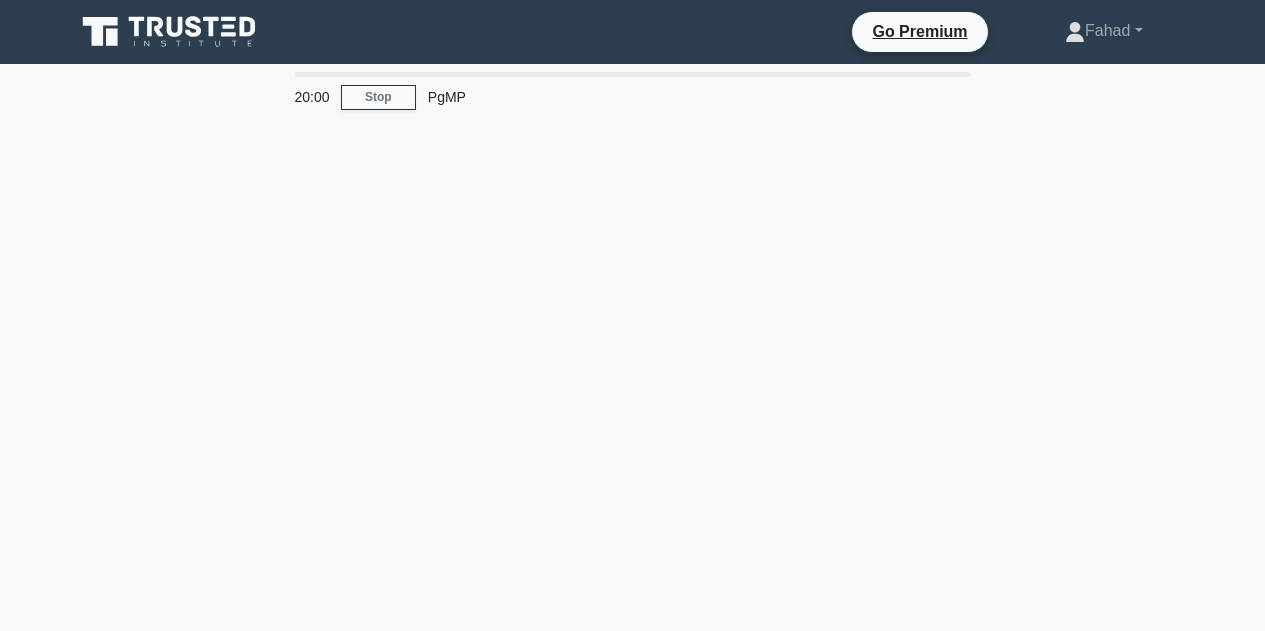 scroll, scrollTop: 0, scrollLeft: 0, axis: both 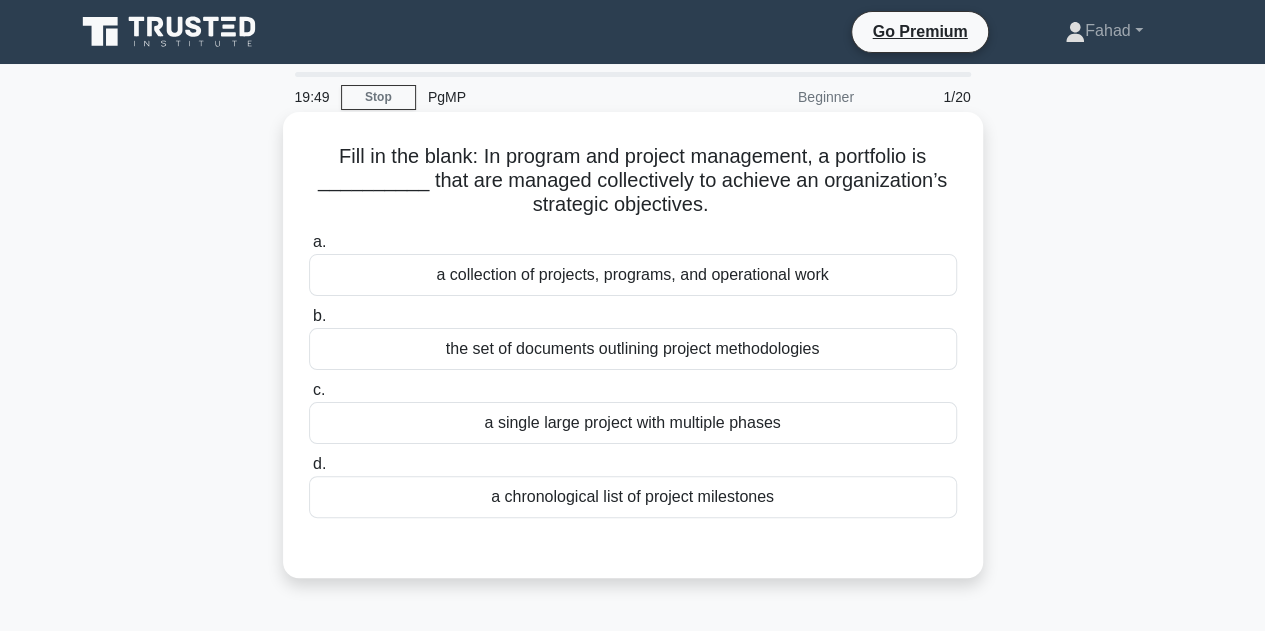click on "a collection of projects, programs, and operational work" at bounding box center (633, 275) 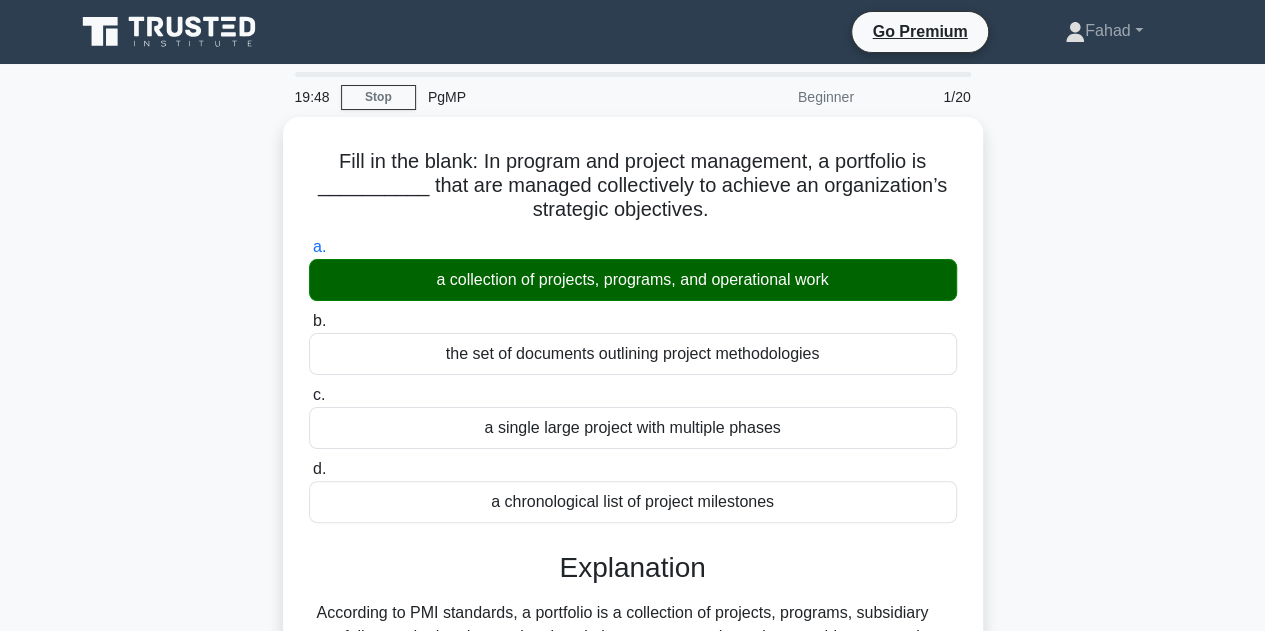 click on "Fill in the blank: In program and project management, a portfolio is __________ that are managed collectively to achieve an organization’s strategic objectives.
.spinner_0XTQ{transform-origin:center;animation:spinner_y6GP .75s linear infinite}@keyframes spinner_y6GP{100%{transform:rotate(360deg)}}
a.
a collection of projects, programs, and operational work
b. c. d." at bounding box center [633, 574] 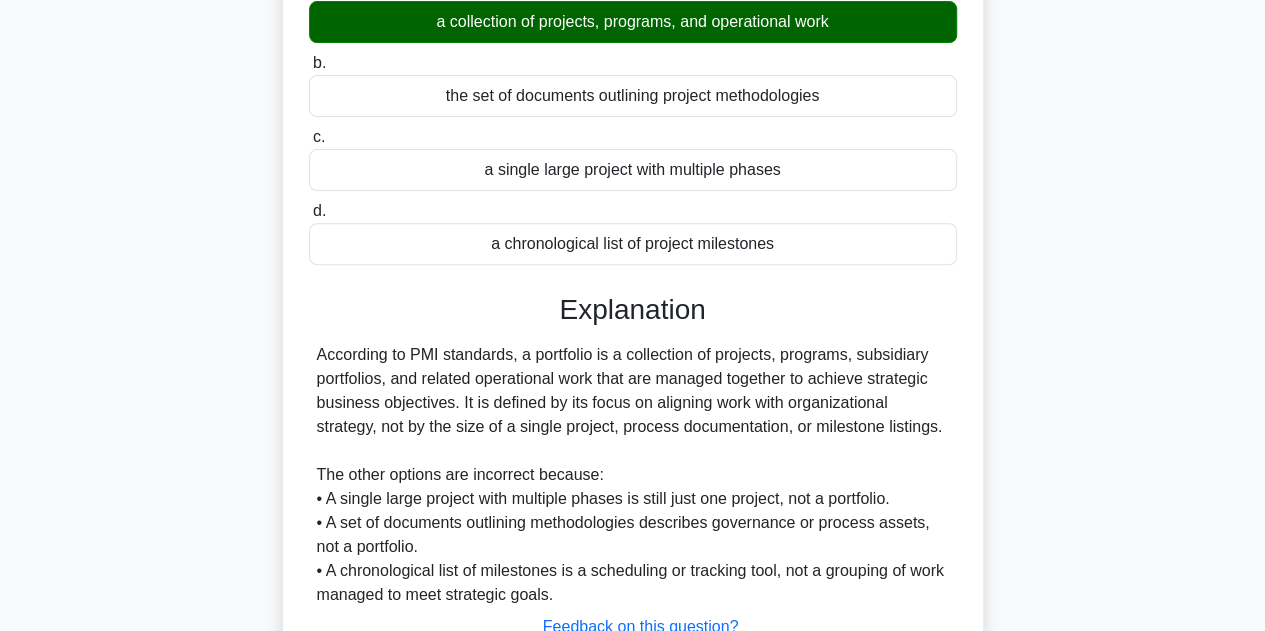 scroll, scrollTop: 449, scrollLeft: 0, axis: vertical 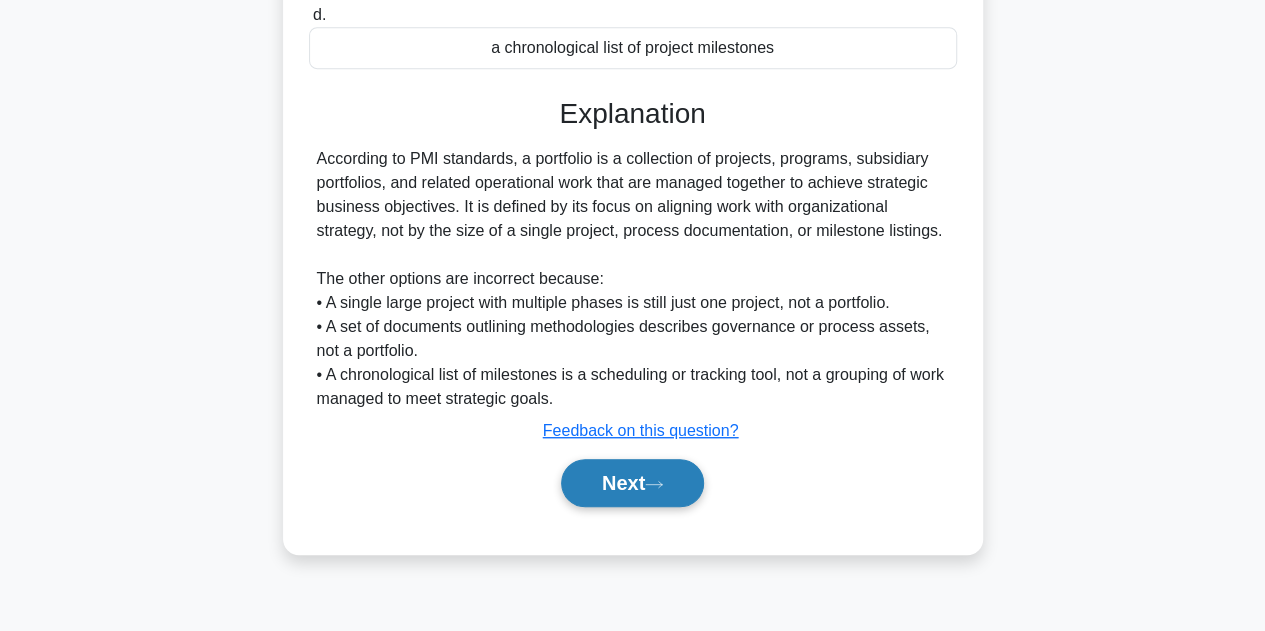 click on "Next" at bounding box center [632, 483] 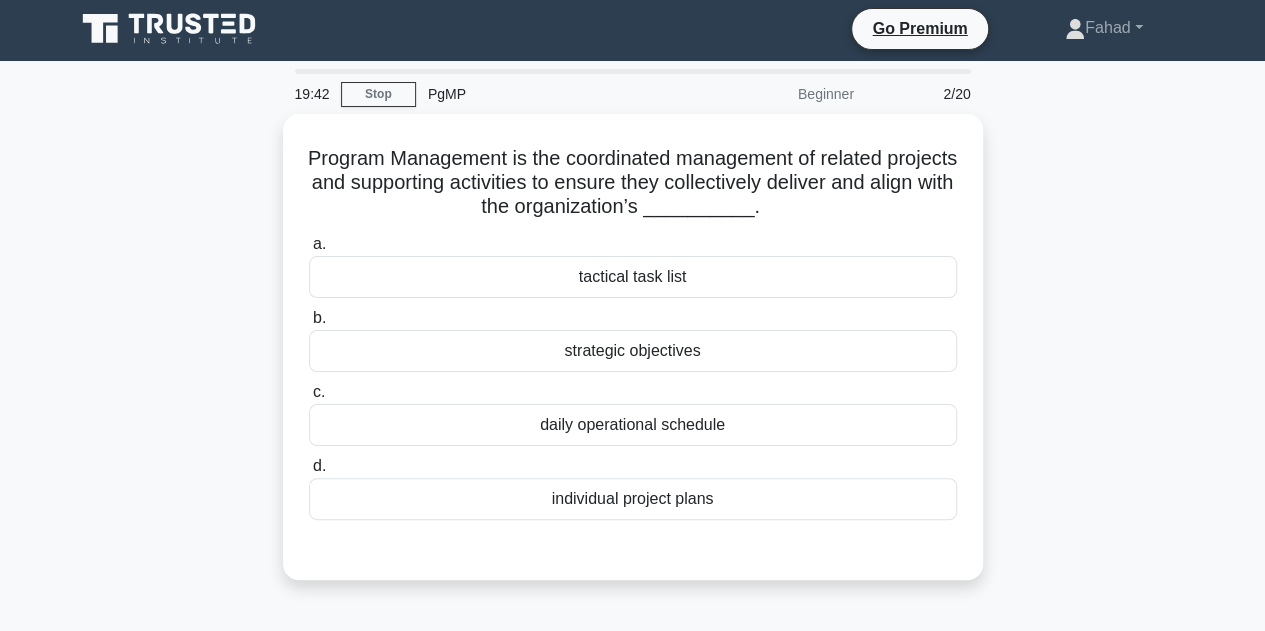 scroll, scrollTop: 0, scrollLeft: 0, axis: both 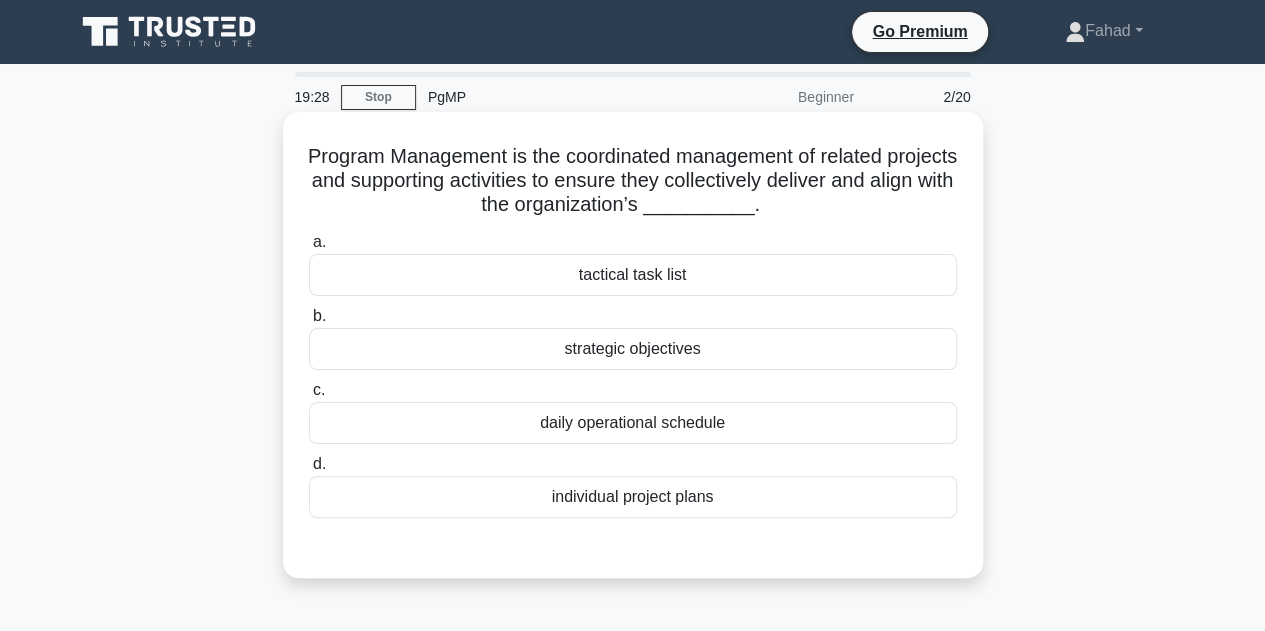 click on "strategic objectives" at bounding box center [633, 349] 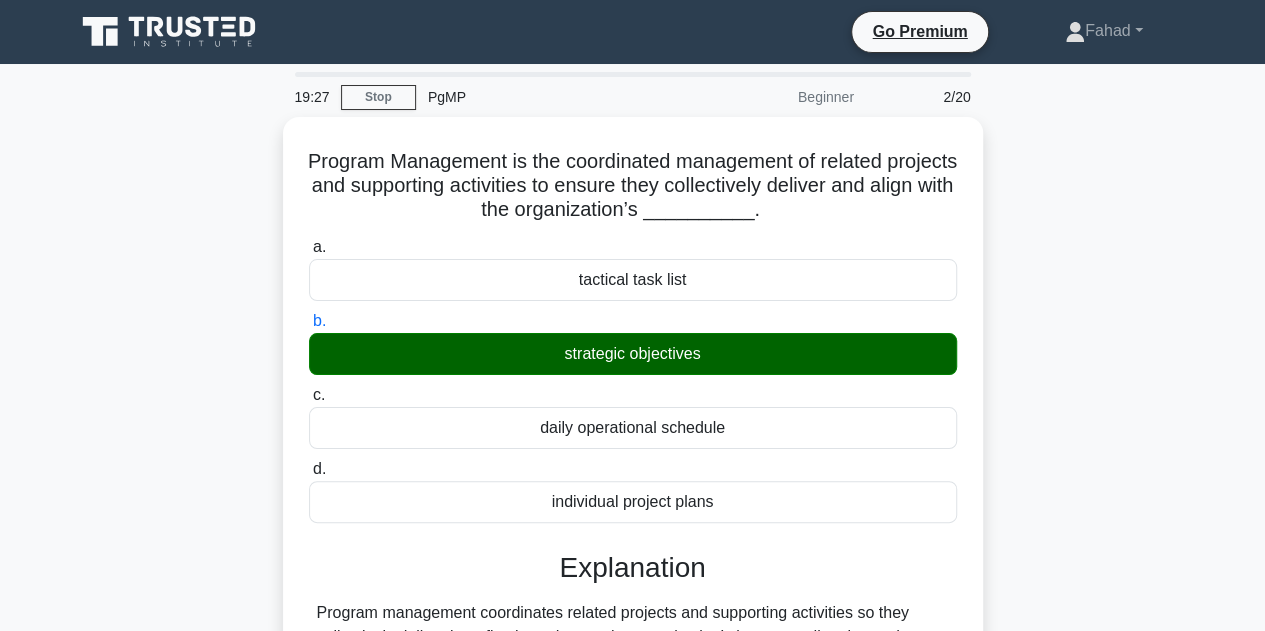 click on "Program Management is the coordinated management of related projects and supporting activities to ensure they collectively deliver and align with the organization’s __________.
.spinner_0XTQ{transform-origin:center;animation:spinner_y6GP .75s linear infinite}@keyframes spinner_y6GP{100%{transform:rotate(360deg)}}
a.
tactical task list
b. c." at bounding box center (633, 502) 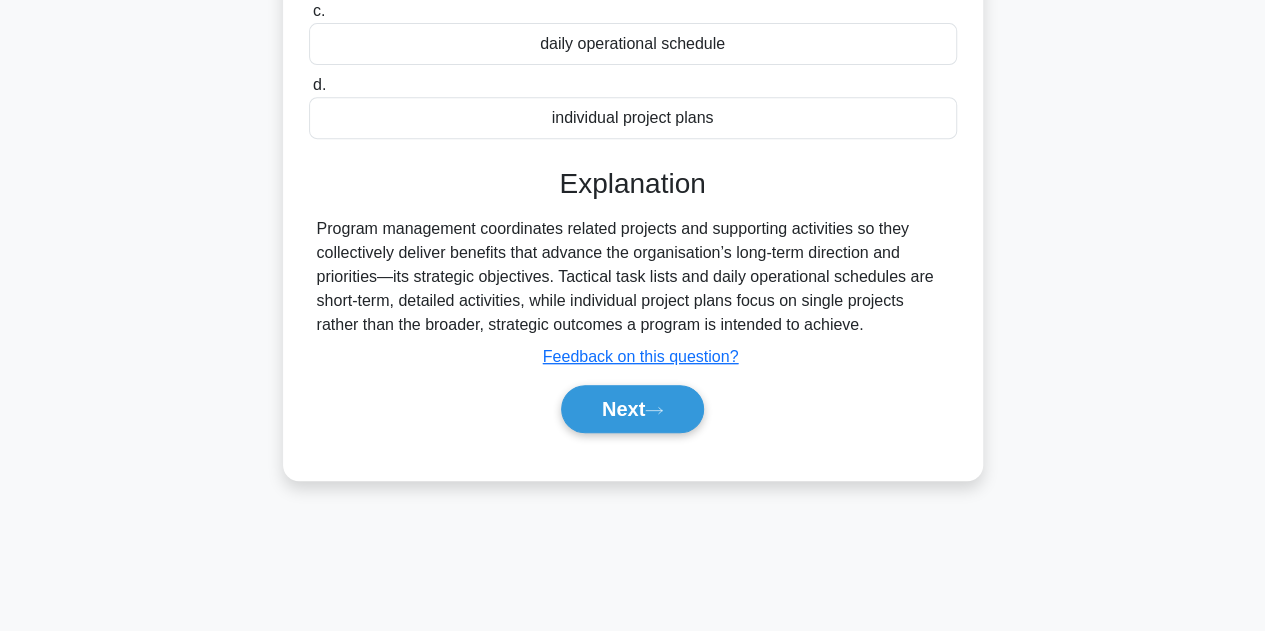 scroll, scrollTop: 449, scrollLeft: 0, axis: vertical 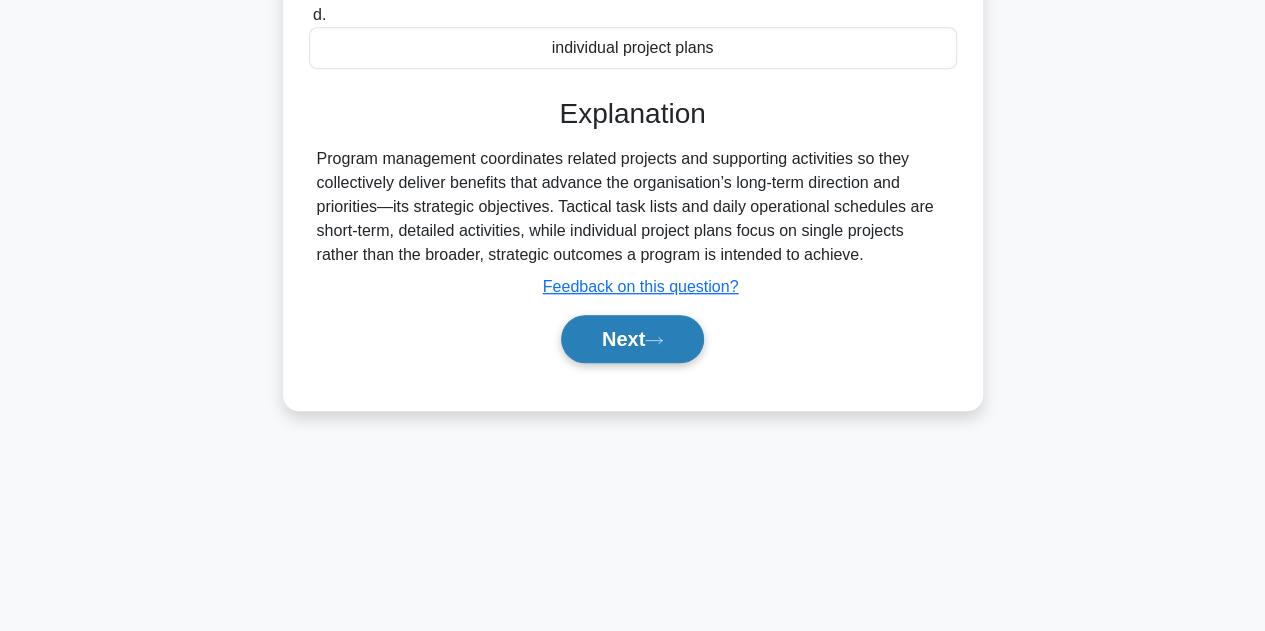click on "Next" at bounding box center [632, 339] 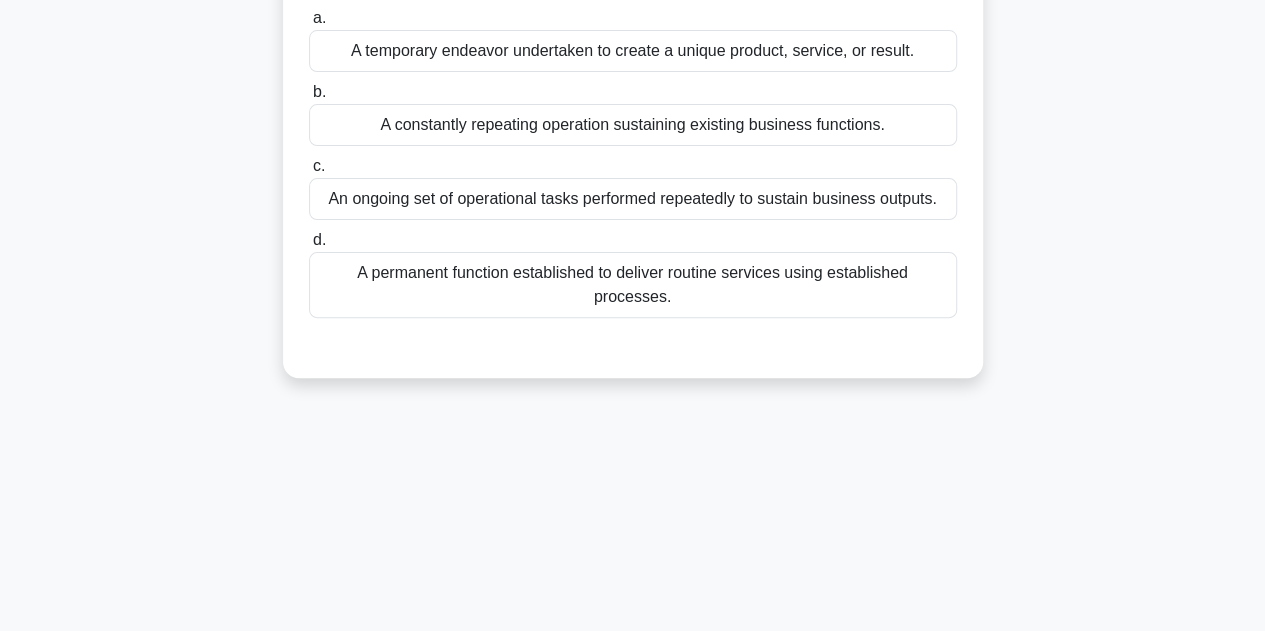 scroll, scrollTop: 0, scrollLeft: 0, axis: both 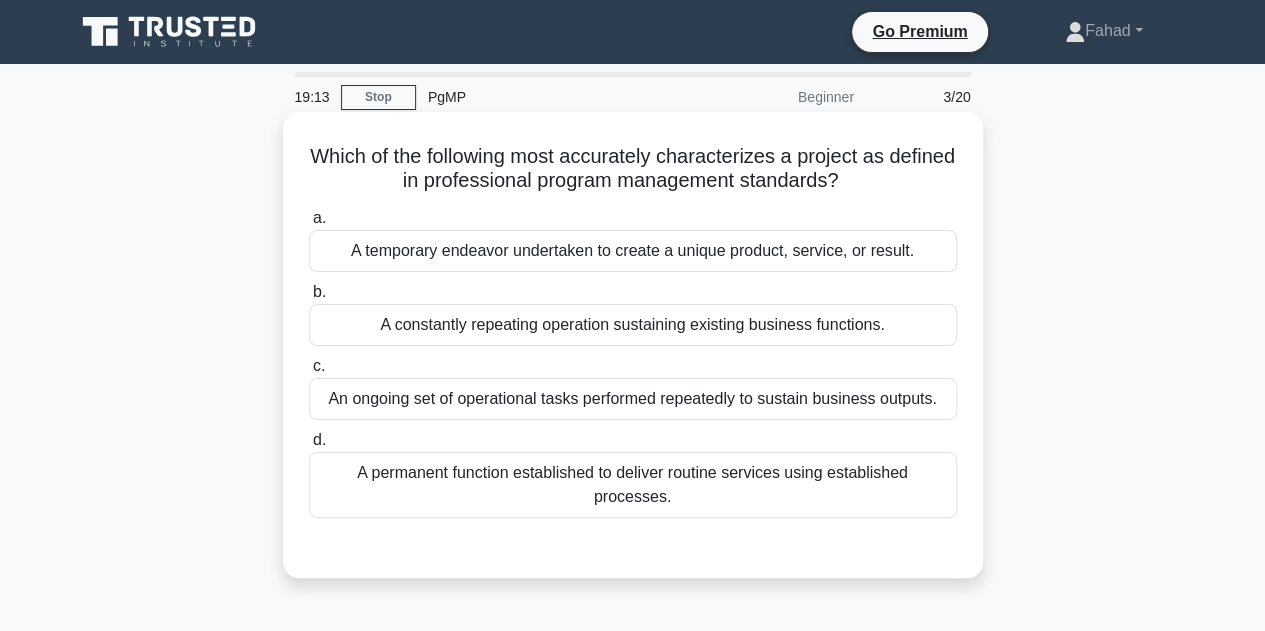 click on "A temporary endeavor undertaken to create a unique product, service, or result." at bounding box center (633, 251) 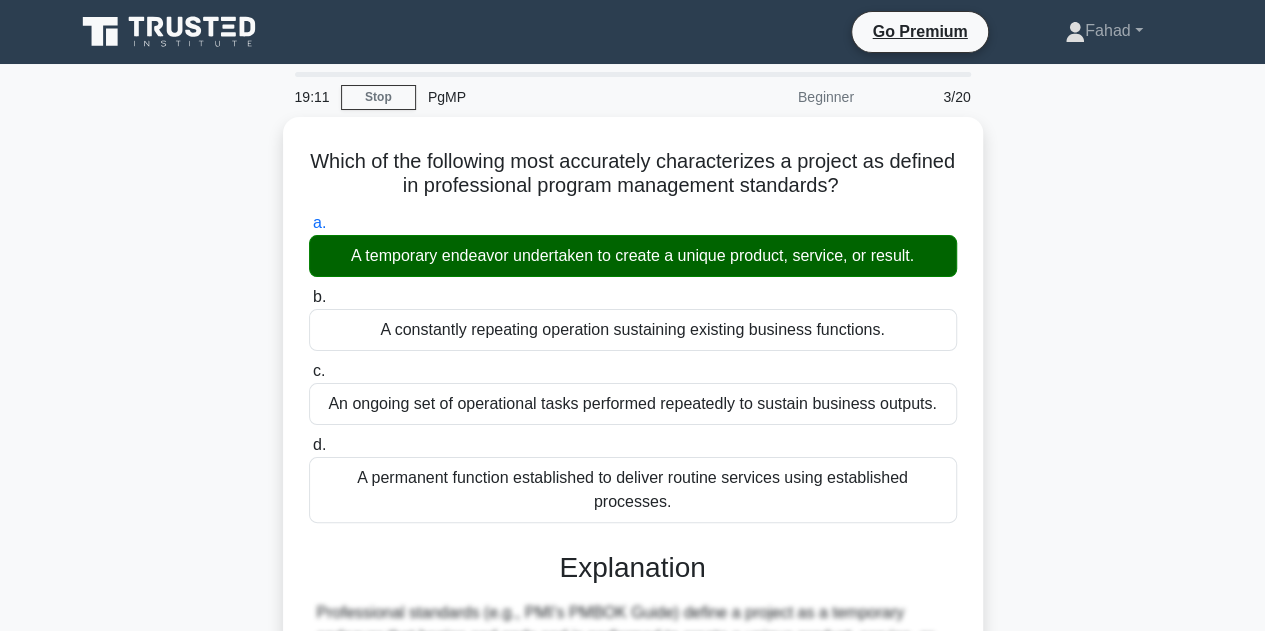click on "Which of the following most accurately characterizes a project as defined in professional program management standards?
.spinner_0XTQ{transform-origin:center;animation:spinner_y6GP .75s linear infinite}@keyframes spinner_y6GP{100%{transform:rotate(360deg)}}
a.
A temporary endeavor undertaken to create a unique product, service, or result.
b." at bounding box center (633, 562) 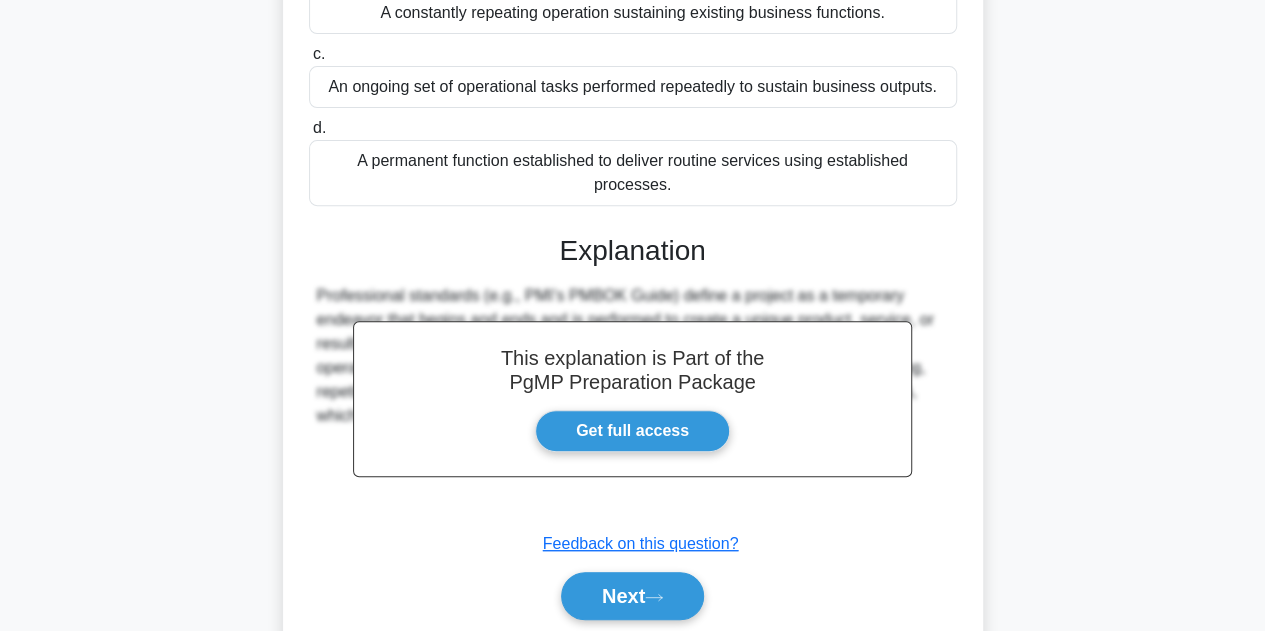 scroll, scrollTop: 449, scrollLeft: 0, axis: vertical 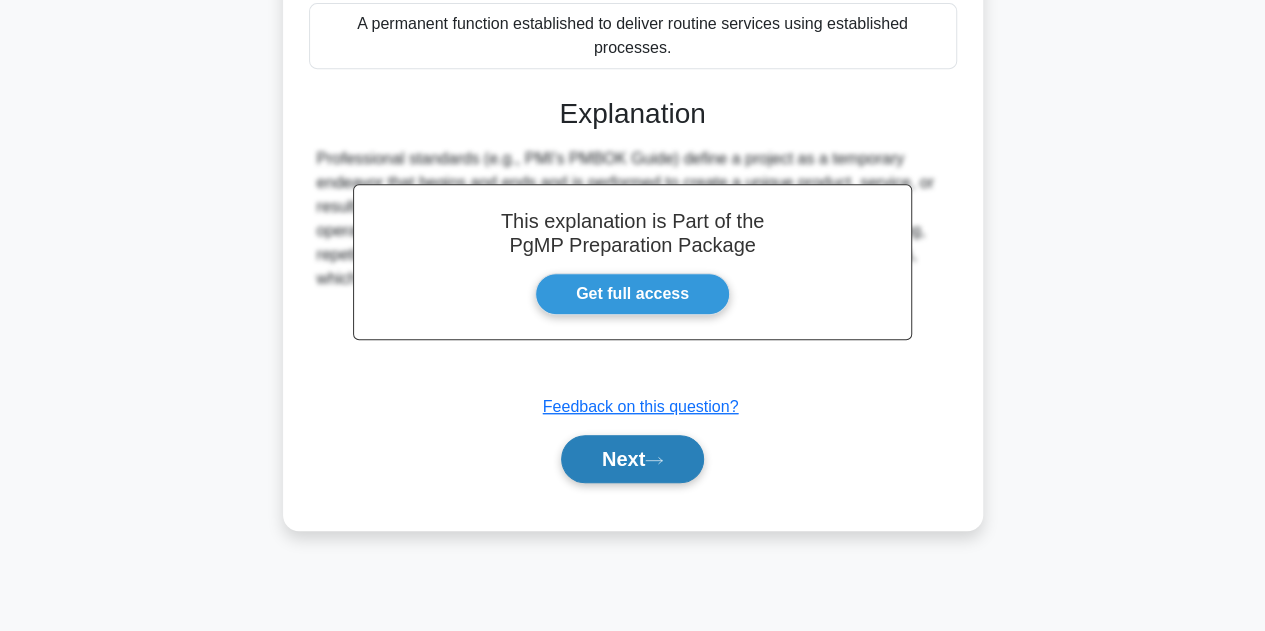 click on "Next" at bounding box center [632, 459] 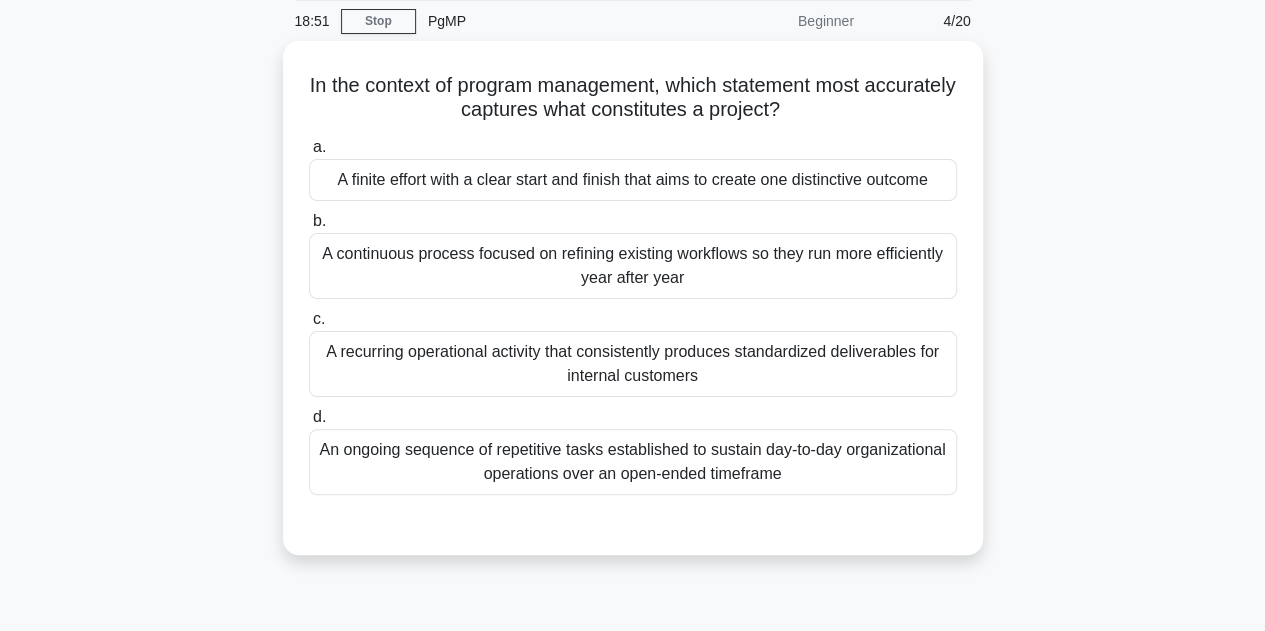 scroll, scrollTop: 80, scrollLeft: 0, axis: vertical 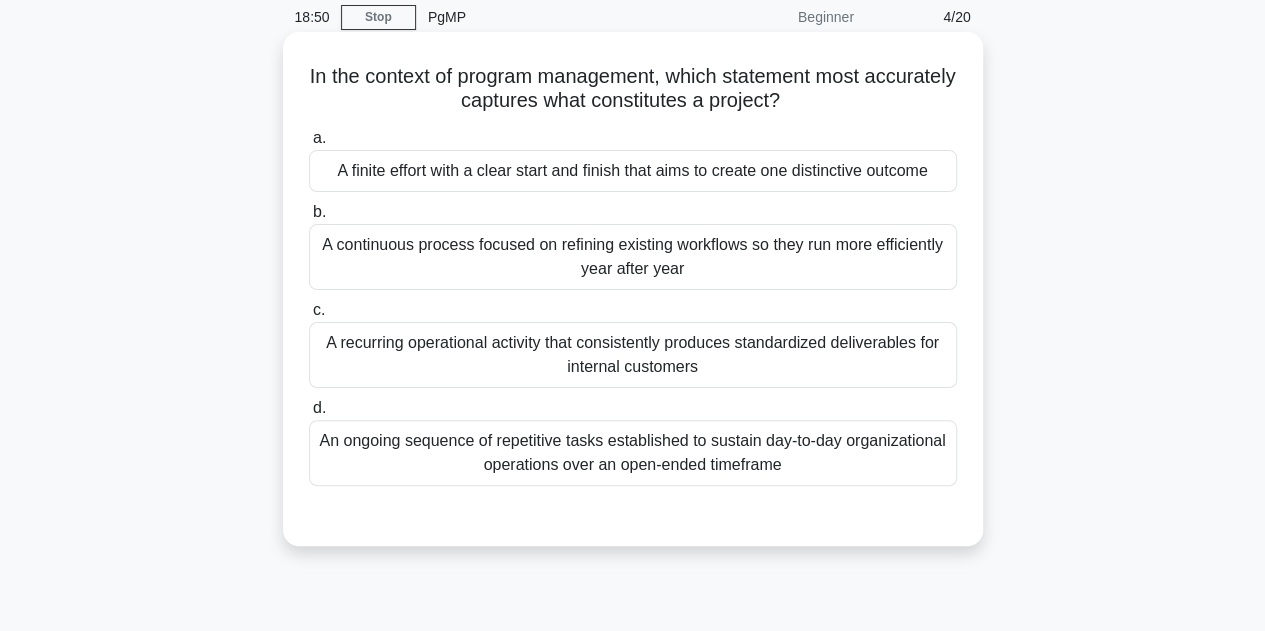 click on "A finite effort with a clear start and finish that aims to create one distinctive outcome" at bounding box center [633, 171] 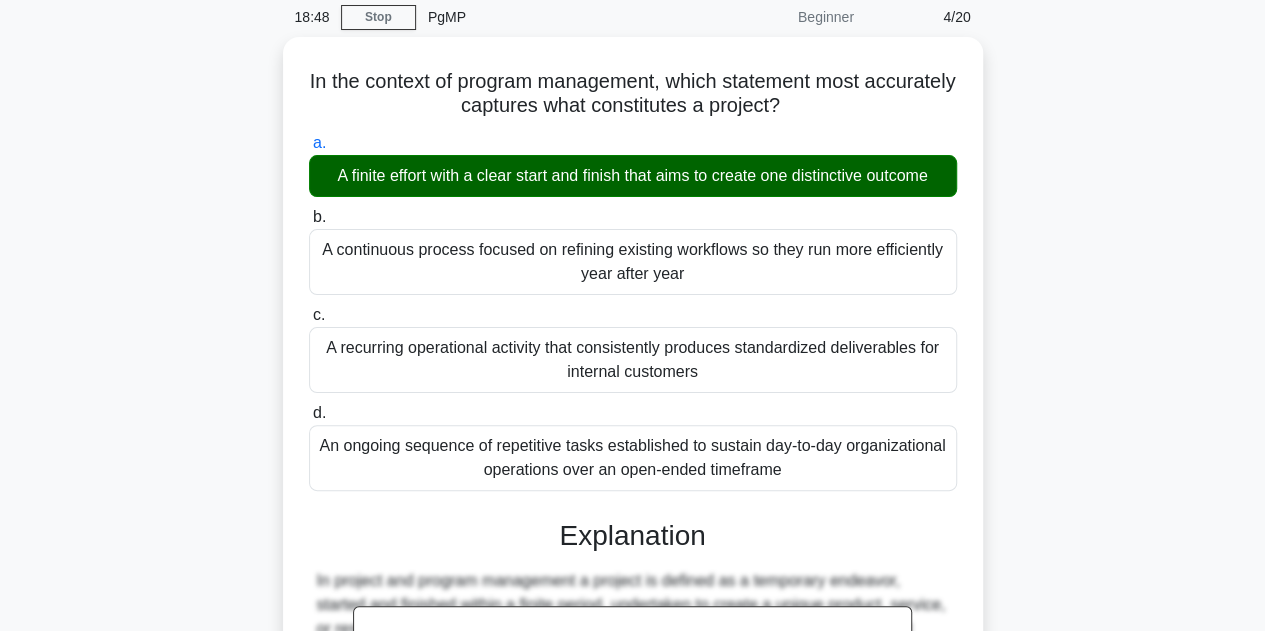 click on "In the context of program management, which statement most accurately captures what constitutes a project?
.spinner_0XTQ{transform-origin:center;animation:spinner_y6GP .75s linear infinite}@keyframes spinner_y6GP{100%{transform:rotate(360deg)}}
a.
A finite effort with a clear start and finish that aims to create one distinctive outcome
b. c." at bounding box center [633, 518] 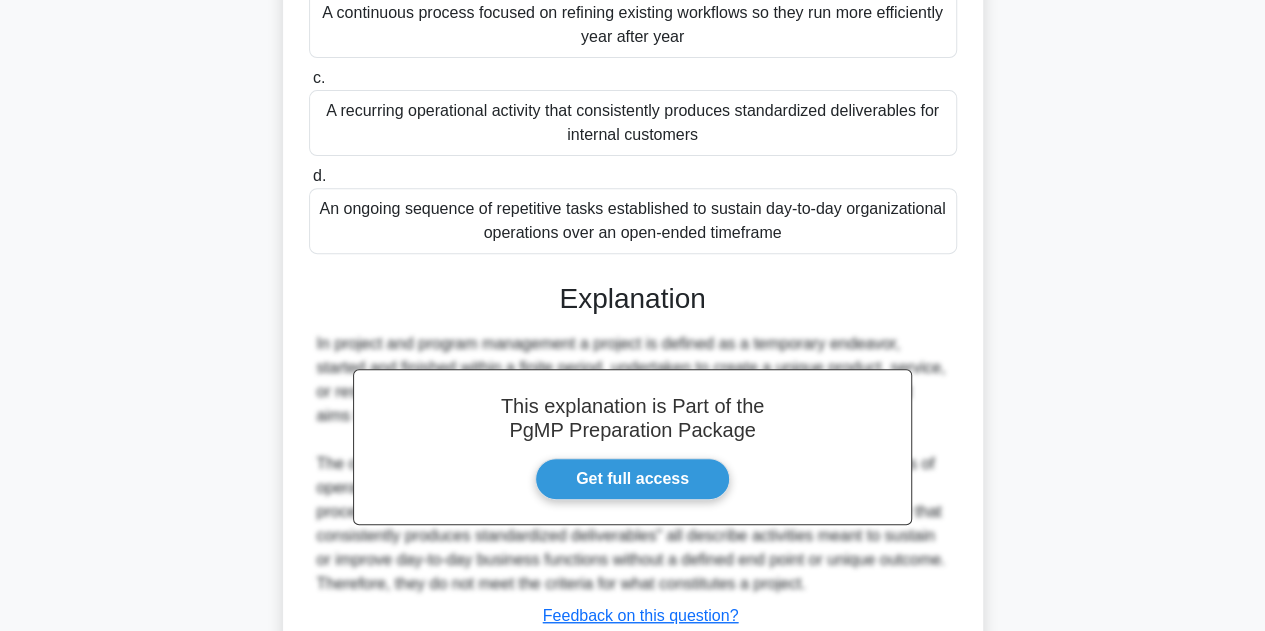 scroll, scrollTop: 455, scrollLeft: 0, axis: vertical 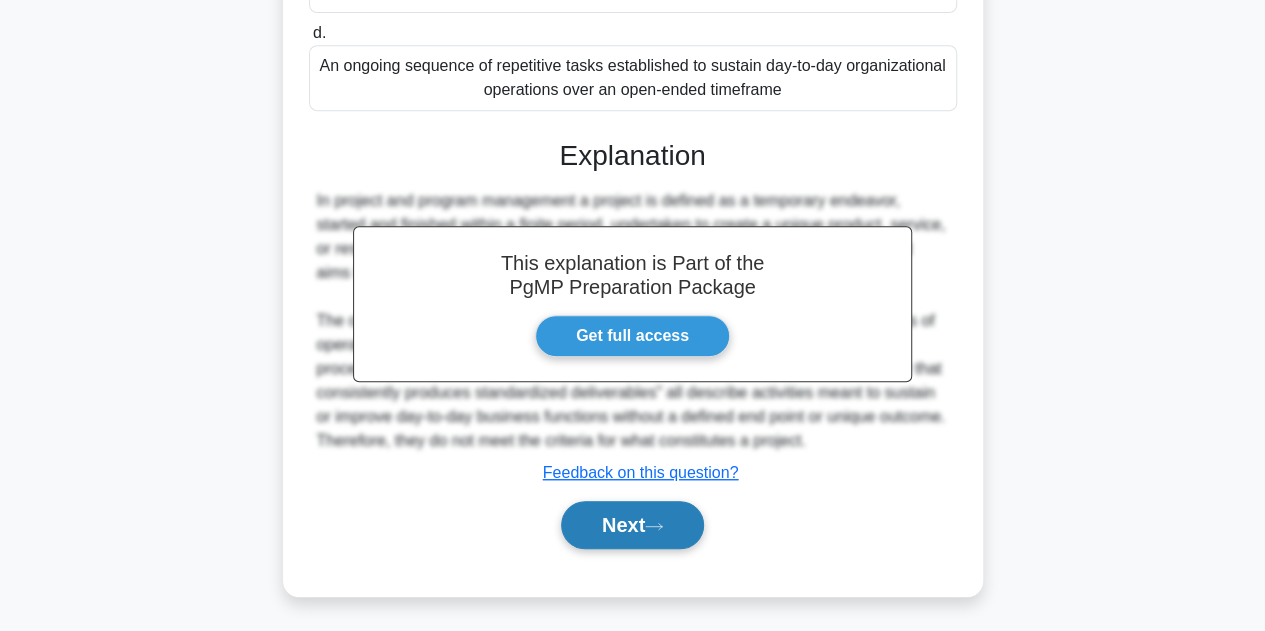 click on "Next" at bounding box center (632, 525) 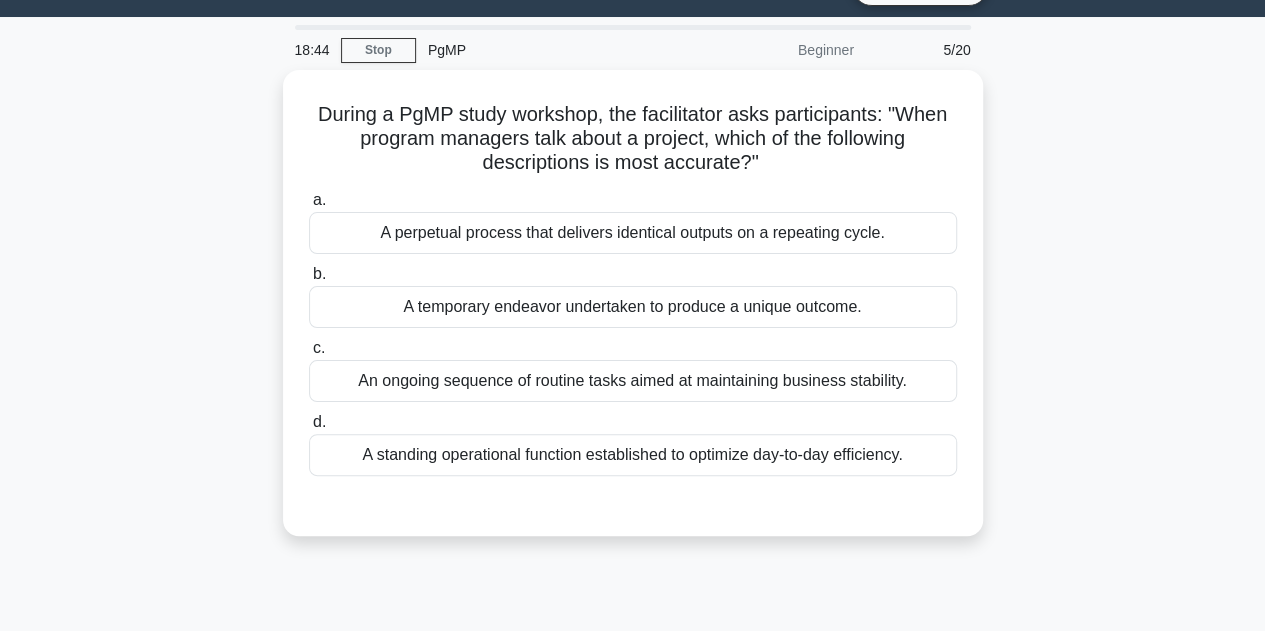 scroll, scrollTop: 0, scrollLeft: 0, axis: both 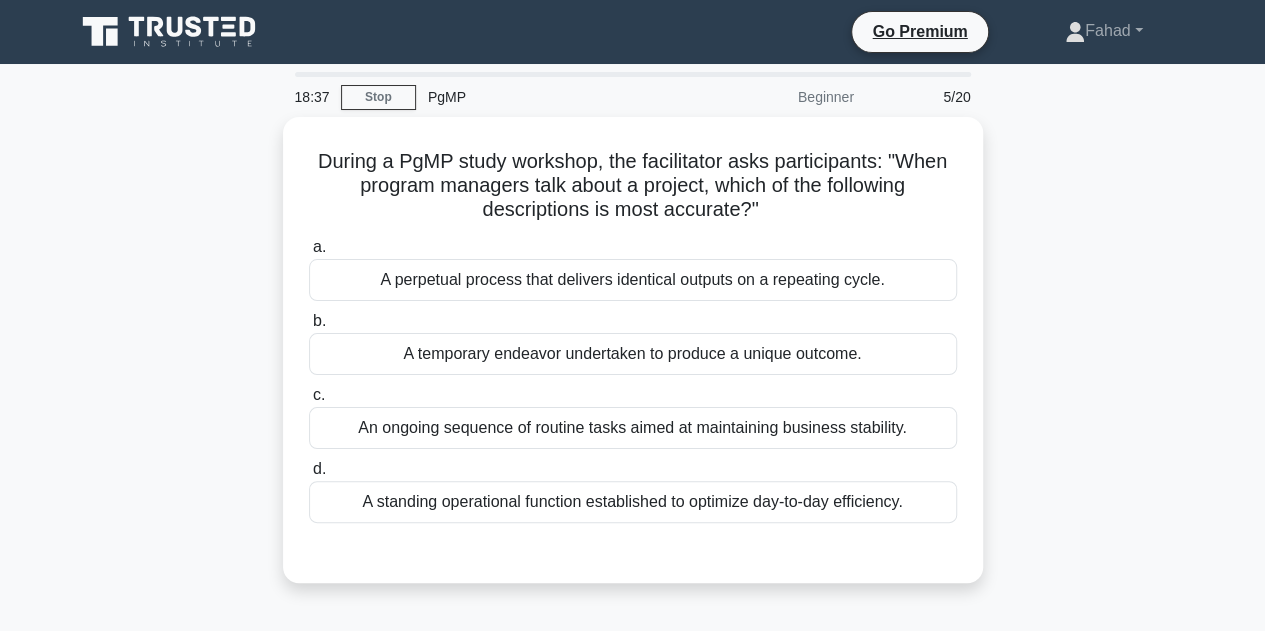 click on "During a PgMP study workshop, the facilitator asks participants: "When program managers talk about a project, which of the following descriptions is most accurate?"
.spinner_0XTQ{transform-origin:center;animation:spinner_y6GP .75s linear infinite}@keyframes spinner_y6GP{100%{transform:rotate(360deg)}}
a.
A perpetual process that delivers identical outputs on a repeating cycle.
b. c. d." at bounding box center (633, 362) 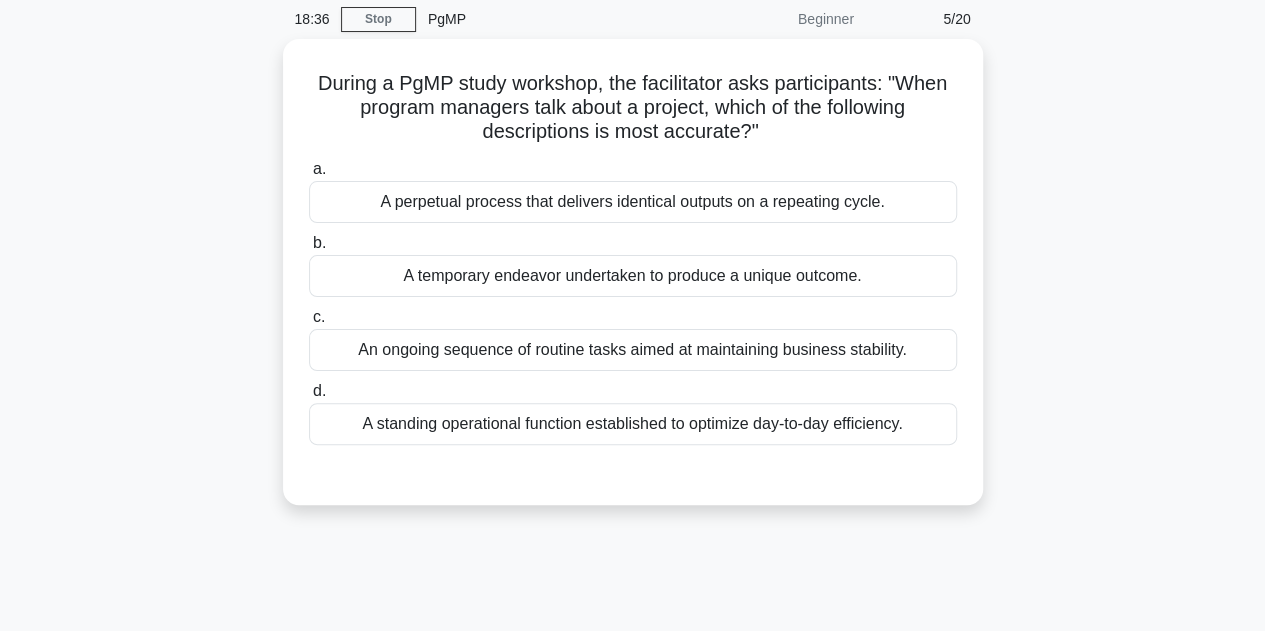 scroll, scrollTop: 80, scrollLeft: 0, axis: vertical 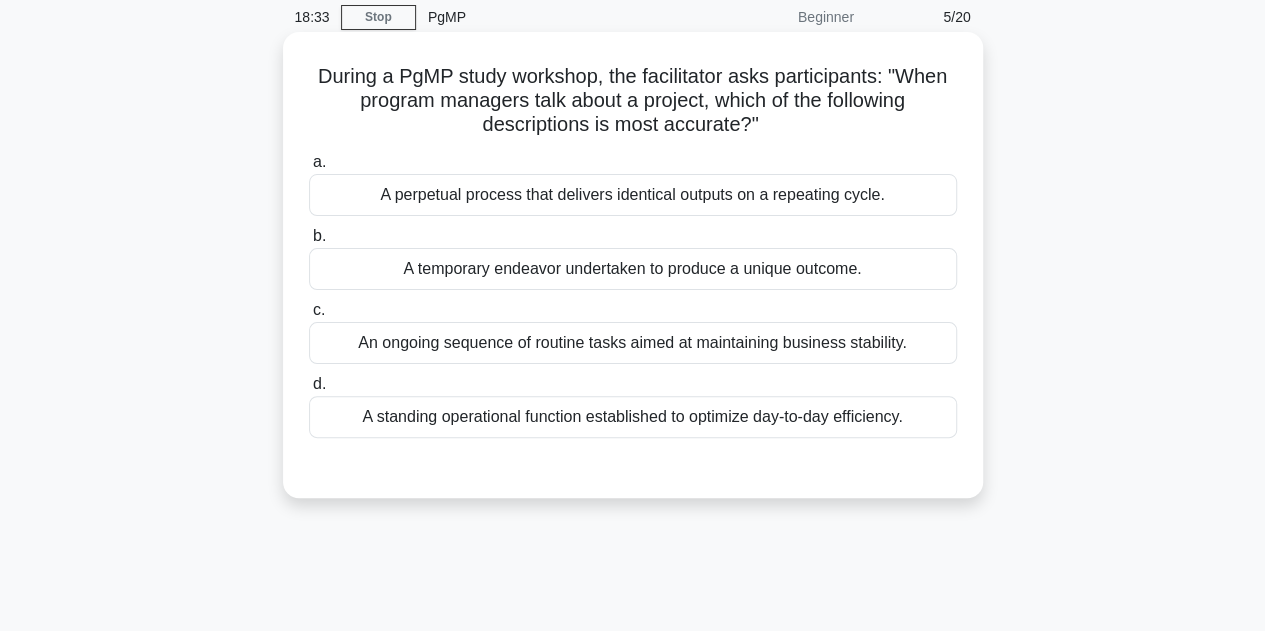 click on "A temporary endeavor undertaken to produce a unique outcome." at bounding box center [633, 269] 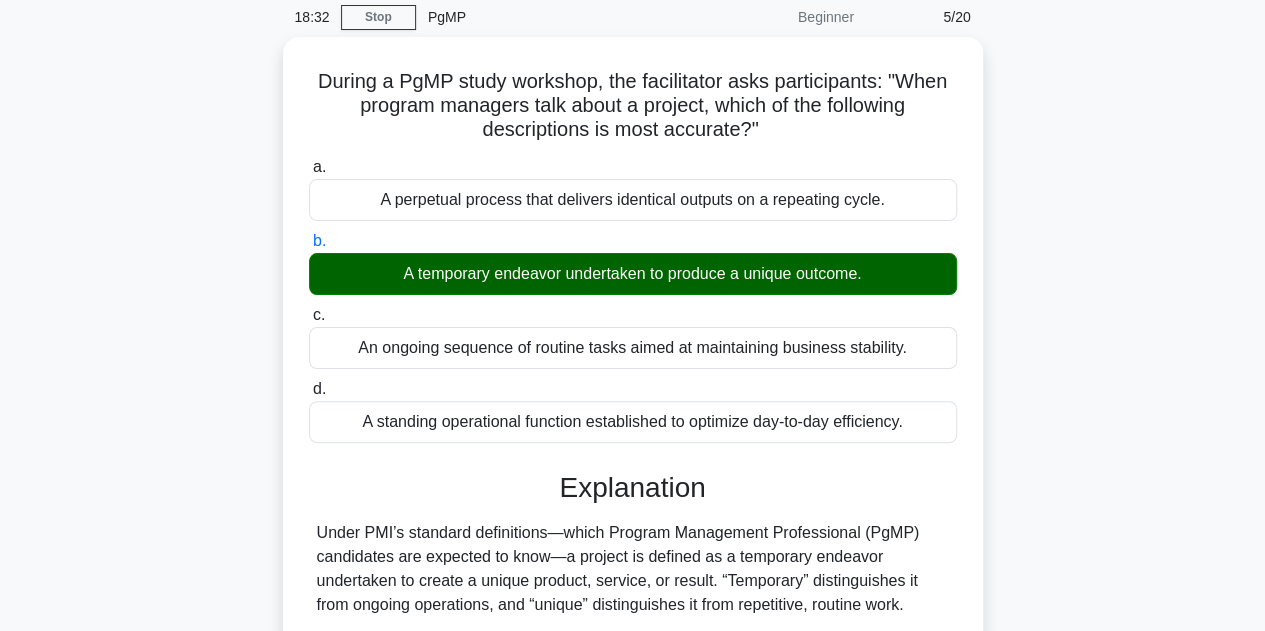 click on "During a PgMP study workshop, the facilitator asks participants: "When program managers talk about a project, which of the following descriptions is most accurate?"
.spinner_0XTQ{transform-origin:center;animation:spinner_y6GP .75s linear infinite}@keyframes spinner_y6GP{100%{transform:rotate(360deg)}}
a.
A perpetual process that delivers identical outputs on a repeating cycle.
b. c. d." at bounding box center (633, 470) 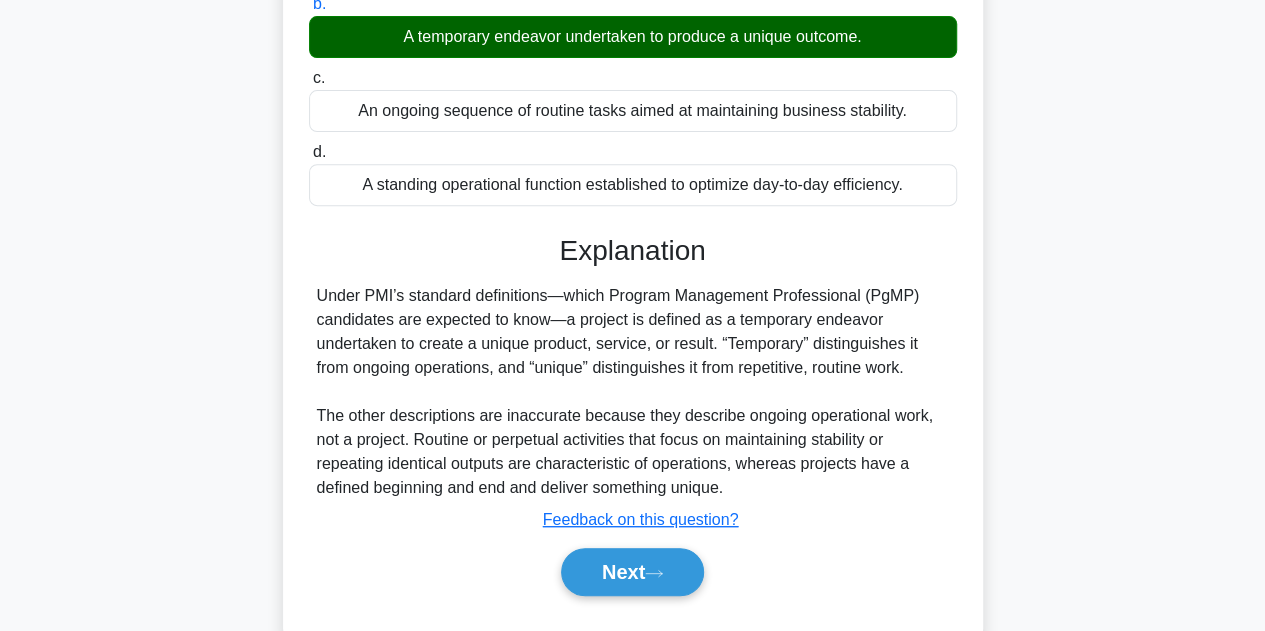 scroll, scrollTop: 449, scrollLeft: 0, axis: vertical 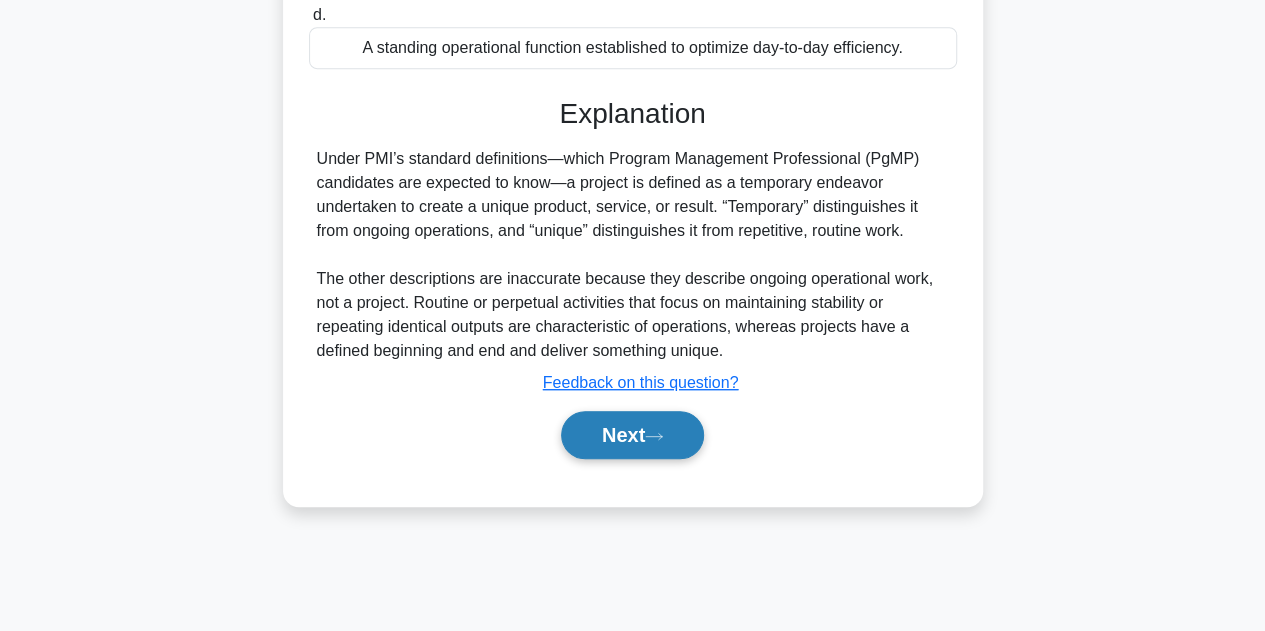 click on "Next" at bounding box center (632, 435) 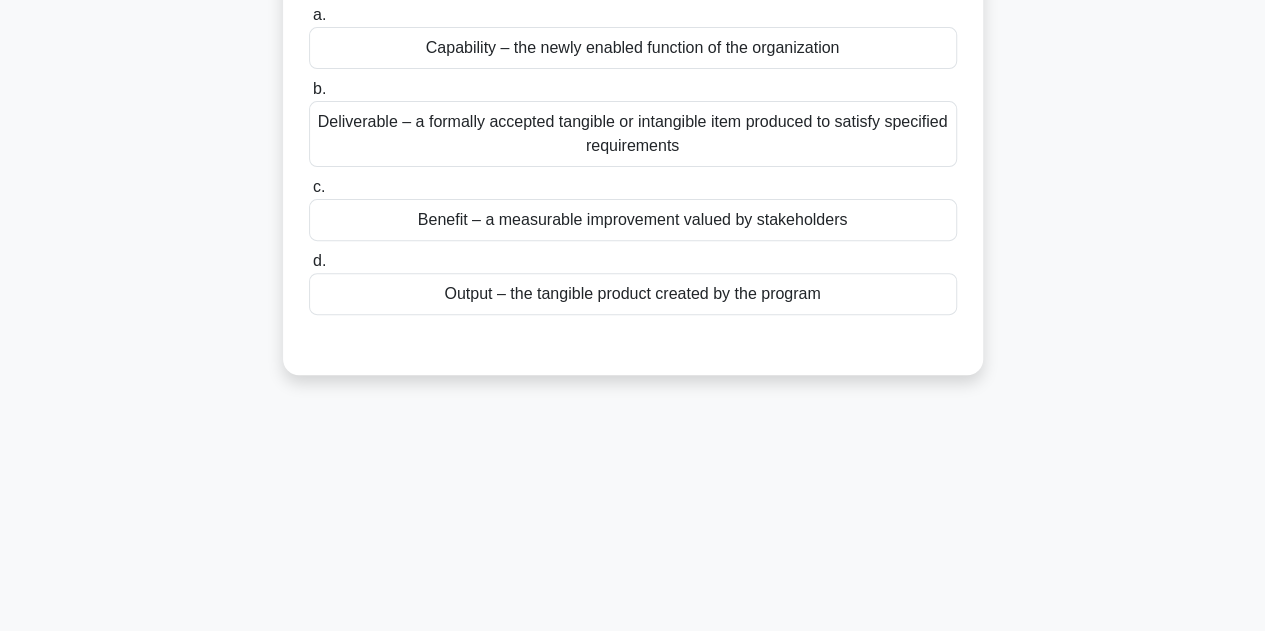 scroll, scrollTop: 209, scrollLeft: 0, axis: vertical 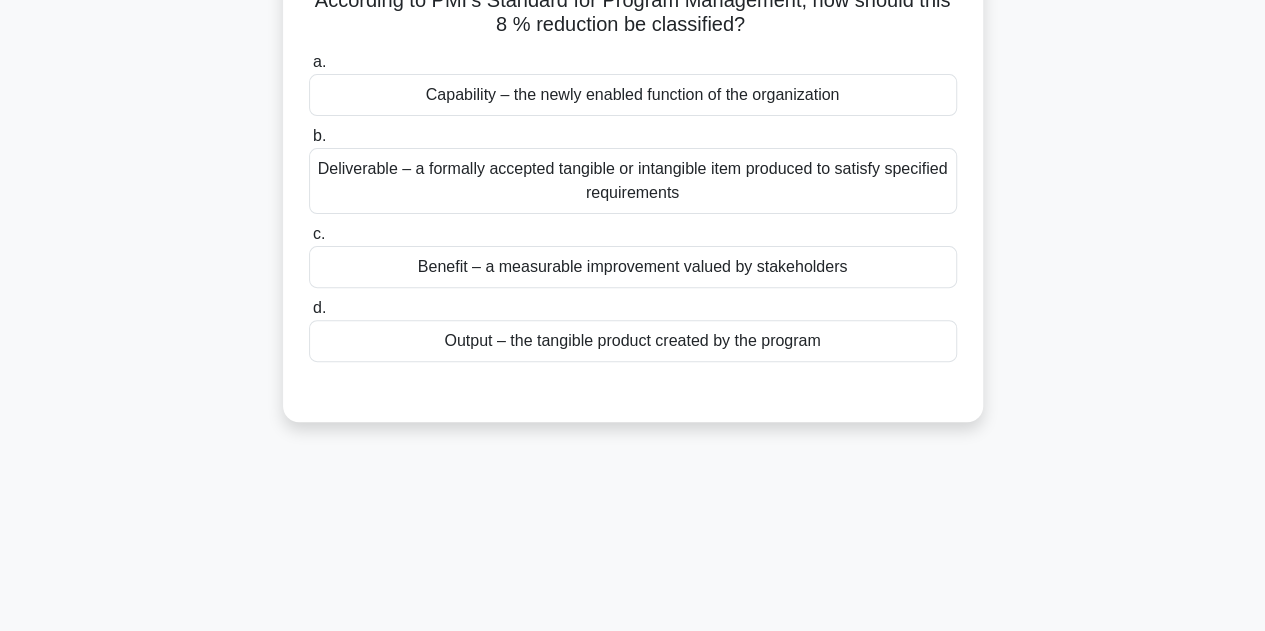 click on "During the closure of the "Customer First" program, data showed an 8 % drop in customer churn after launching a new self-service portal. According to PMI’s Standard for Program Management, how should this 8 % reduction be classified?
.spinner_0XTQ{transform-origin:center;animation:spinner_y6GP .75s linear infinite}@keyframes spinner_y6GP{100%{transform:rotate(360deg)}}
a." at bounding box center [633, 177] 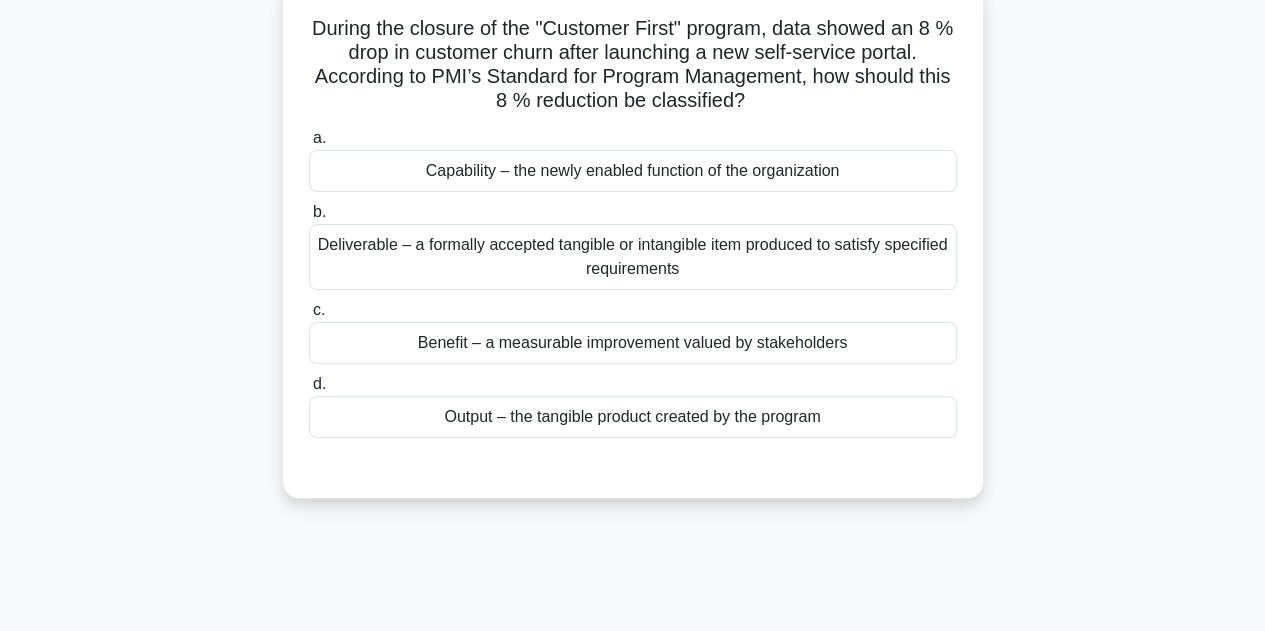 scroll, scrollTop: 129, scrollLeft: 0, axis: vertical 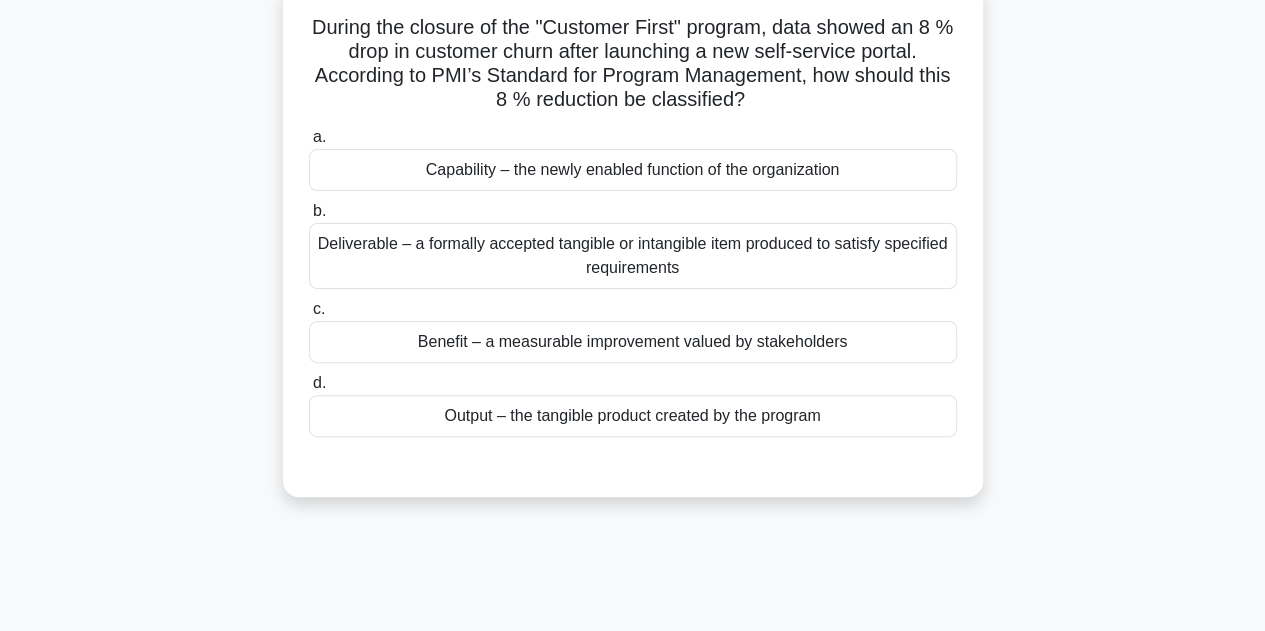 click on "Benefit – a measurable improvement valued by stakeholders" at bounding box center (633, 342) 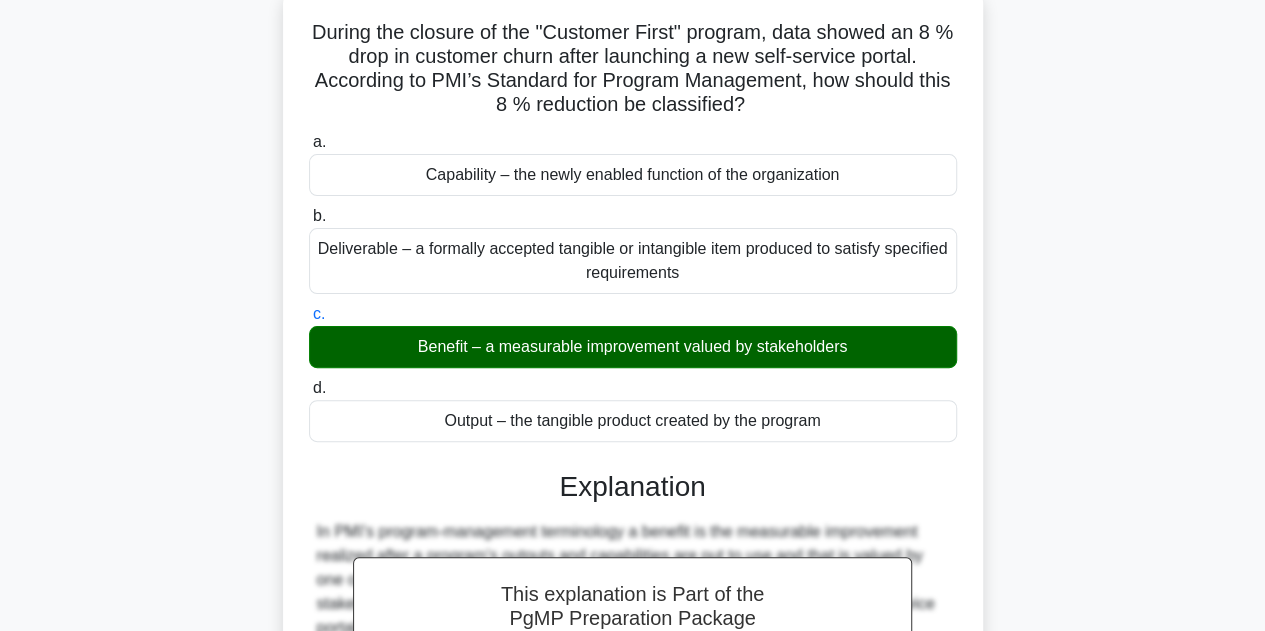 click on "During the closure of the "Customer First" program, data showed an 8 % drop in customer churn after launching a new self-service portal. According to PMI’s Standard for Program Management, how should this 8 % reduction be classified?
.spinner_0XTQ{transform-origin:center;animation:spinner_y6GP .75s linear infinite}@keyframes spinner_y6GP{100%{transform:rotate(360deg)}}
a." at bounding box center (633, 493) 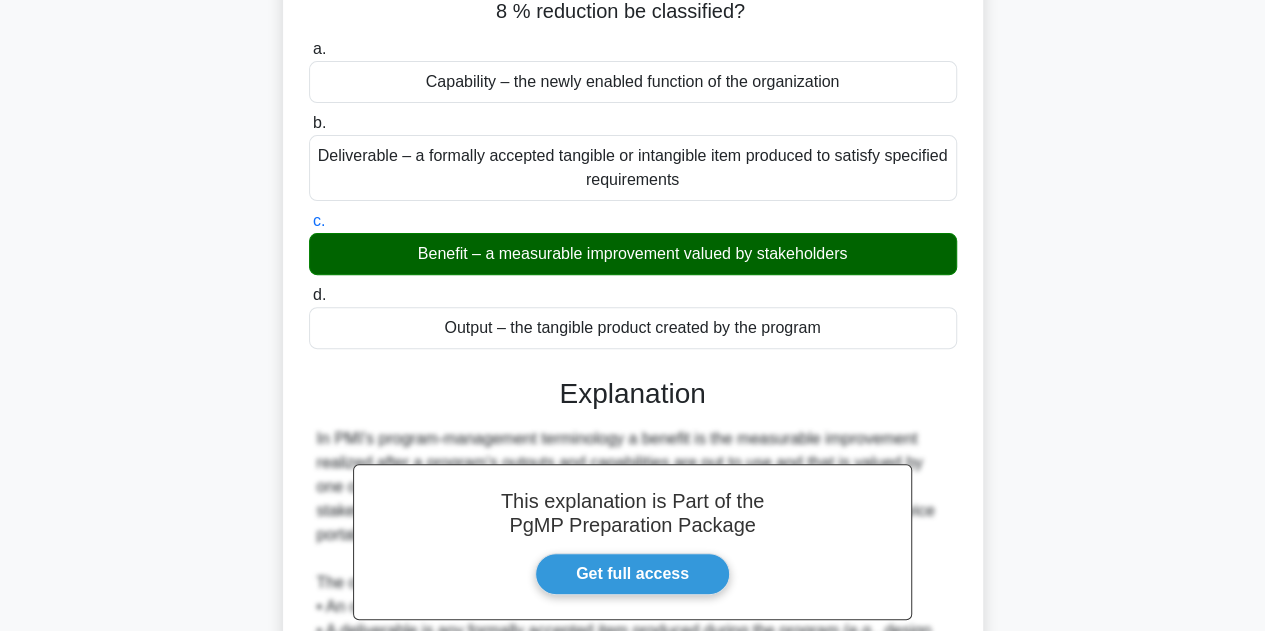 scroll, scrollTop: 224, scrollLeft: 0, axis: vertical 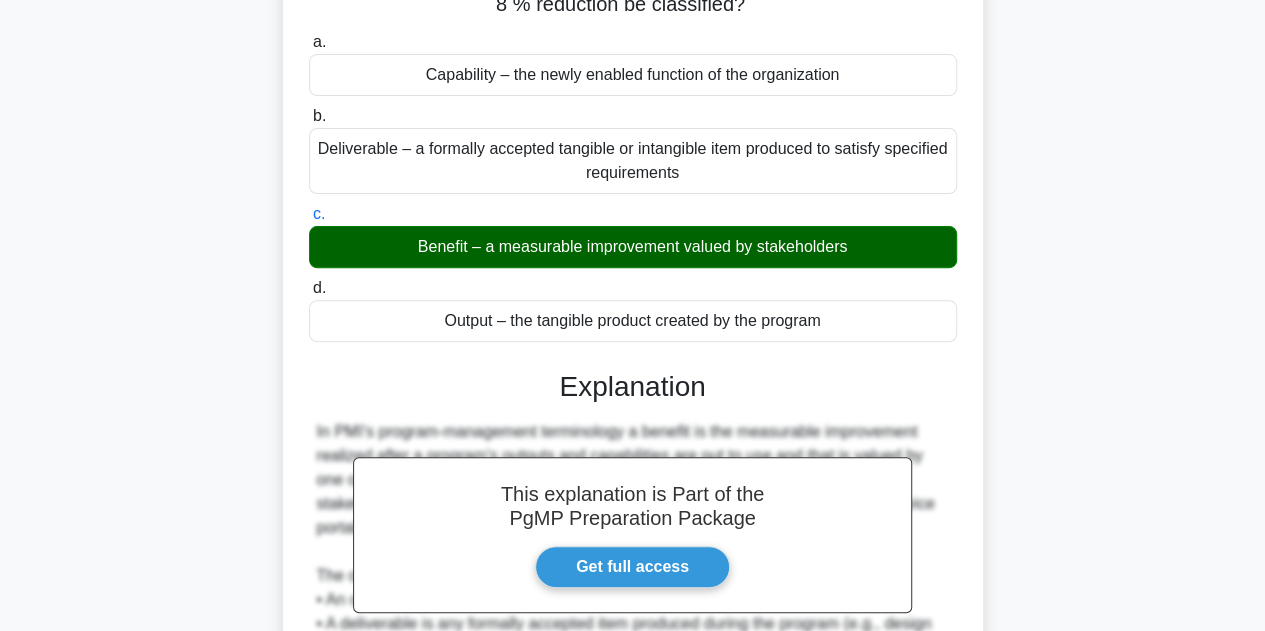 click on "Benefit – a measurable improvement valued by stakeholders" at bounding box center (633, 247) 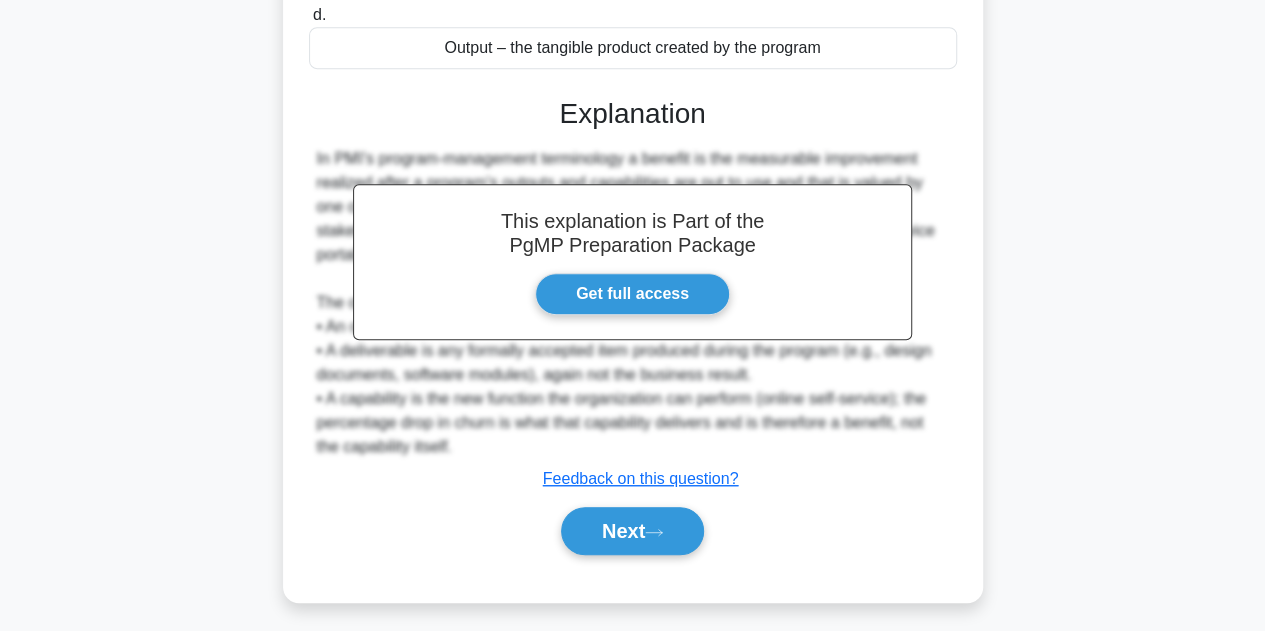 scroll, scrollTop: 503, scrollLeft: 0, axis: vertical 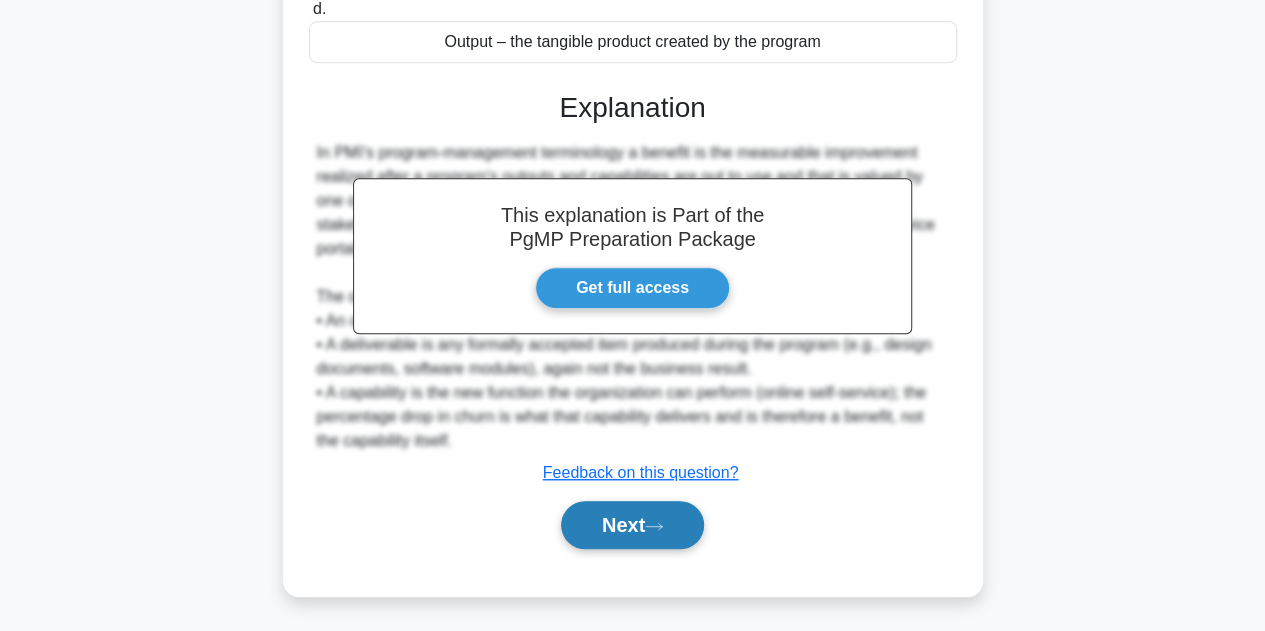 click 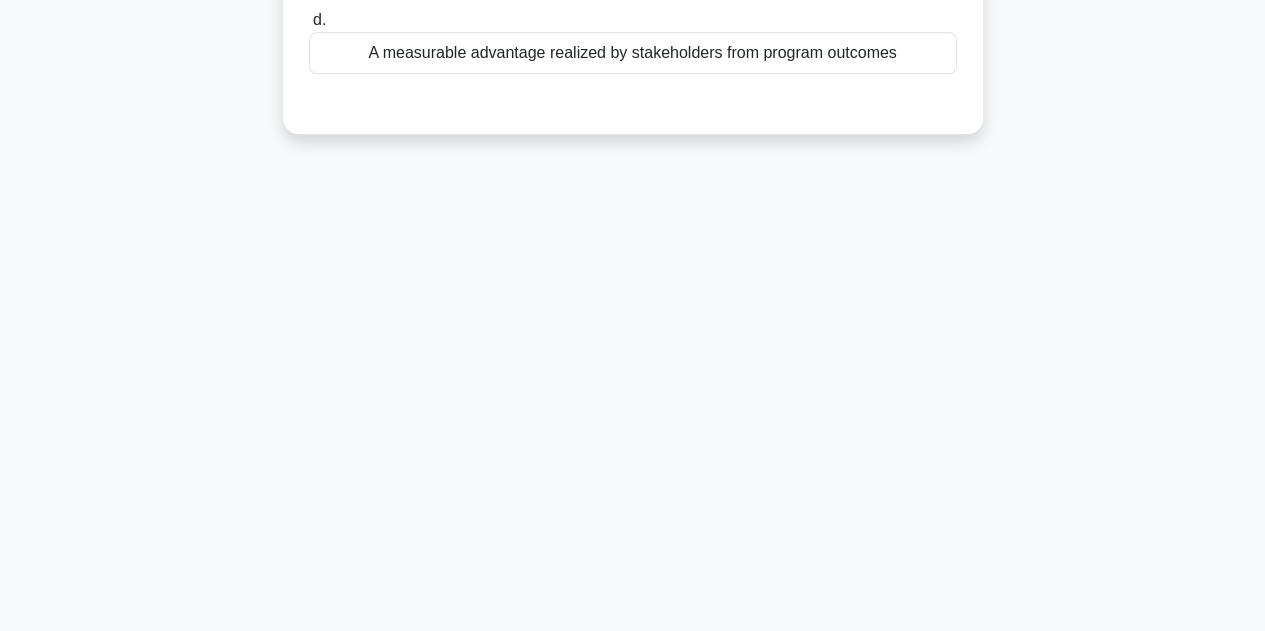 scroll, scrollTop: 449, scrollLeft: 0, axis: vertical 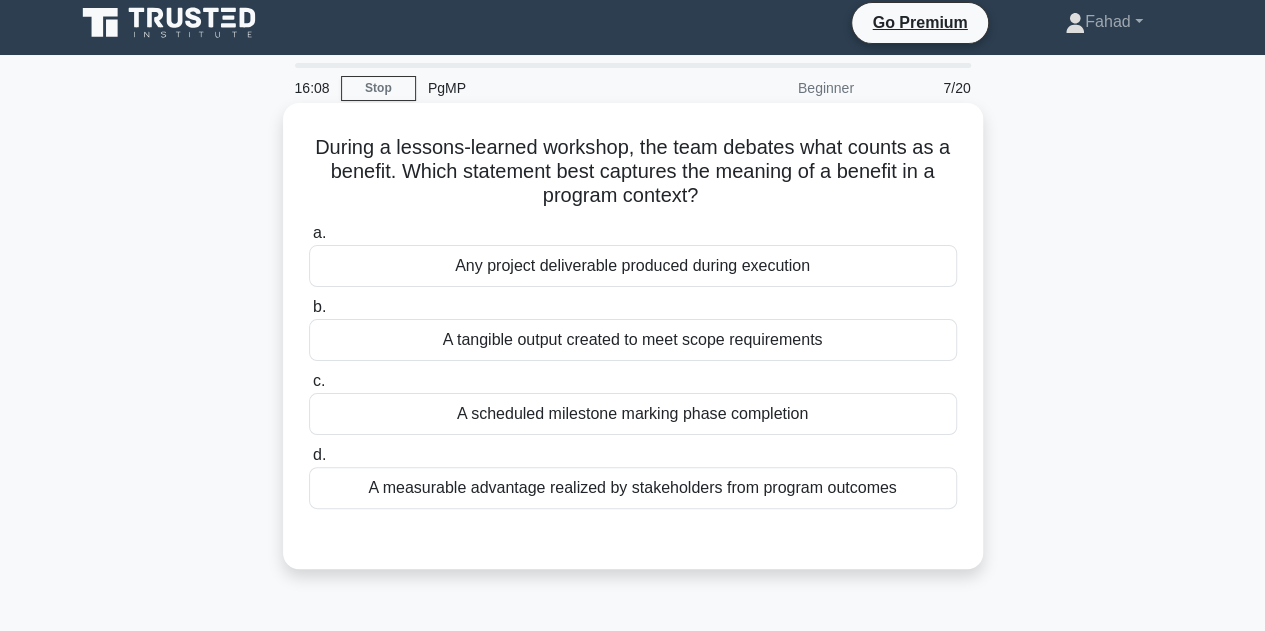 click on "A measurable advantage realized by stakeholders from program outcomes" at bounding box center [633, 488] 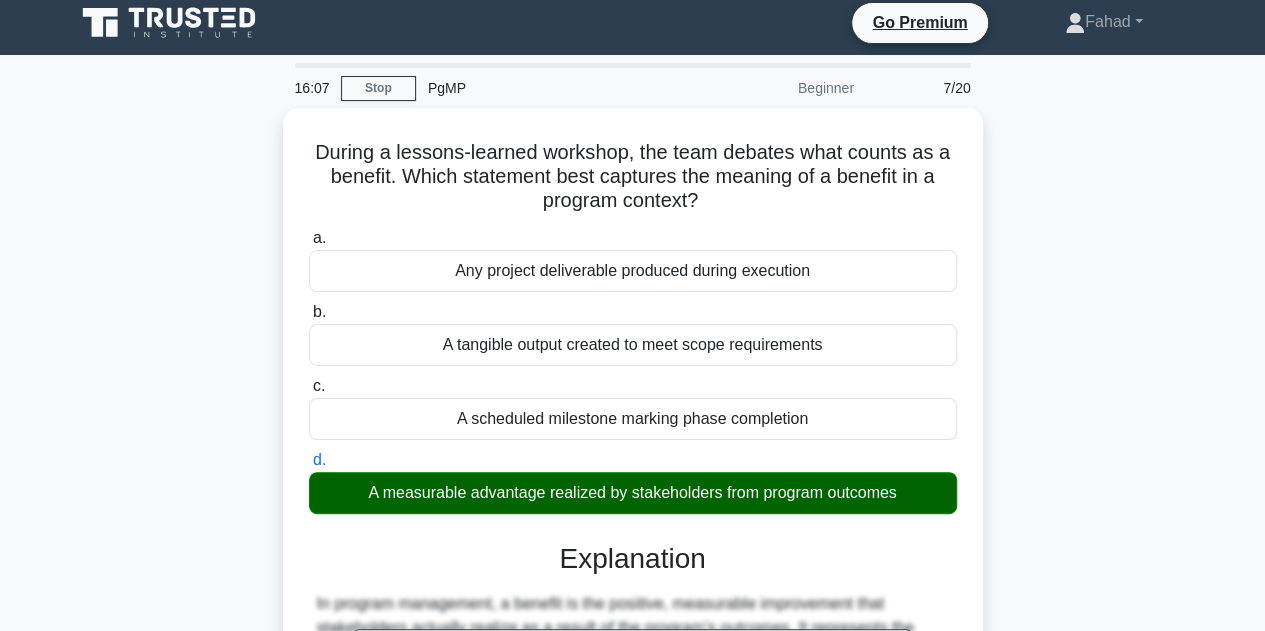 click on "During a lessons-learned workshop, the team debates what counts as a benefit. Which statement best captures the meaning of a benefit in a program context?
.spinner_0XTQ{transform-origin:center;animation:spinner_y6GP .75s linear infinite}@keyframes spinner_y6GP{100%{transform:rotate(360deg)}}
a.
Any project deliverable produced during execution
b. c. d." at bounding box center [633, 577] 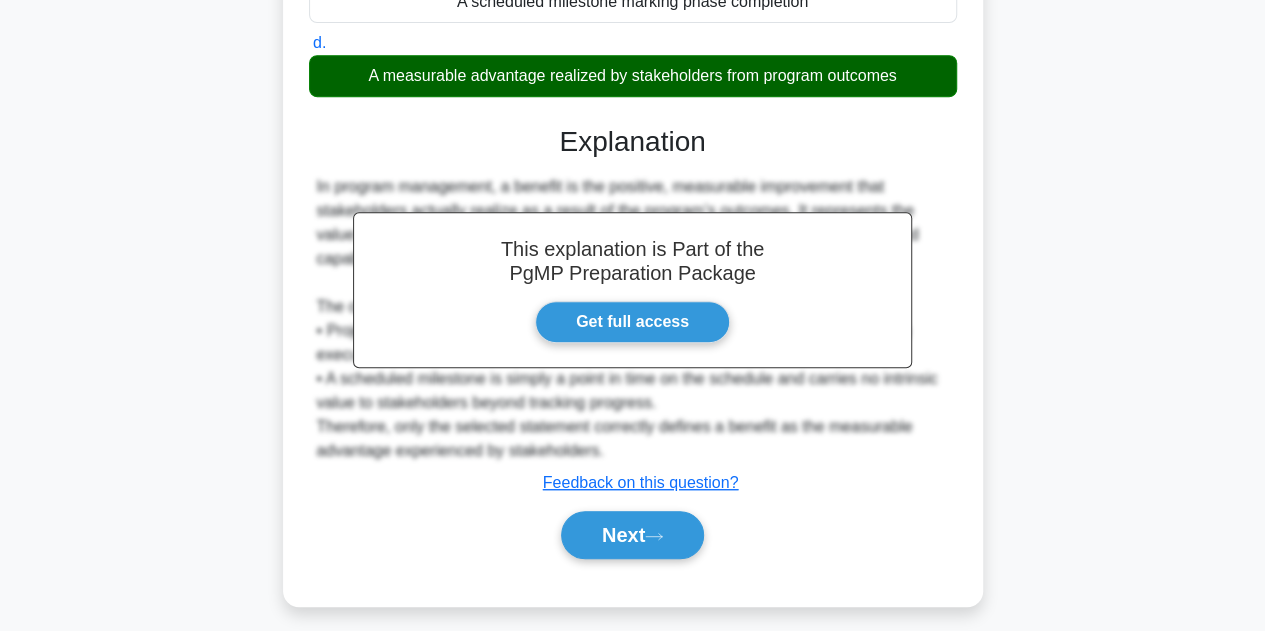 scroll, scrollTop: 449, scrollLeft: 0, axis: vertical 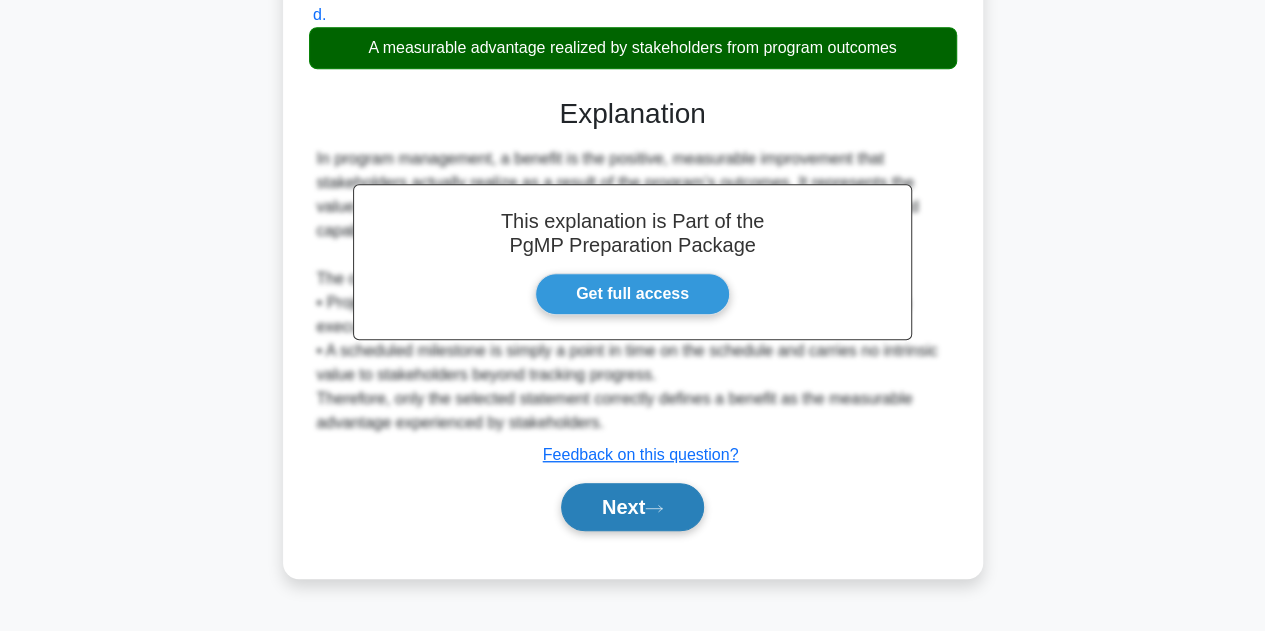 click on "Next" at bounding box center [632, 507] 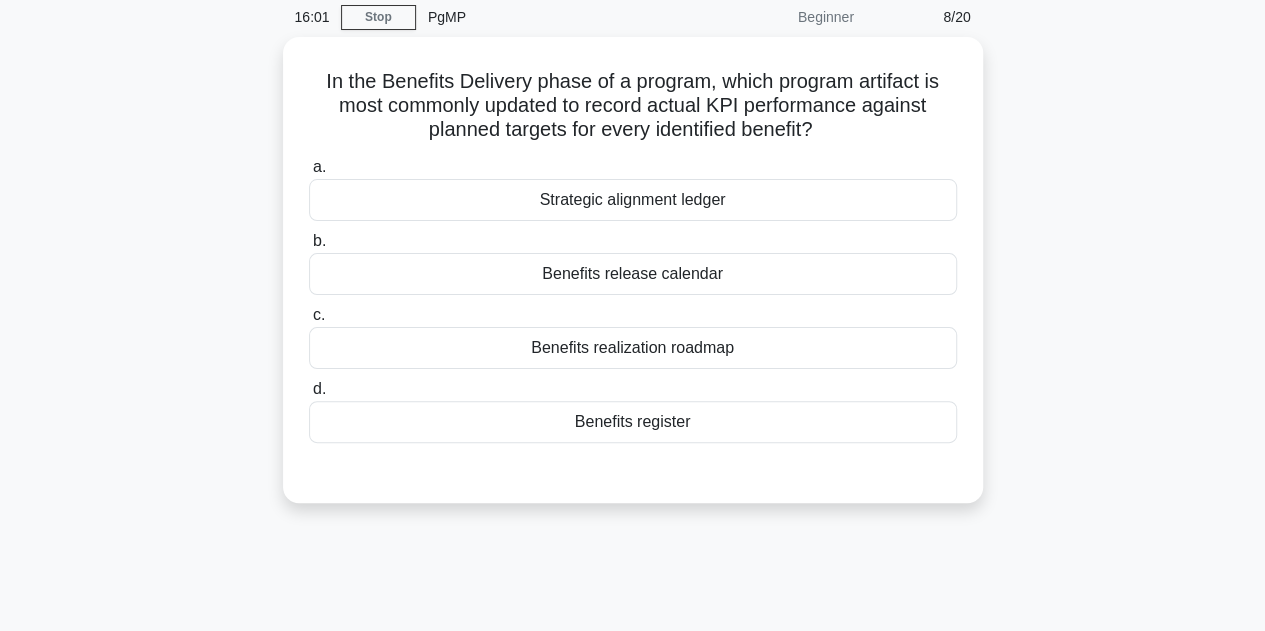 scroll, scrollTop: 0, scrollLeft: 0, axis: both 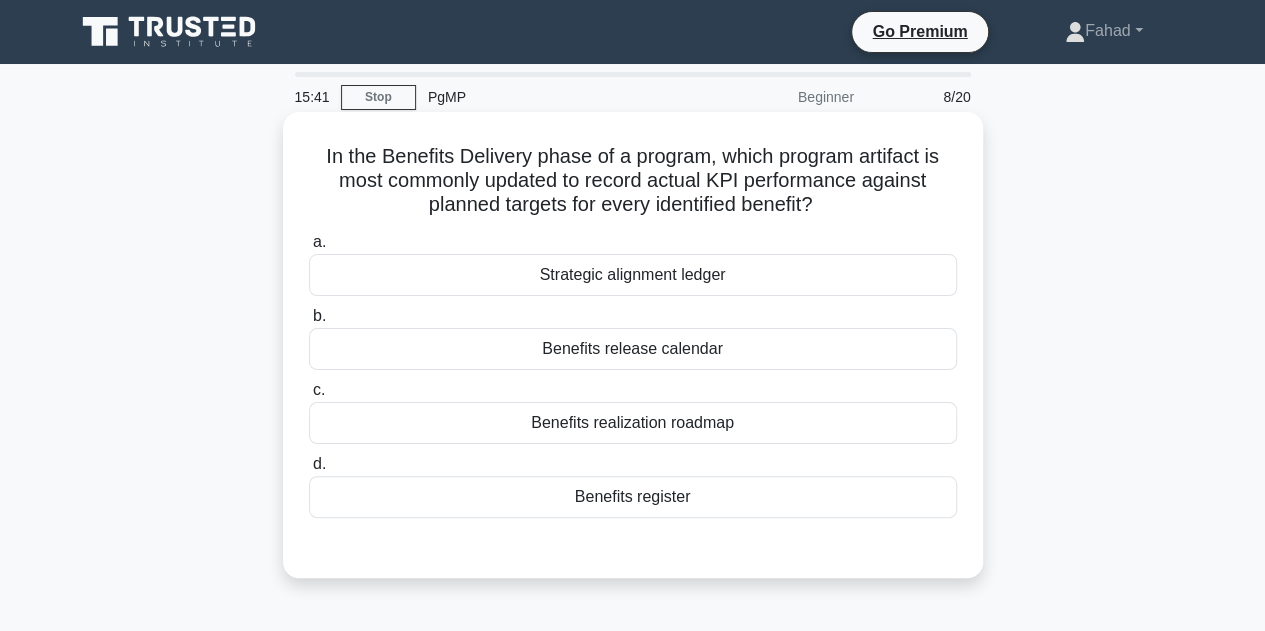 click on "Benefits register" at bounding box center [633, 497] 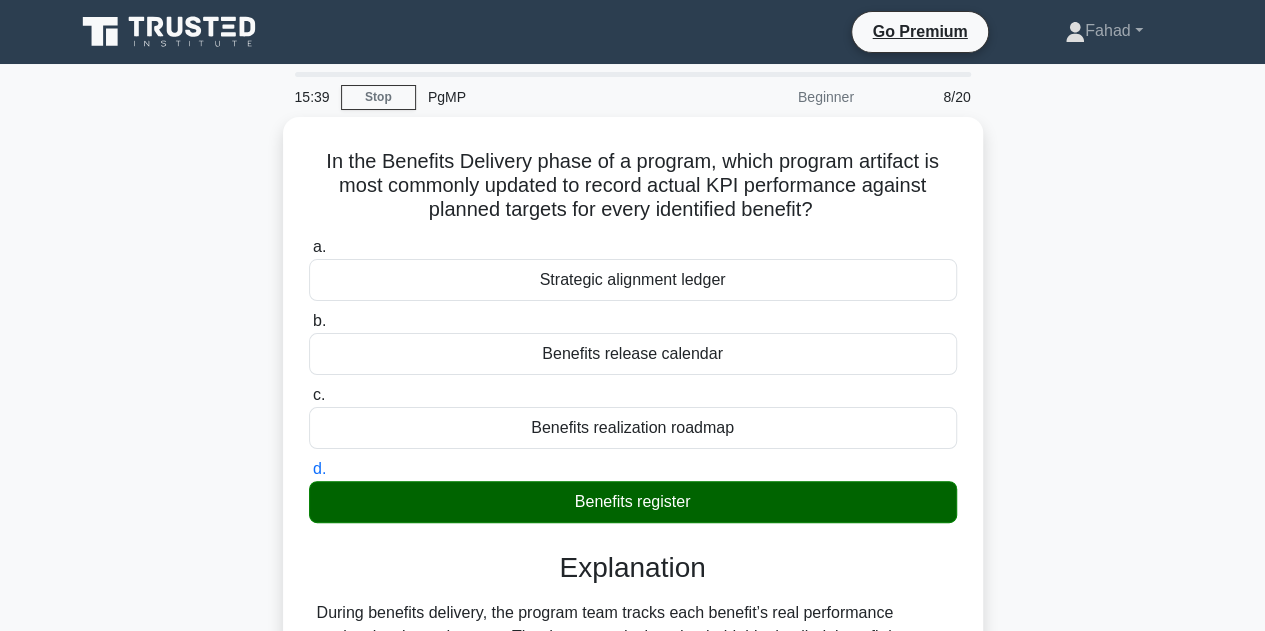 click on "In the Benefits Delivery phase of a program, which program artifact is most commonly updated to record actual KPI performance against planned targets for every identified benefit?
.spinner_0XTQ{transform-origin:center;animation:spinner_y6GP .75s linear infinite}@keyframes spinner_y6GP{100%{transform:rotate(360deg)}}
a.
Strategic alignment ledger
b. c. d." at bounding box center [633, 586] 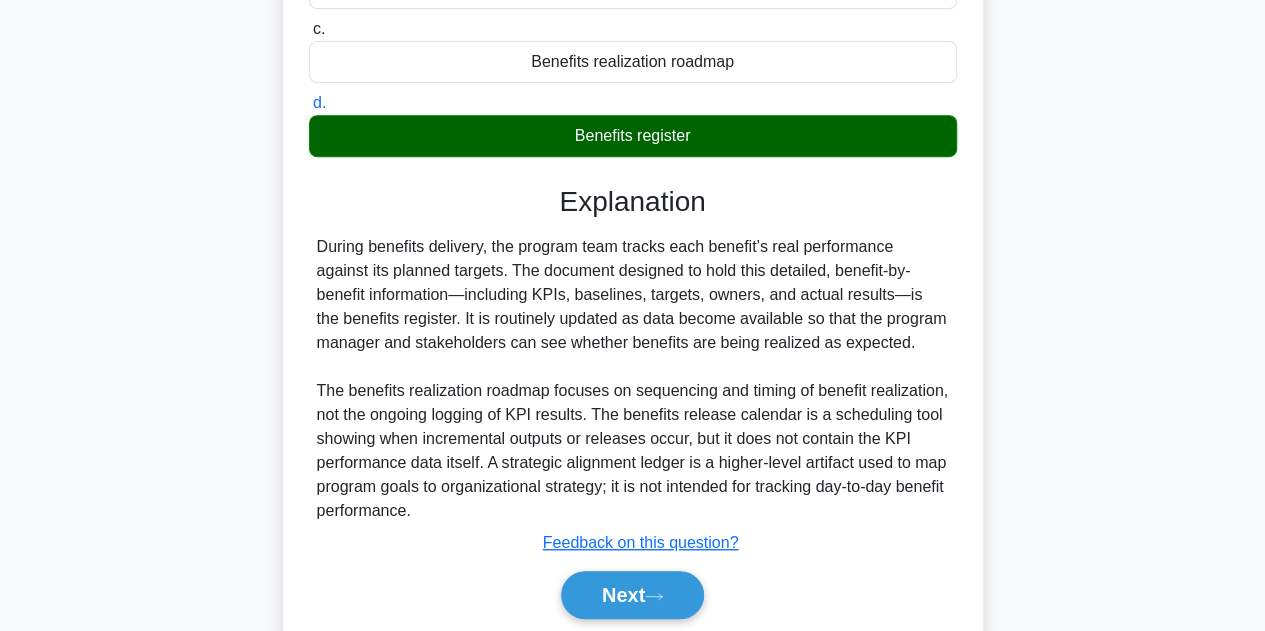 scroll, scrollTop: 369, scrollLeft: 0, axis: vertical 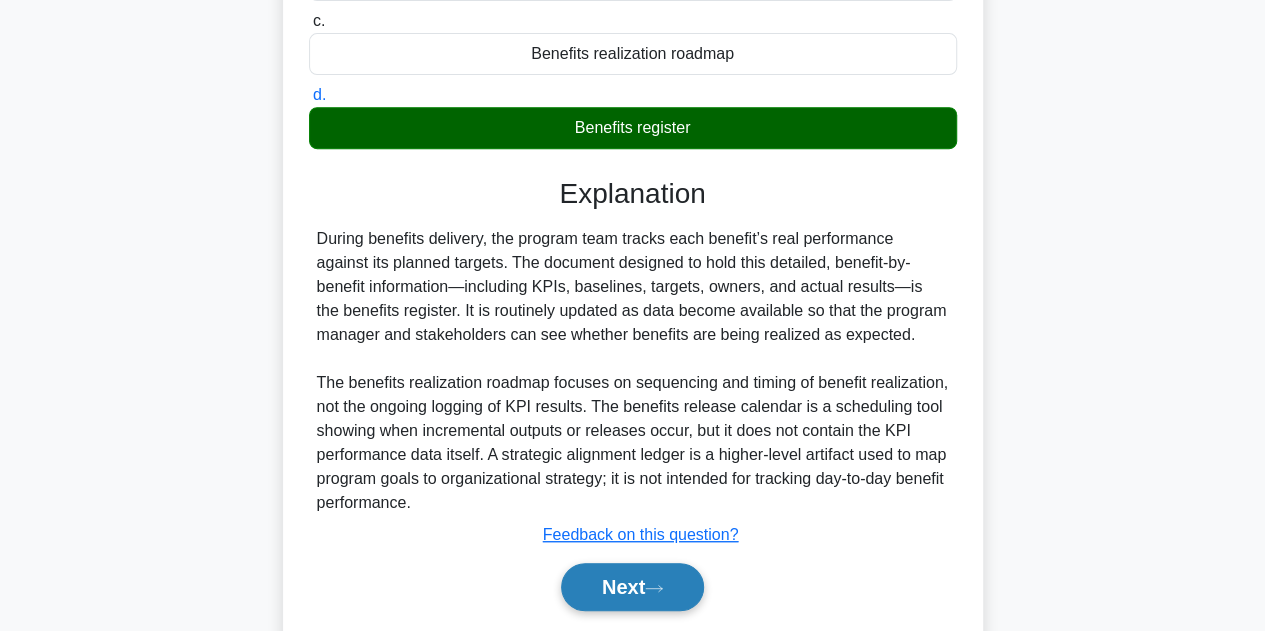 click on "Next" at bounding box center (632, 587) 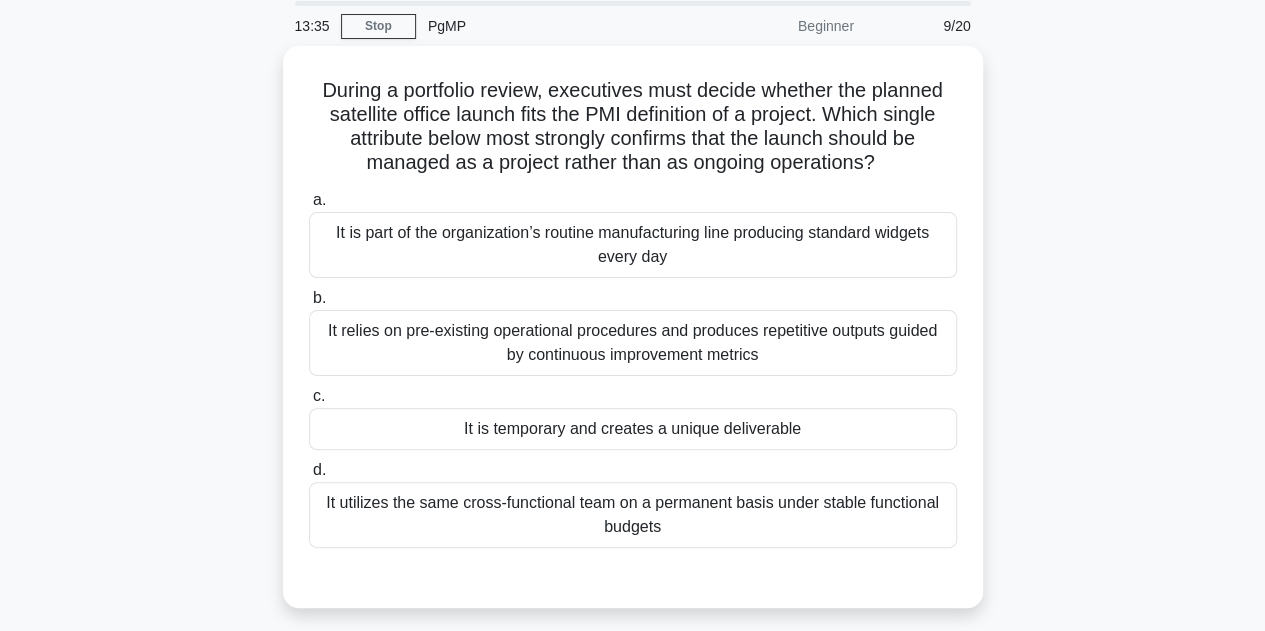 scroll, scrollTop: 66, scrollLeft: 0, axis: vertical 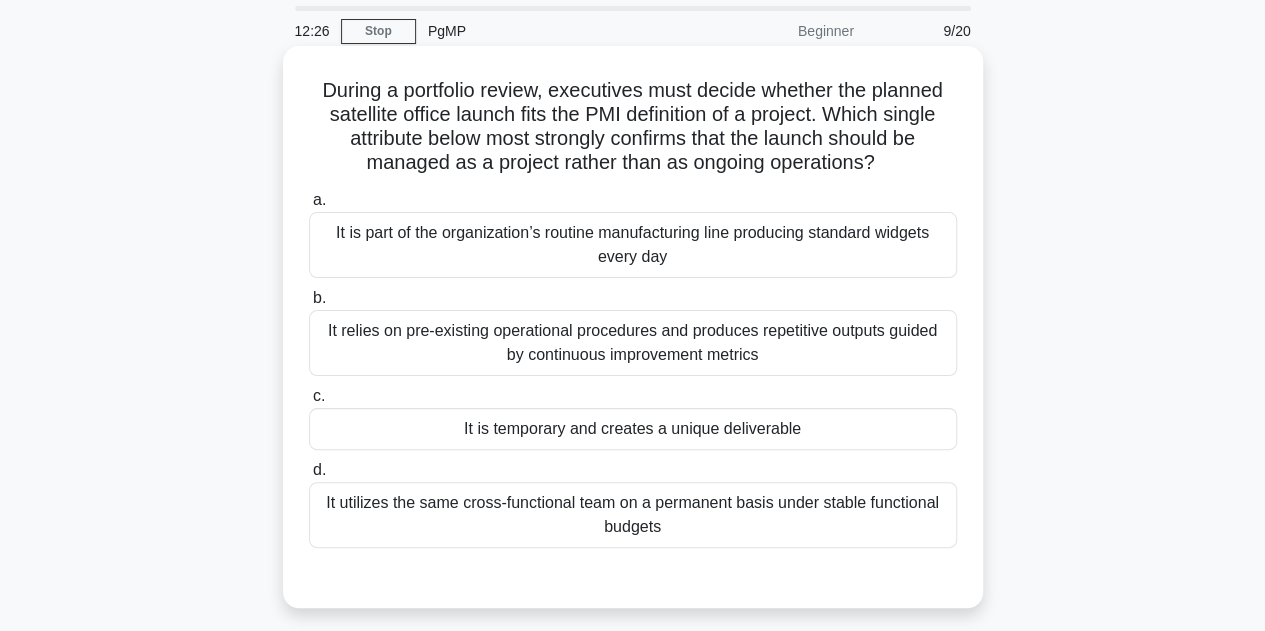 click on "It is temporary and creates a unique deliverable" at bounding box center (633, 429) 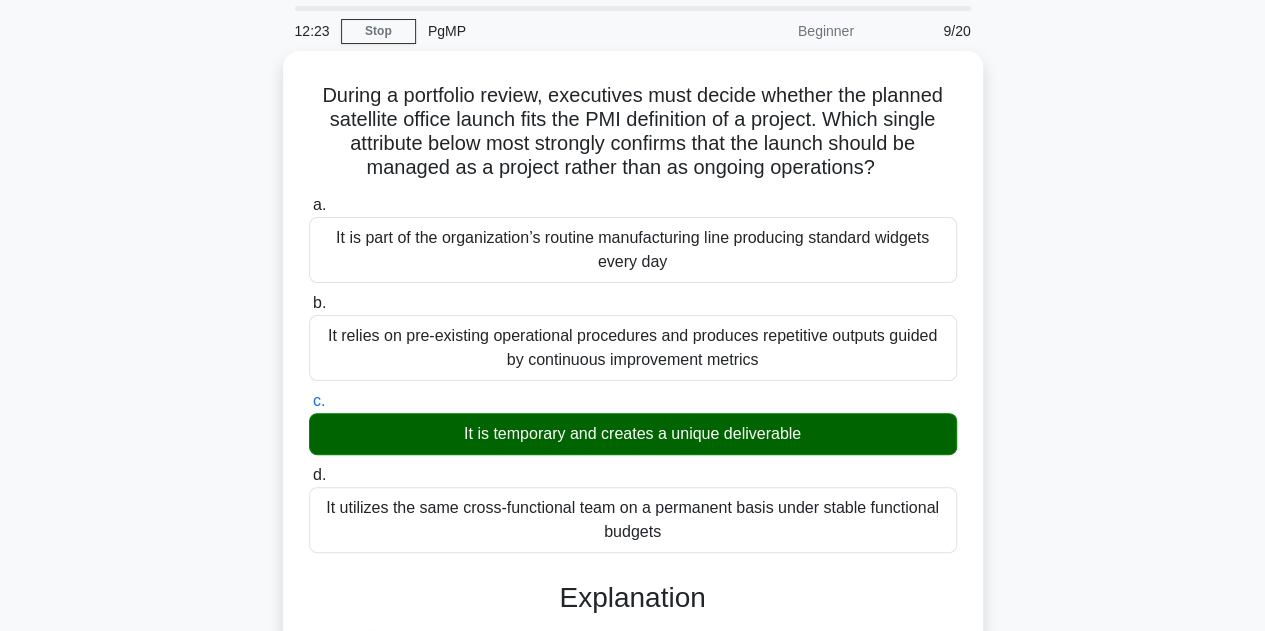 click on "During a portfolio review, executives must decide whether the planned satellite office launch fits the PMI definition of a project. Which single attribute below most strongly confirms that the launch should be managed as a project rather than as ongoing operations?
.spinner_0XTQ{transform-origin:center;animation:spinner_y6GP .75s linear infinite}@keyframes spinner_y6GP{100%{transform:rotate(360deg)}}
a.
b." at bounding box center (633, 556) 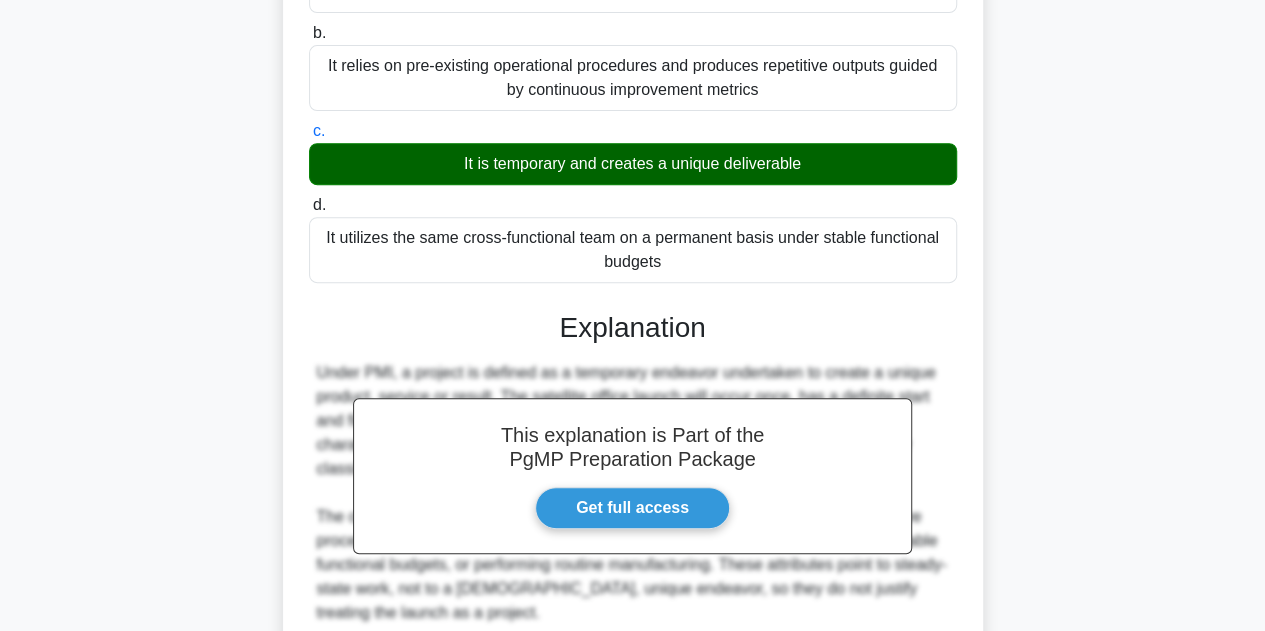 scroll, scrollTop: 503, scrollLeft: 0, axis: vertical 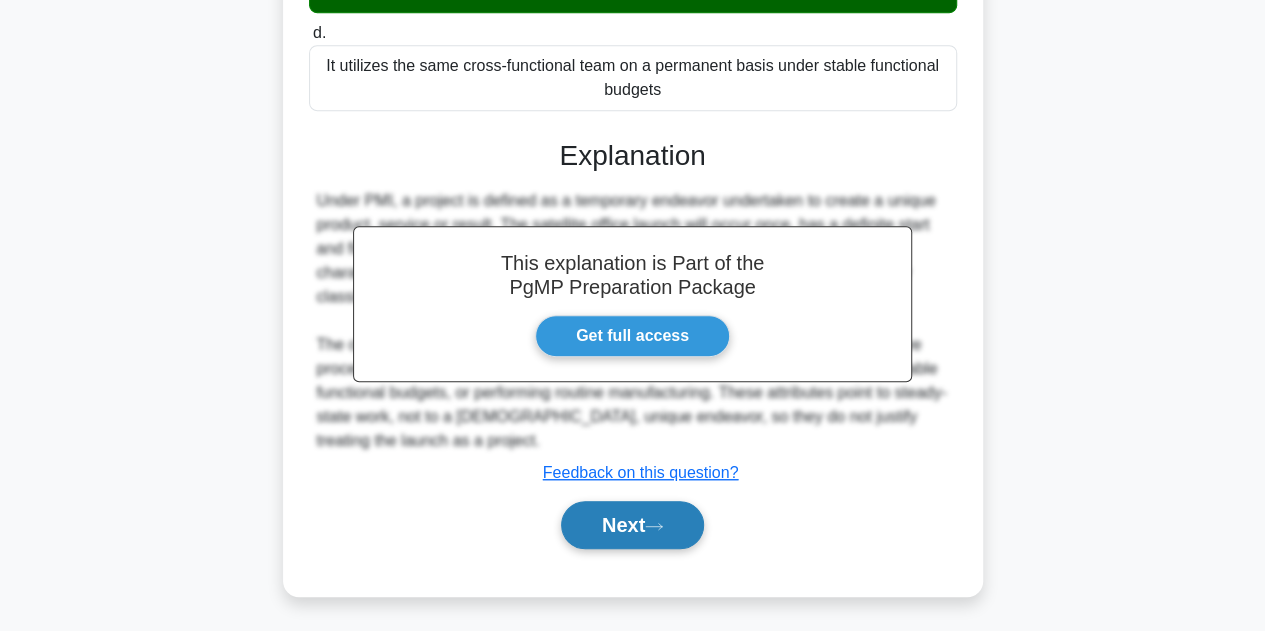 click 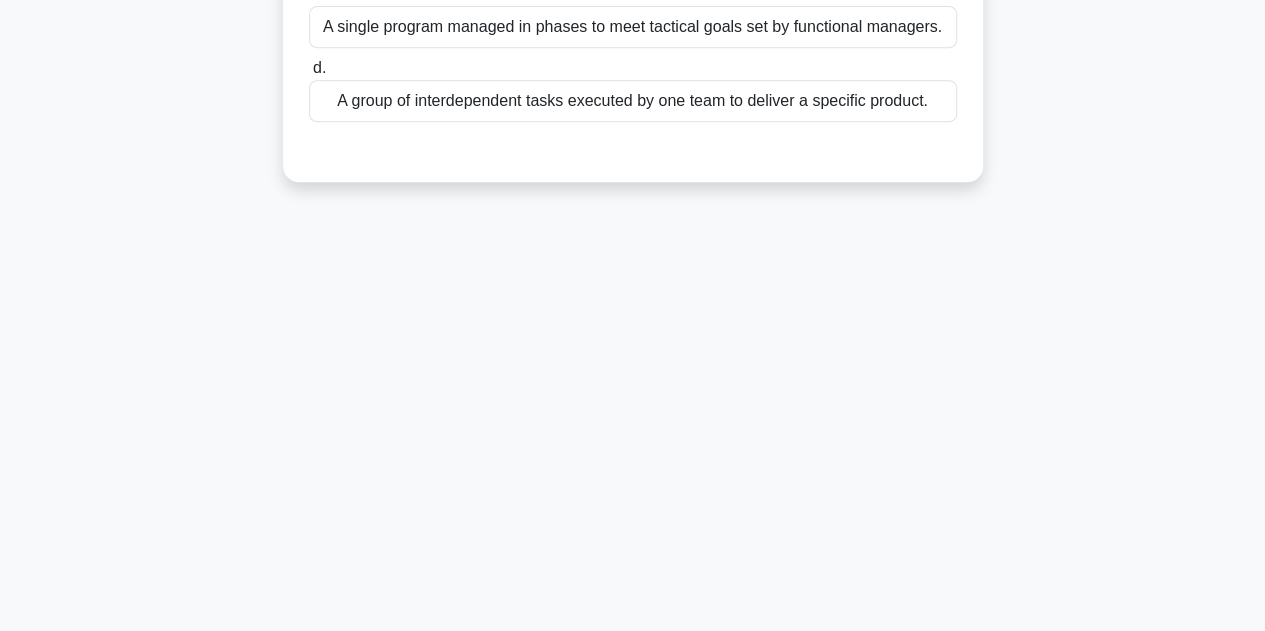 scroll, scrollTop: 449, scrollLeft: 0, axis: vertical 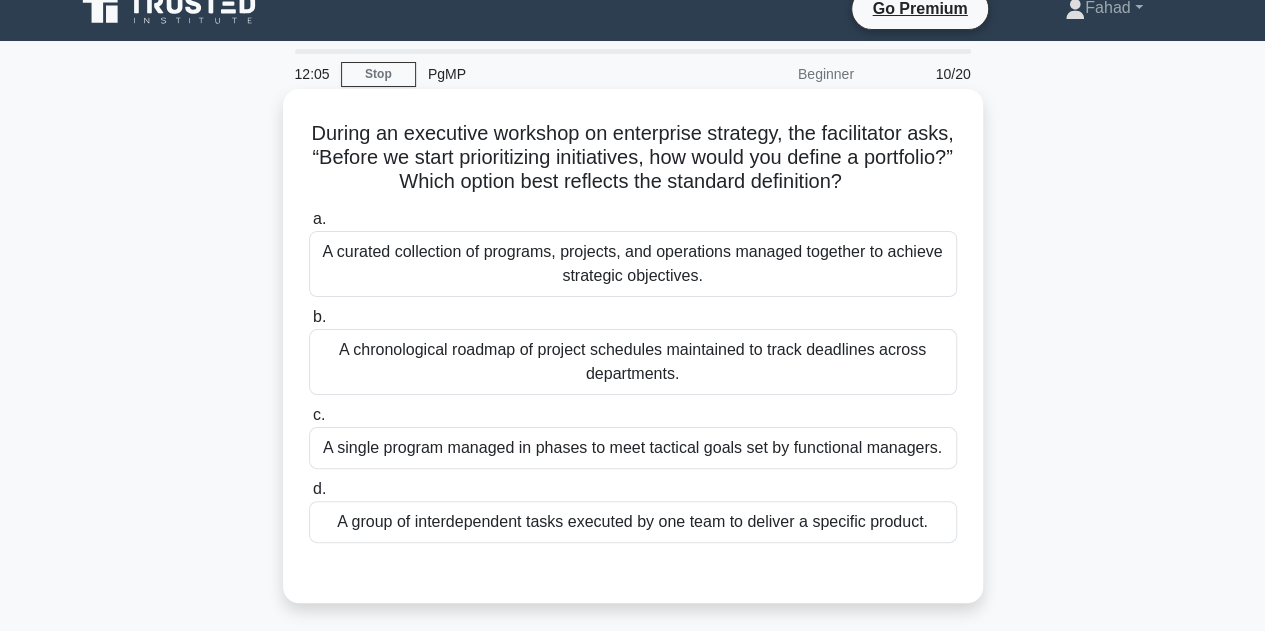 click on "A curated collection of programs, projects, and operations managed together to achieve strategic objectives." at bounding box center (633, 264) 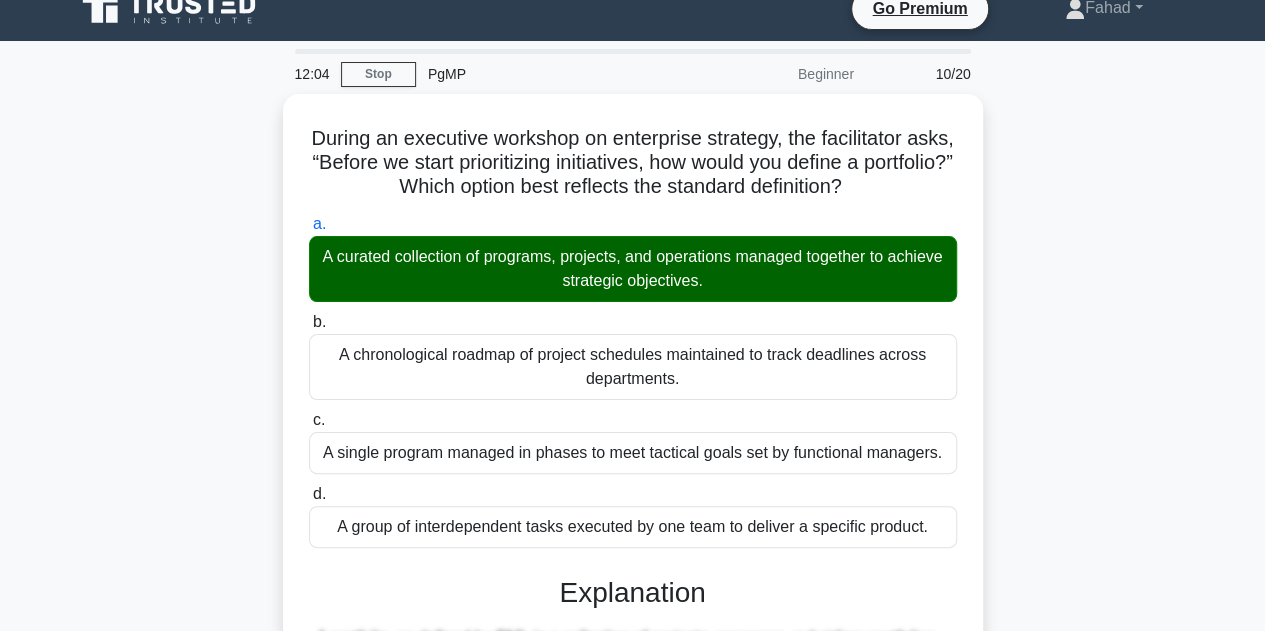 scroll, scrollTop: 449, scrollLeft: 0, axis: vertical 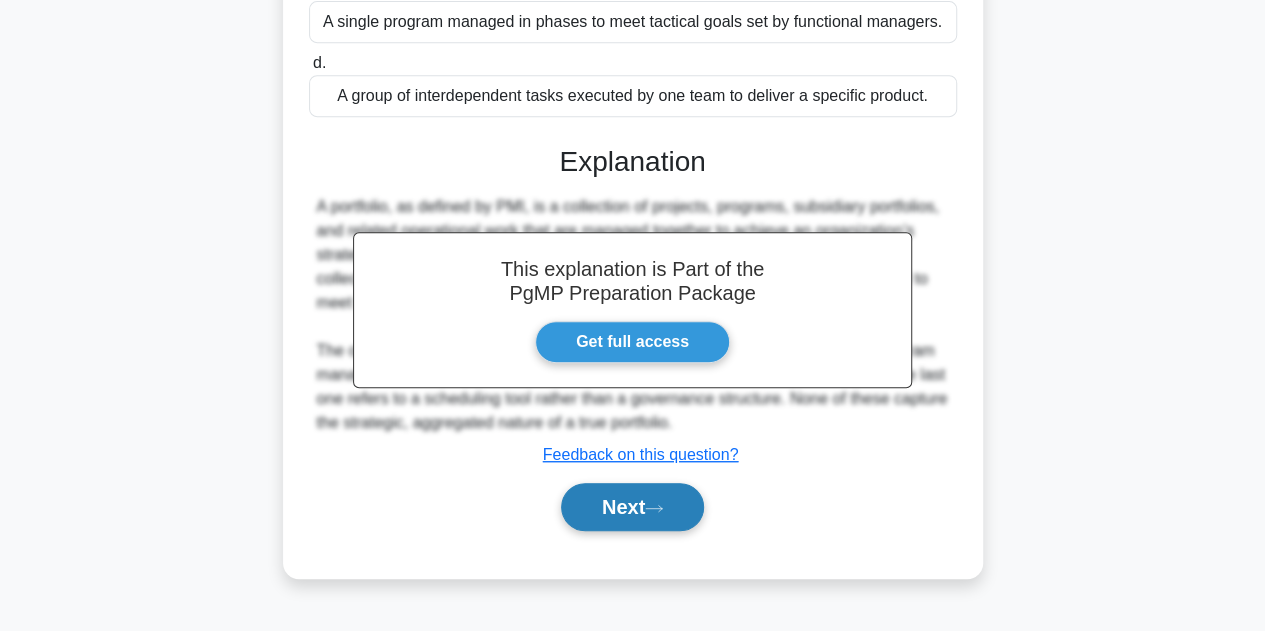 click on "Next" at bounding box center [632, 507] 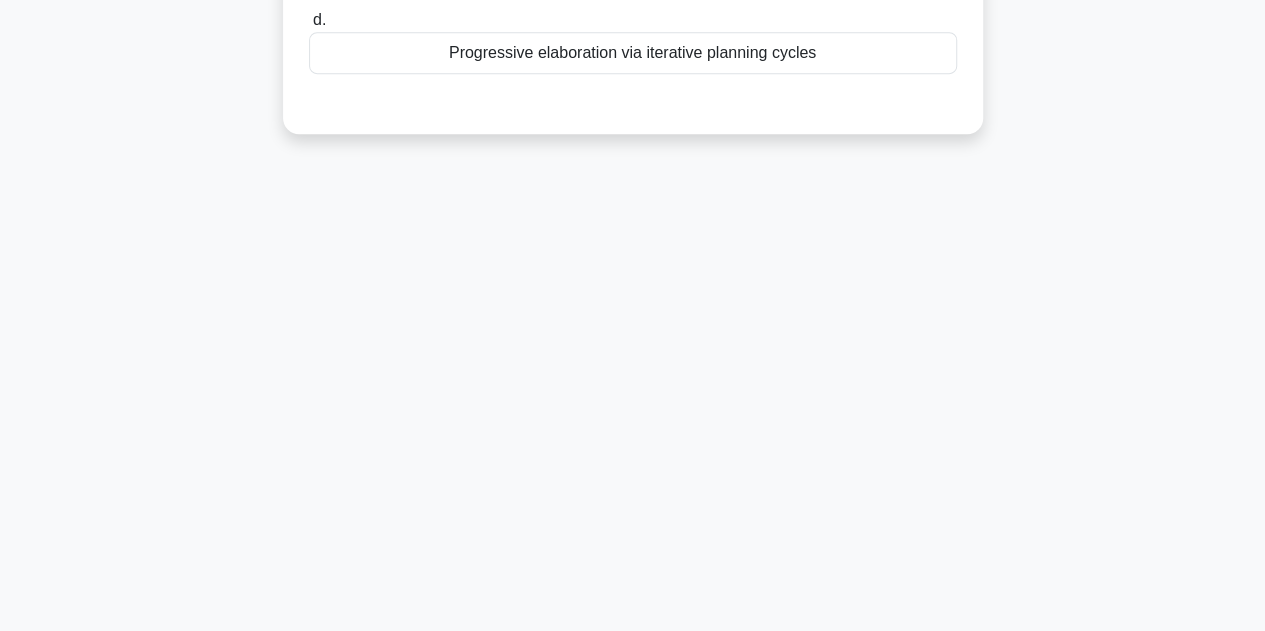 scroll, scrollTop: 0, scrollLeft: 0, axis: both 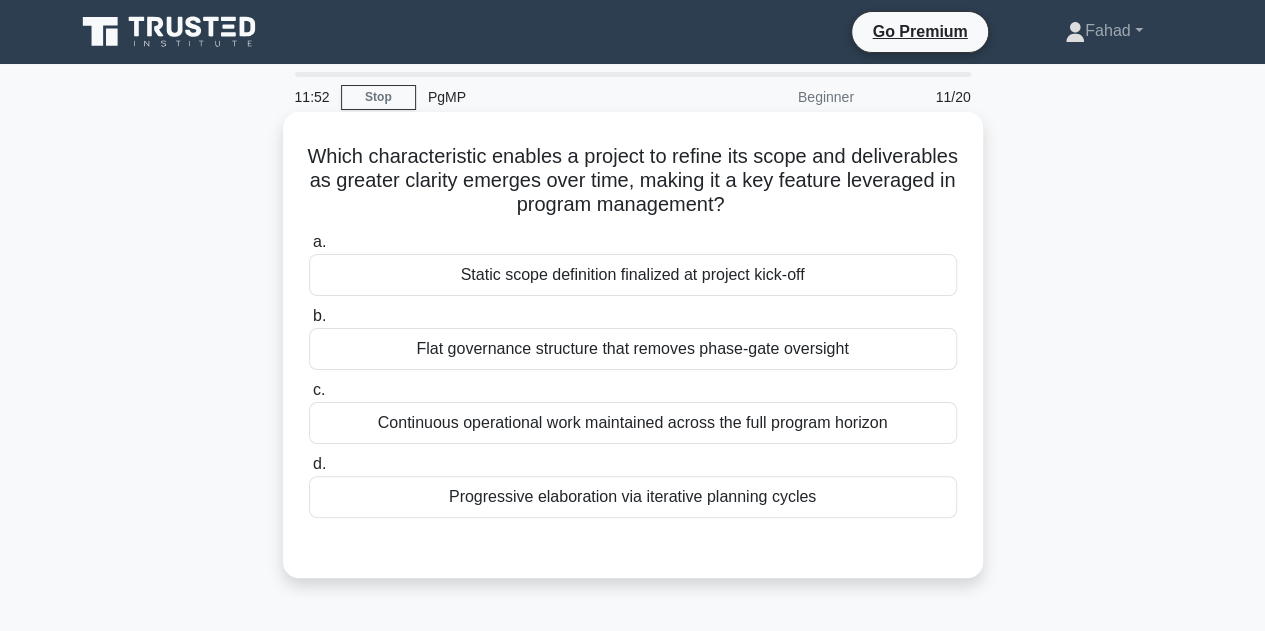 click on "Progressive elaboration via iterative planning cycles" at bounding box center [633, 497] 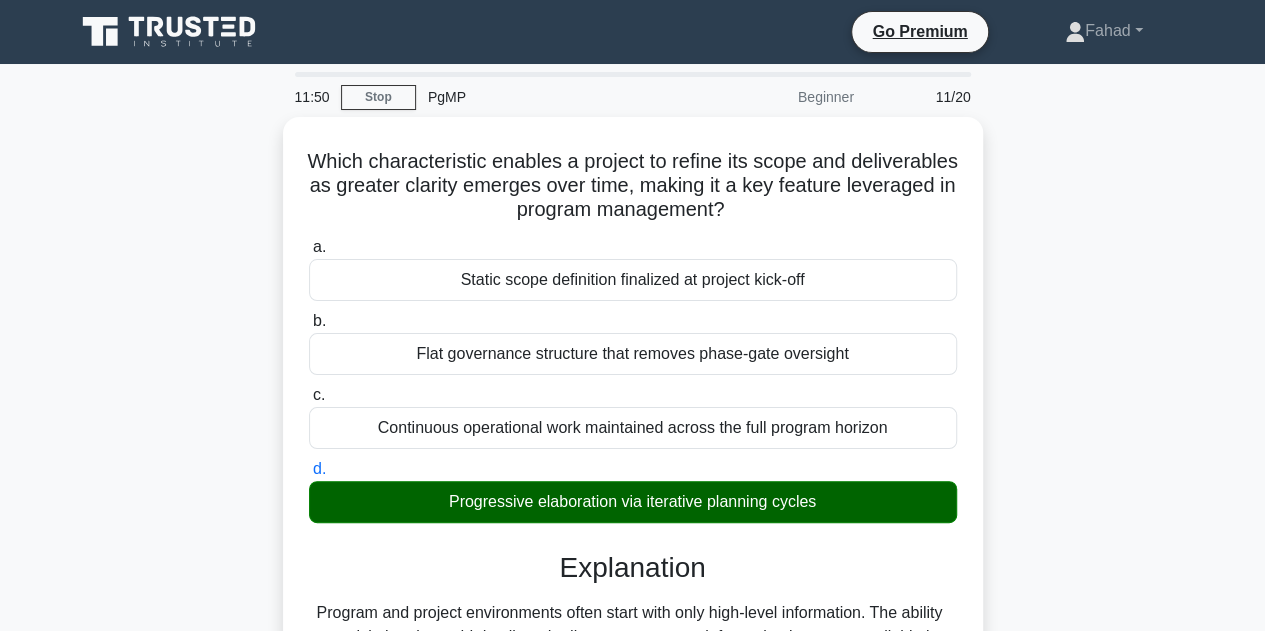 scroll, scrollTop: 455, scrollLeft: 0, axis: vertical 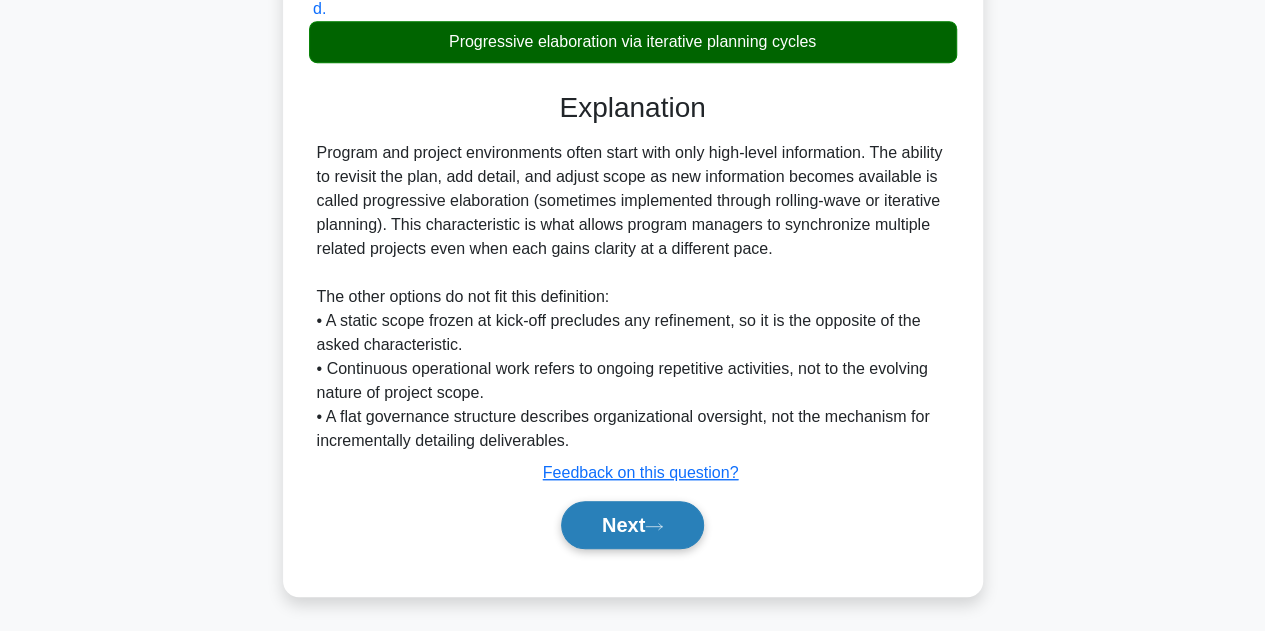 click on "Next" at bounding box center [632, 525] 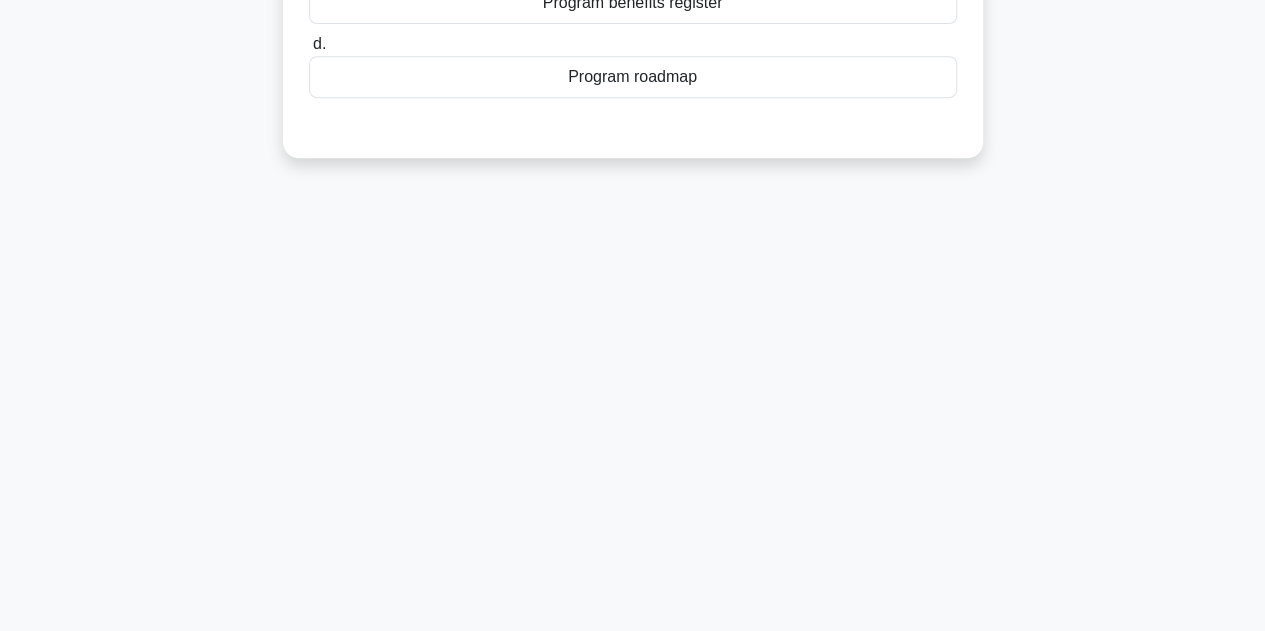 scroll, scrollTop: 449, scrollLeft: 0, axis: vertical 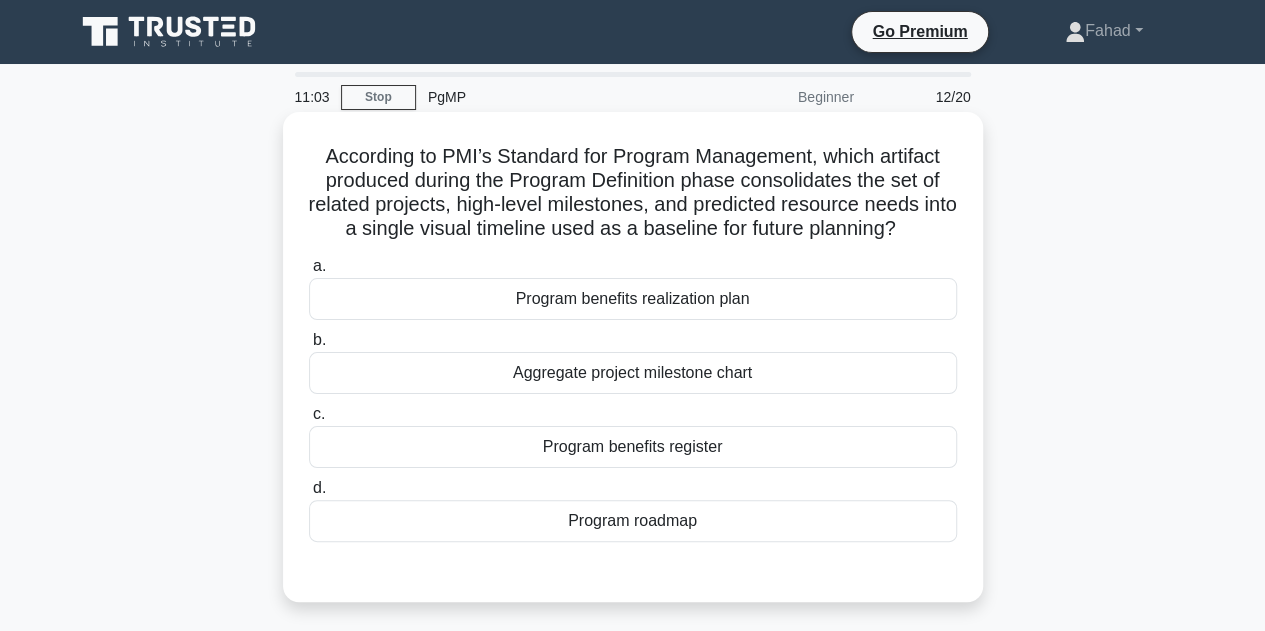 click on "Program roadmap" at bounding box center (633, 521) 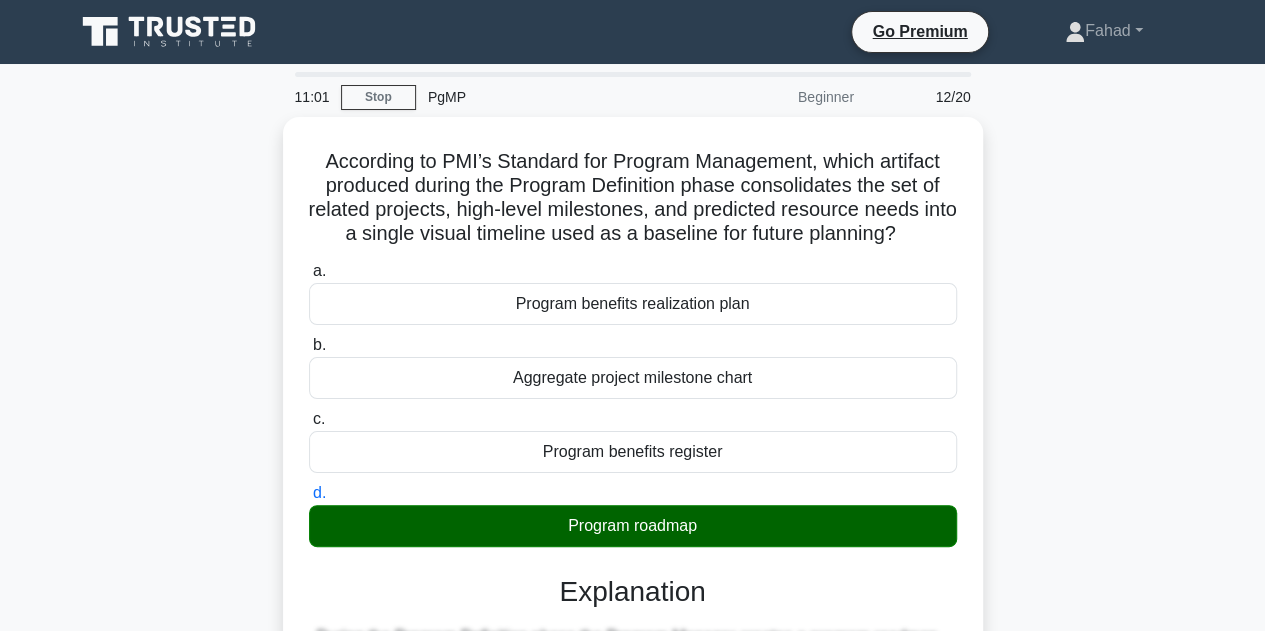 scroll, scrollTop: 527, scrollLeft: 0, axis: vertical 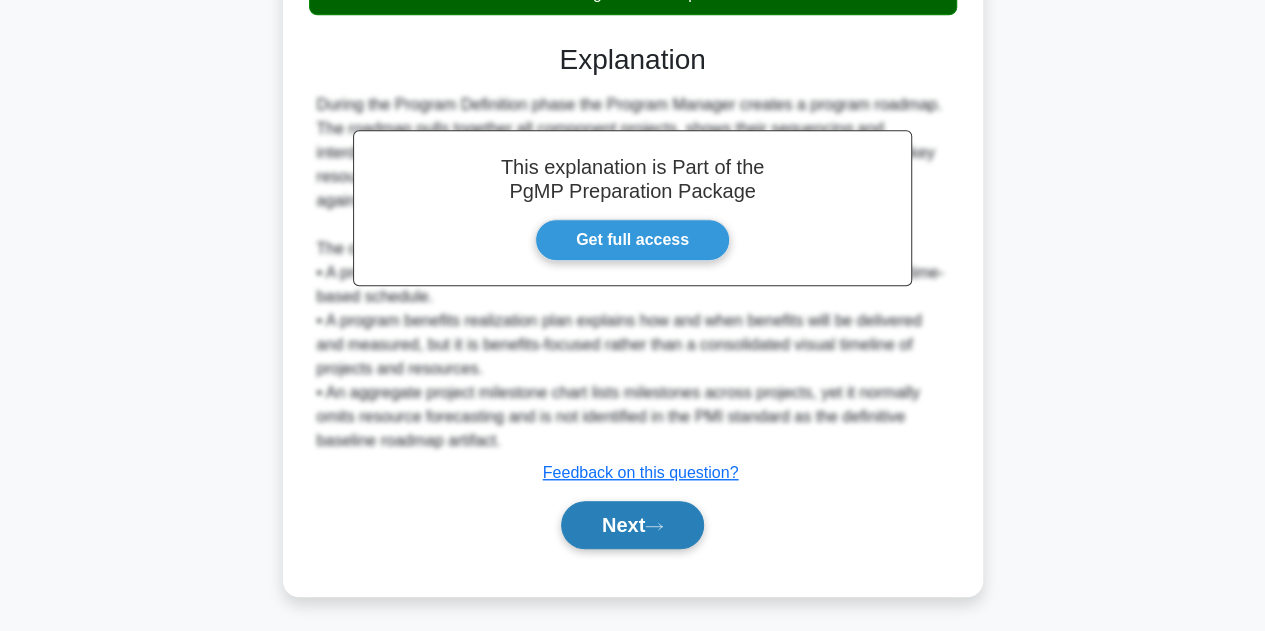 click on "Next" at bounding box center [632, 525] 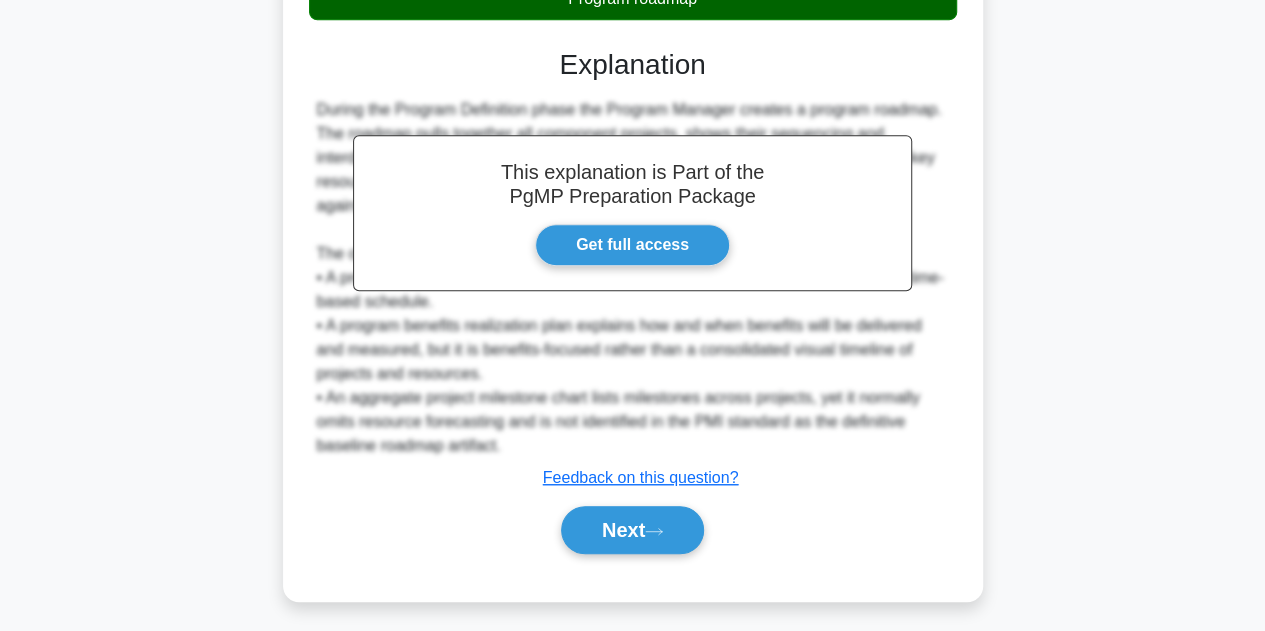 scroll, scrollTop: 449, scrollLeft: 0, axis: vertical 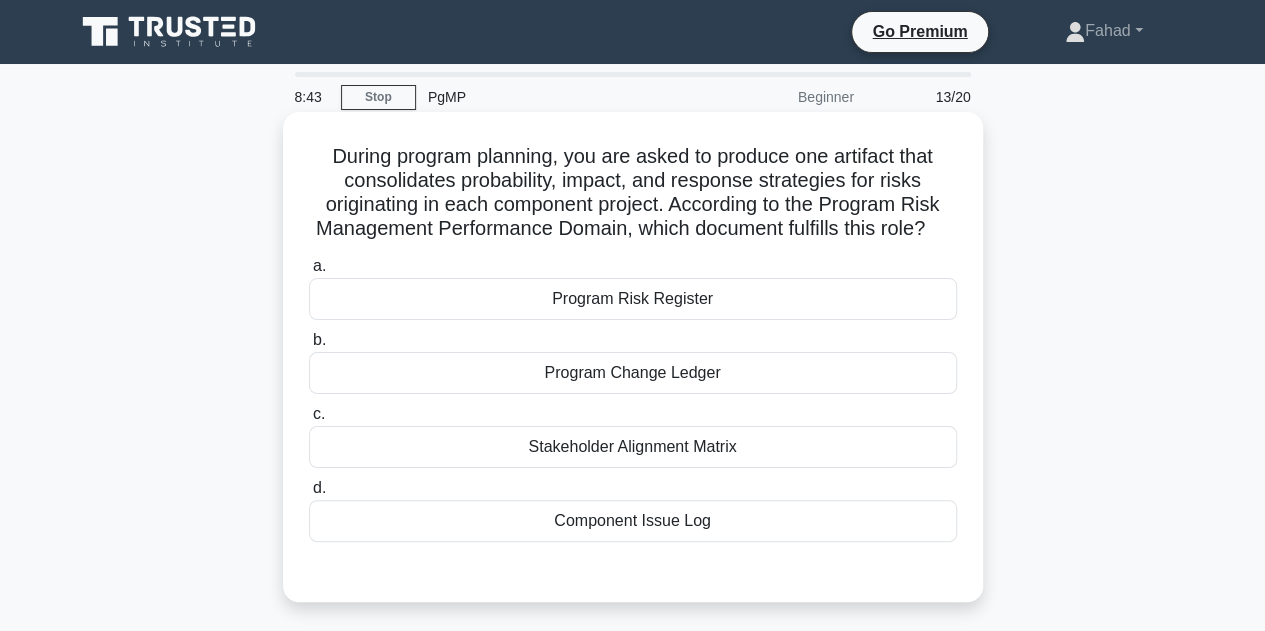 click on "Program Risk Register" at bounding box center [633, 299] 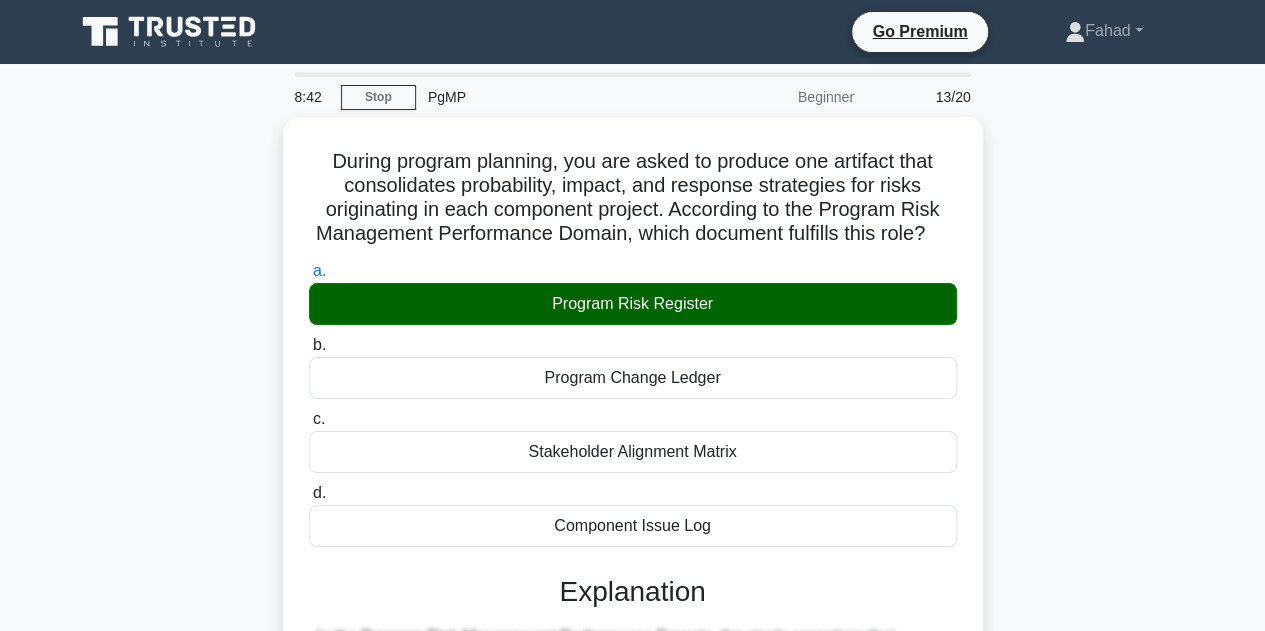 scroll, scrollTop: 527, scrollLeft: 0, axis: vertical 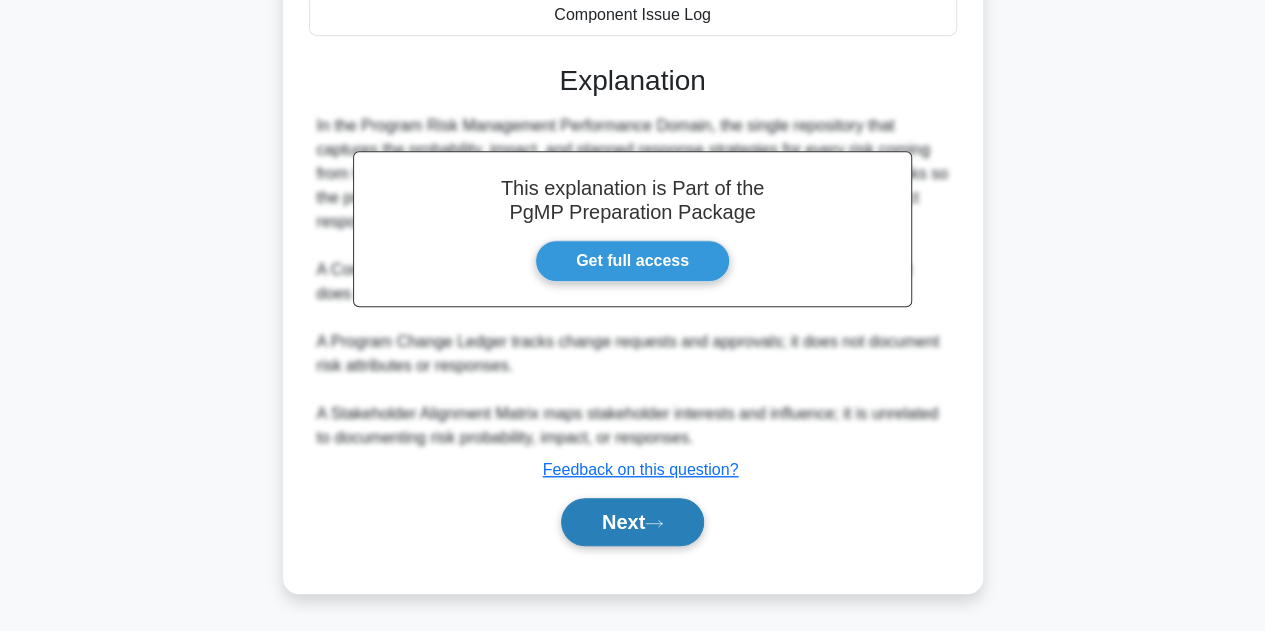 click on "Next" at bounding box center [632, 522] 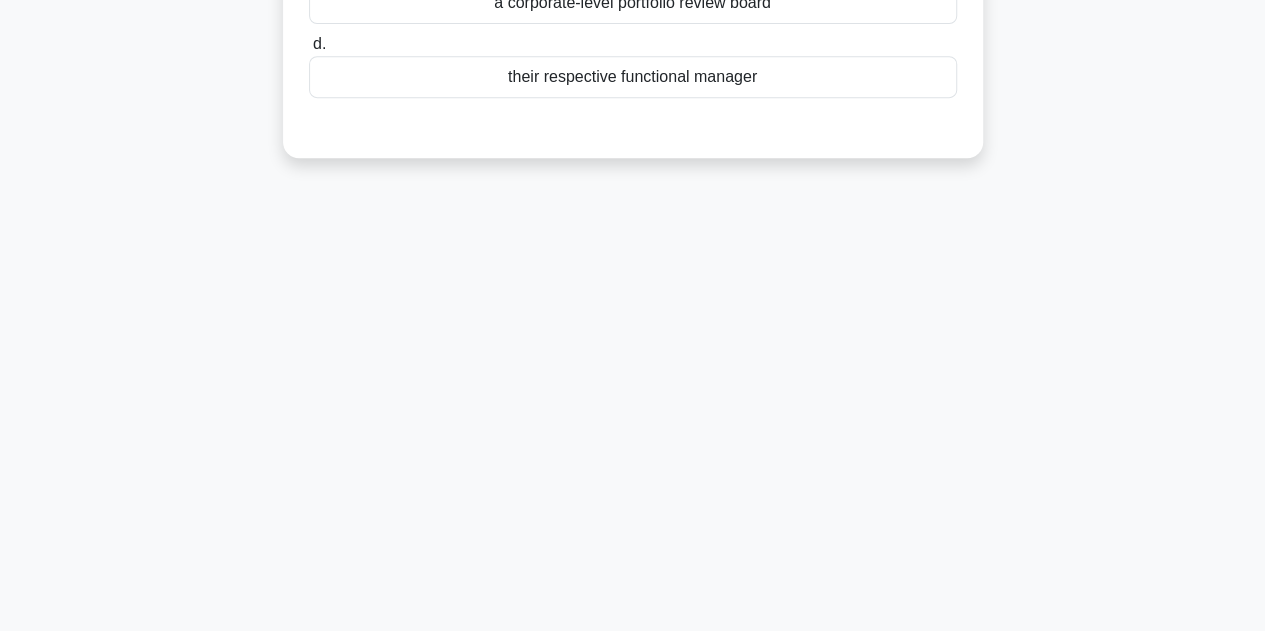 click on "8:39
Stop
PgMP
Beginner
14/20
Within a classic functional organization, who normally possesses the formal authority to conduct performance appraisals and assign merit increases for personnel temporarily allocated to a cross-departmental program?
.spinner_0XTQ{transform-origin:center;animation:spinner_y6GP .75s linear infinite}@keyframes spinner_y6GP{100%{transform:rotate(360deg)}}" at bounding box center [632, 123] 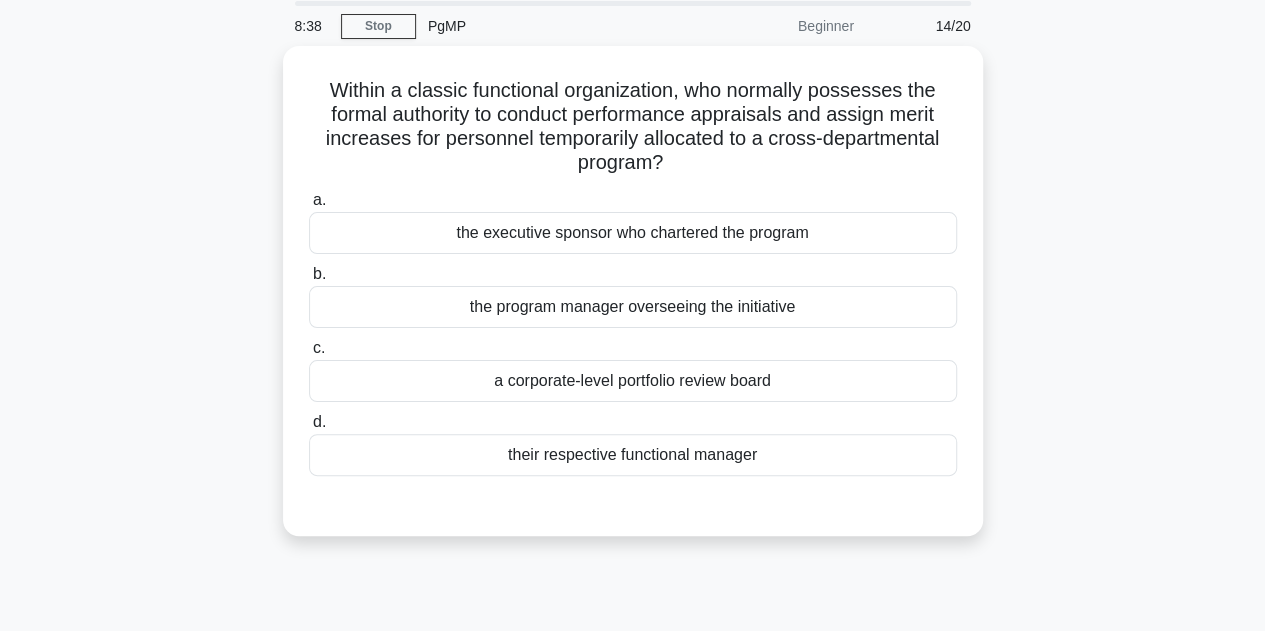 scroll, scrollTop: 0, scrollLeft: 0, axis: both 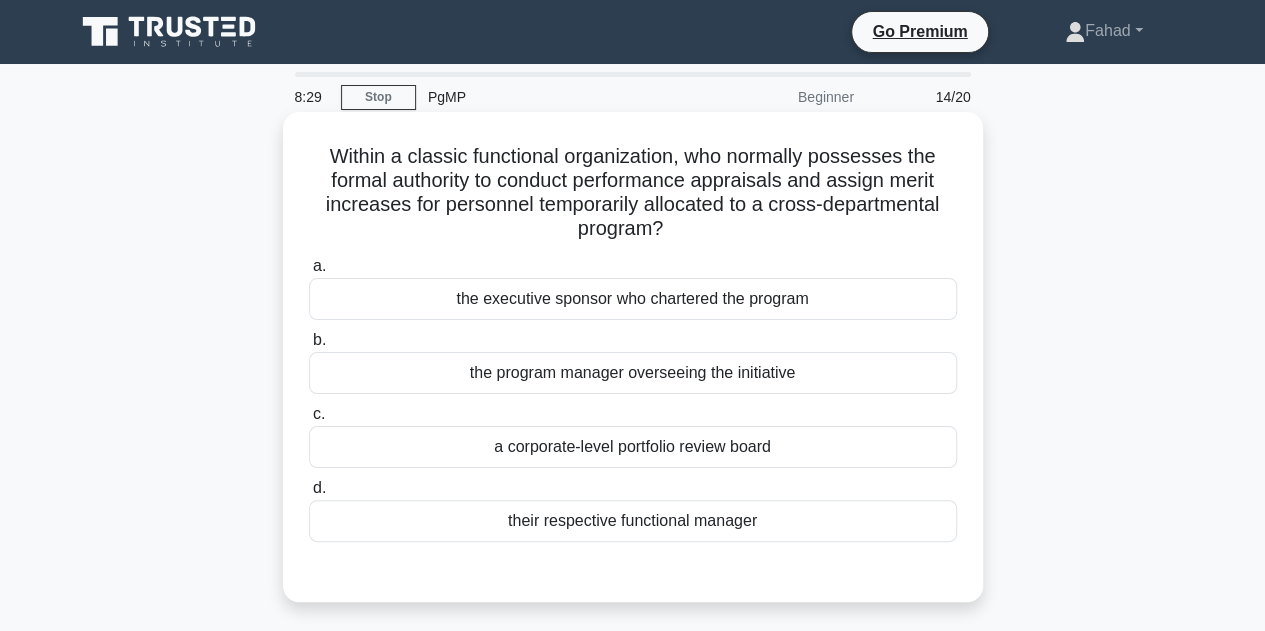 click on "their respective functional manager" at bounding box center (633, 521) 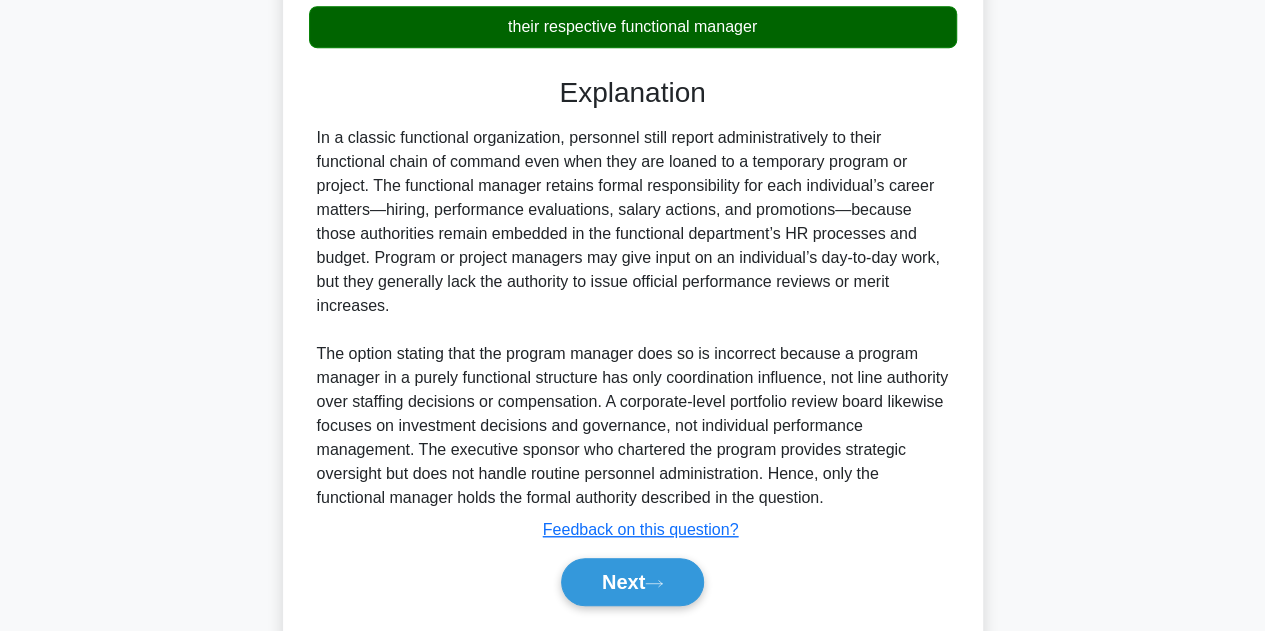 scroll, scrollTop: 551, scrollLeft: 0, axis: vertical 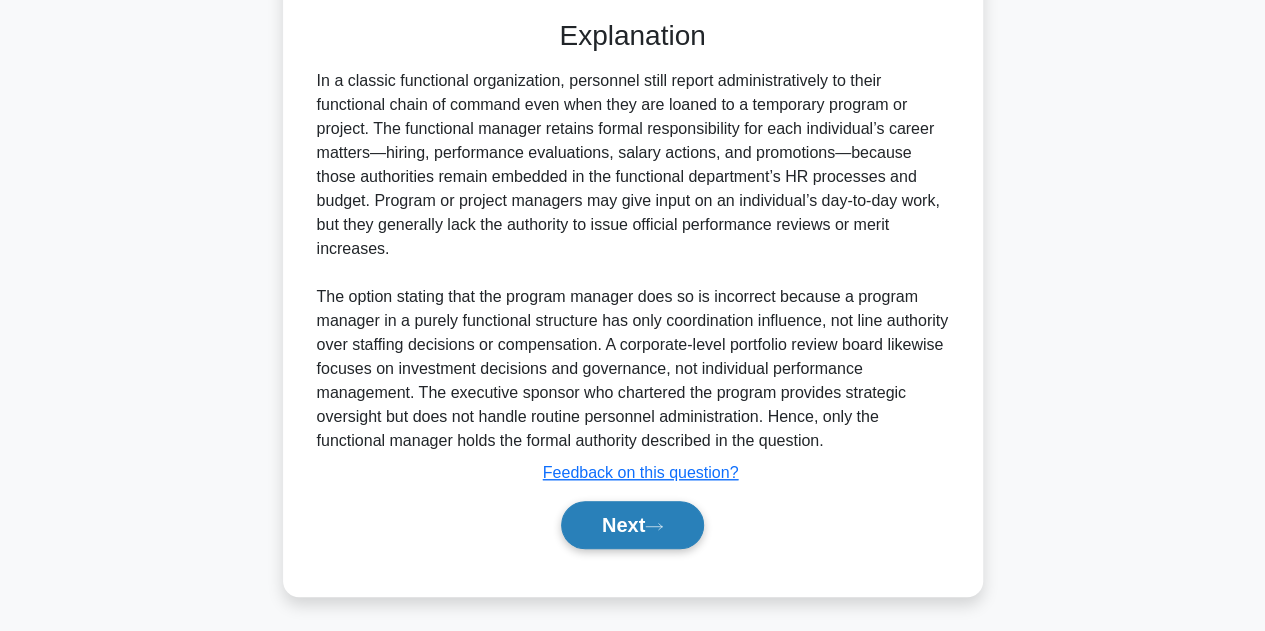 click on "Next" at bounding box center (632, 525) 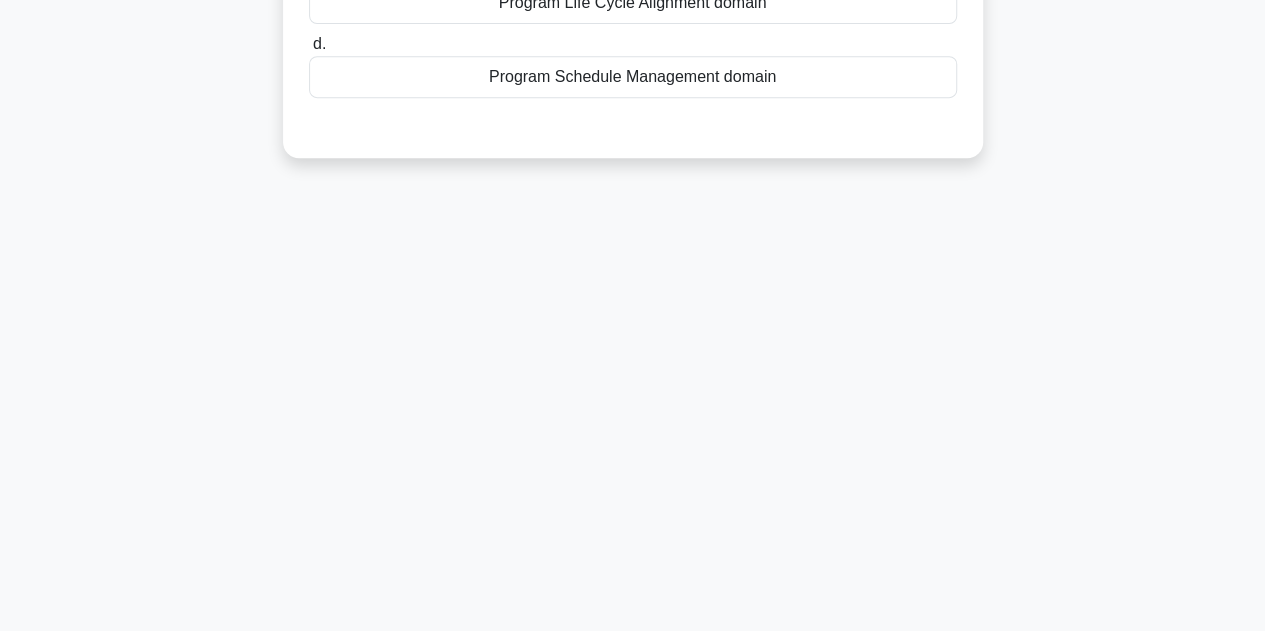 scroll, scrollTop: 449, scrollLeft: 0, axis: vertical 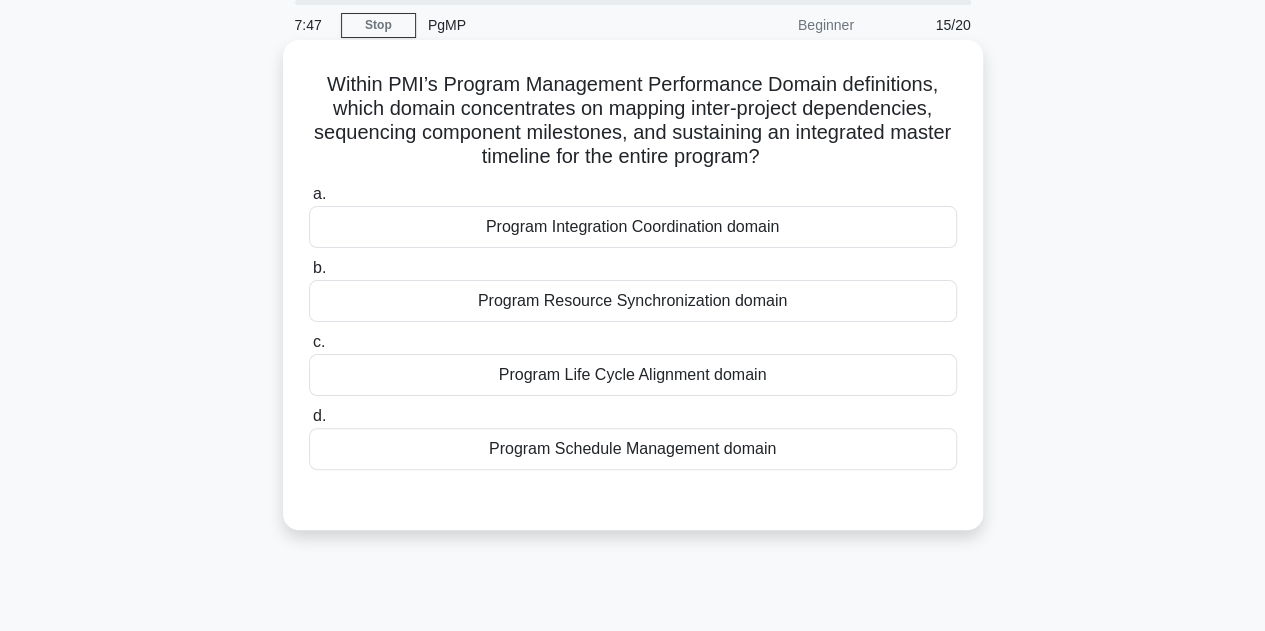 click on "Program Integration Coordination domain" at bounding box center (633, 227) 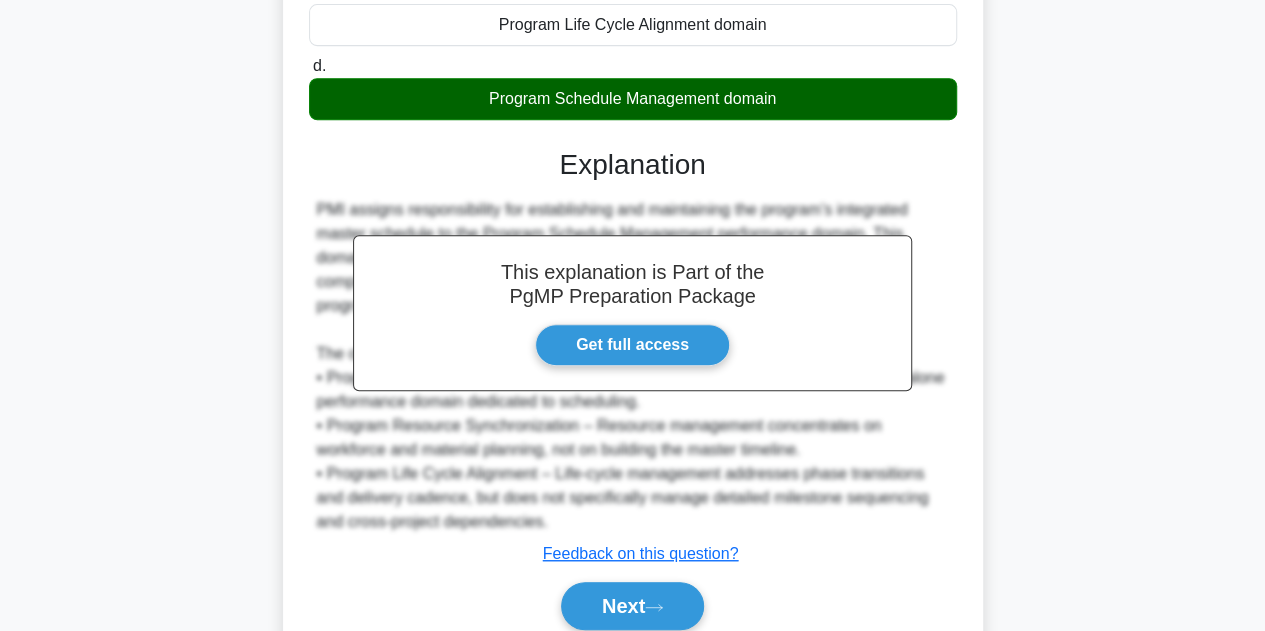scroll, scrollTop: 430, scrollLeft: 0, axis: vertical 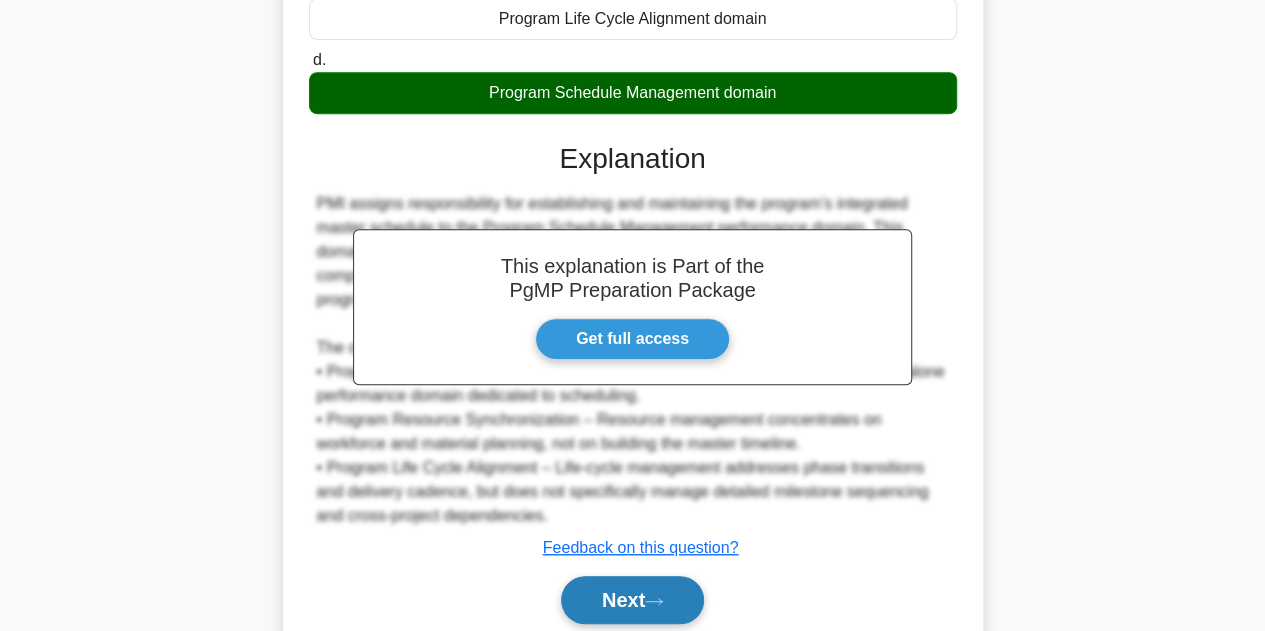 click on "Next" at bounding box center [632, 600] 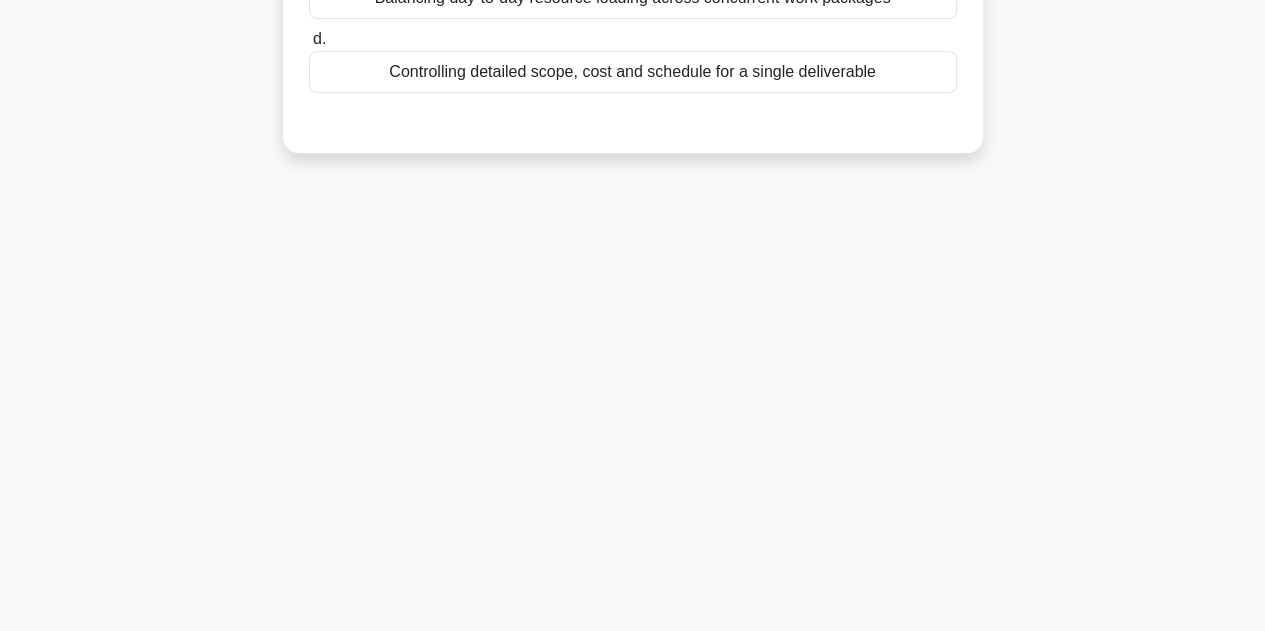 scroll, scrollTop: 0, scrollLeft: 0, axis: both 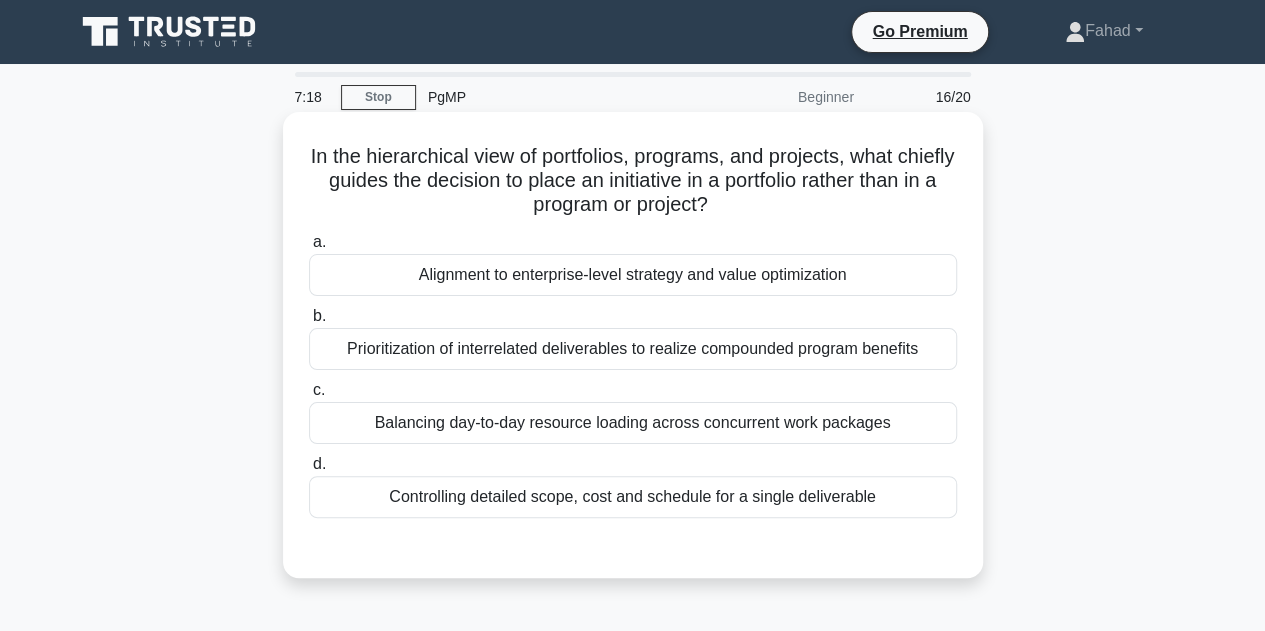 click on "Alignment to enterprise-level strategy and value optimization" at bounding box center (633, 275) 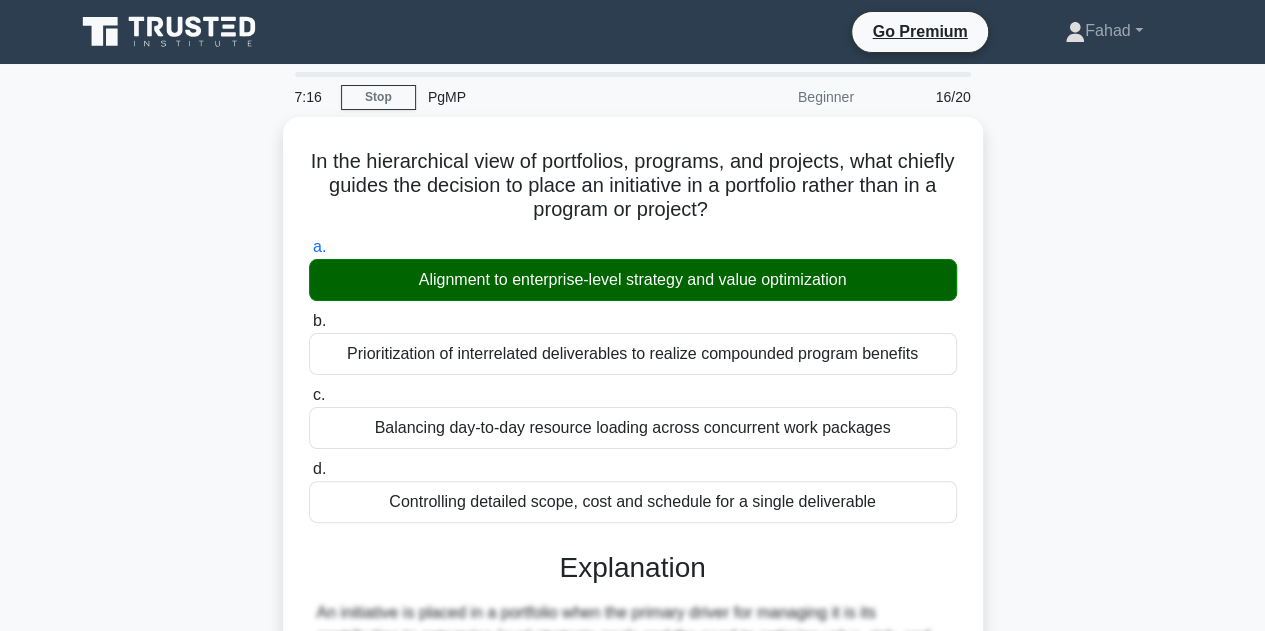 scroll, scrollTop: 455, scrollLeft: 0, axis: vertical 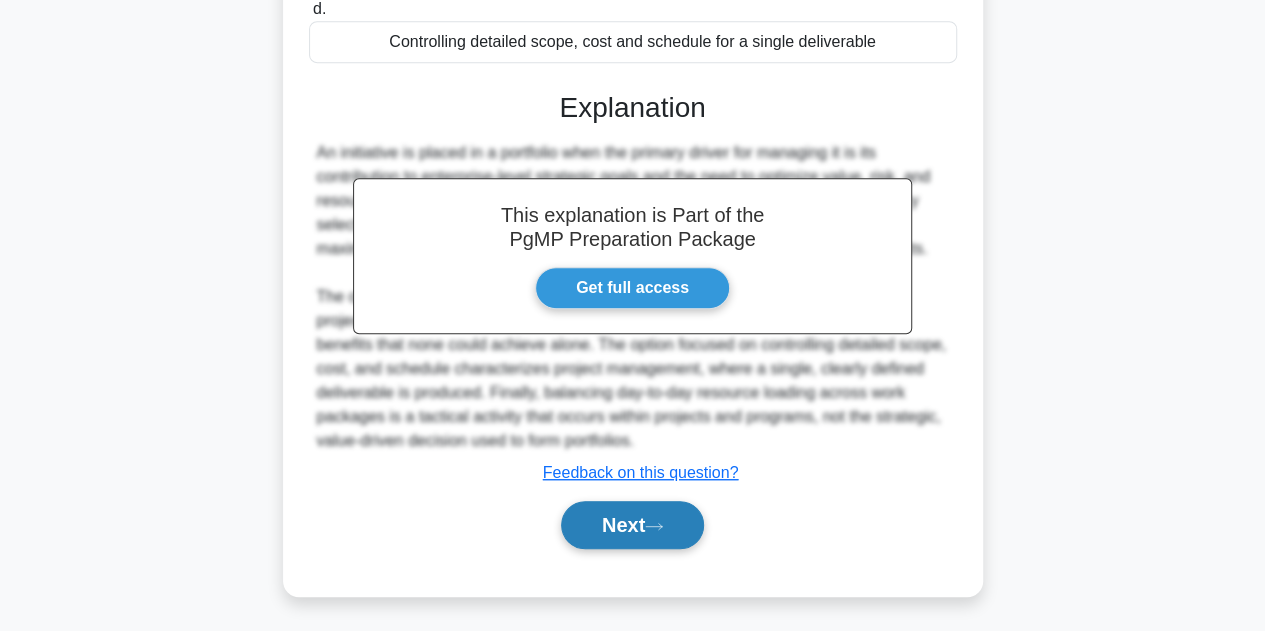 click on "Next" at bounding box center (632, 525) 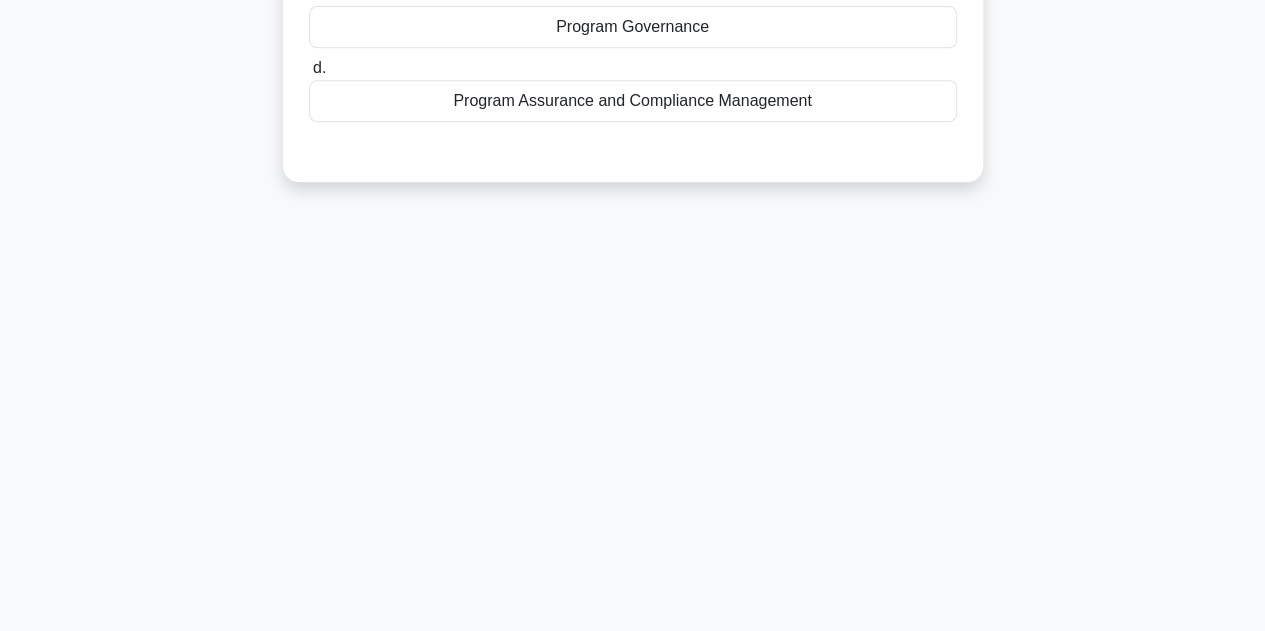 scroll, scrollTop: 0, scrollLeft: 0, axis: both 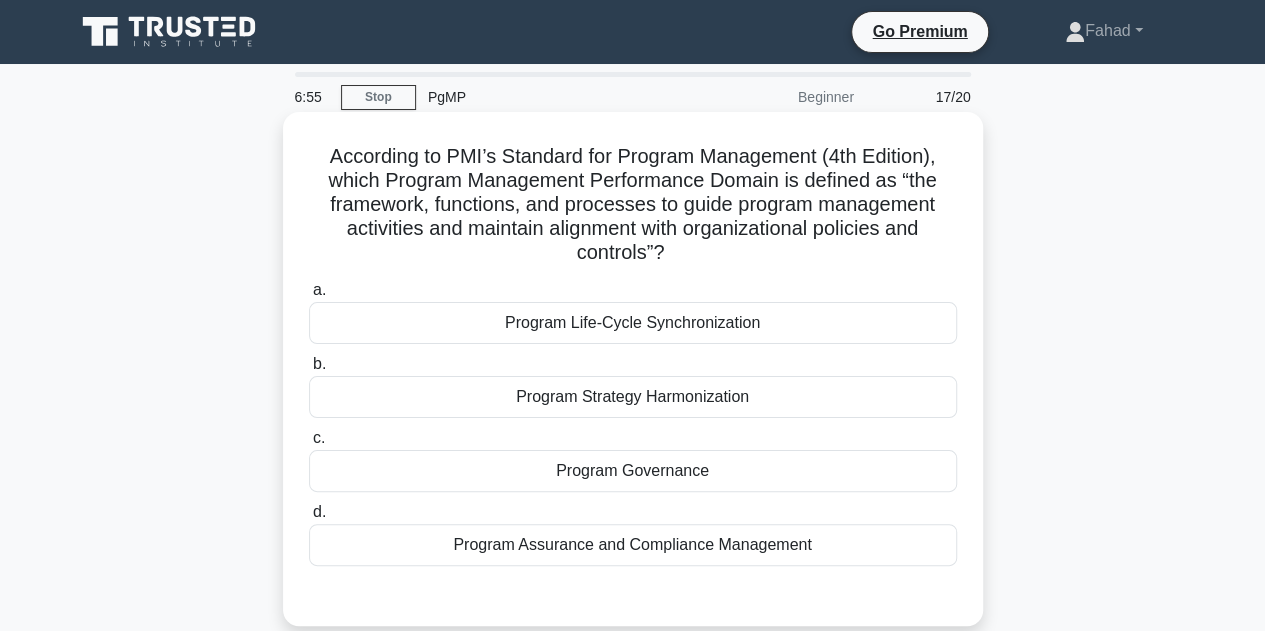 click on "Program Governance" at bounding box center [633, 471] 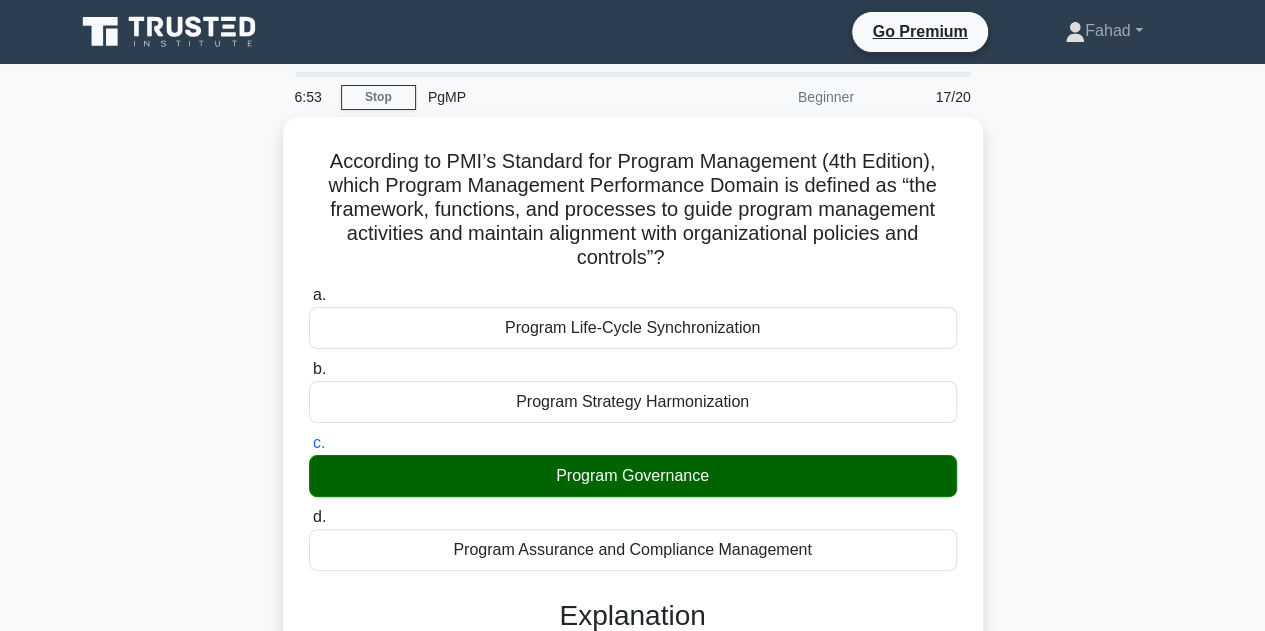 scroll, scrollTop: 552, scrollLeft: 0, axis: vertical 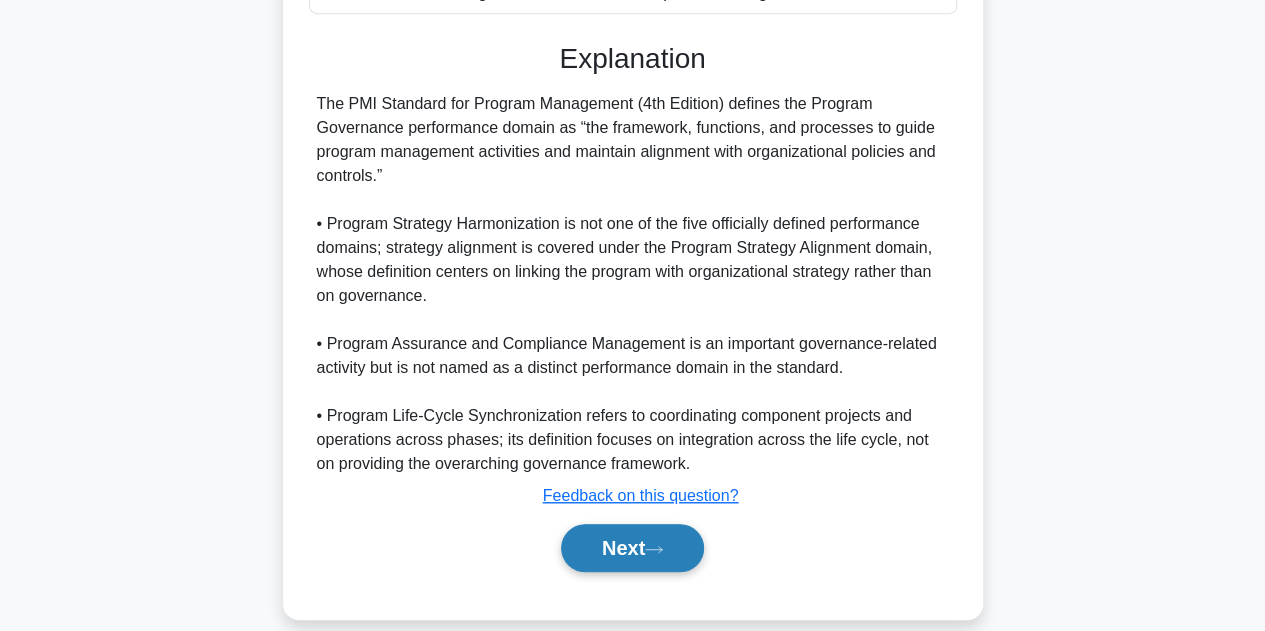 click on "Next" at bounding box center [632, 548] 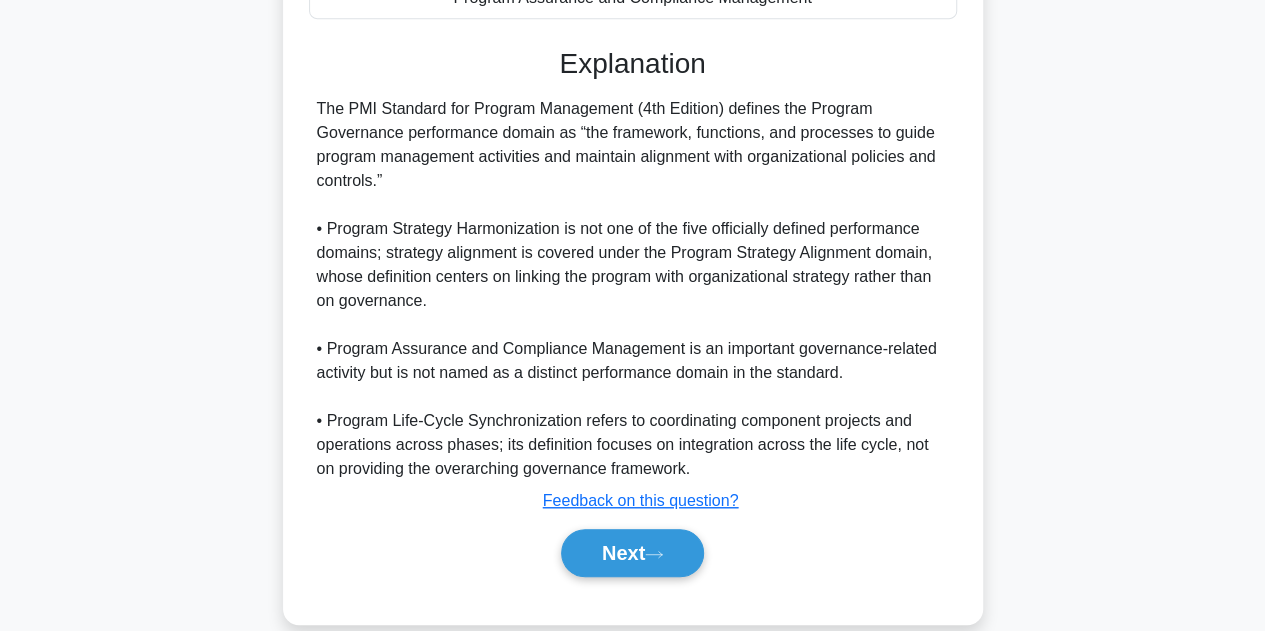 scroll, scrollTop: 0, scrollLeft: 0, axis: both 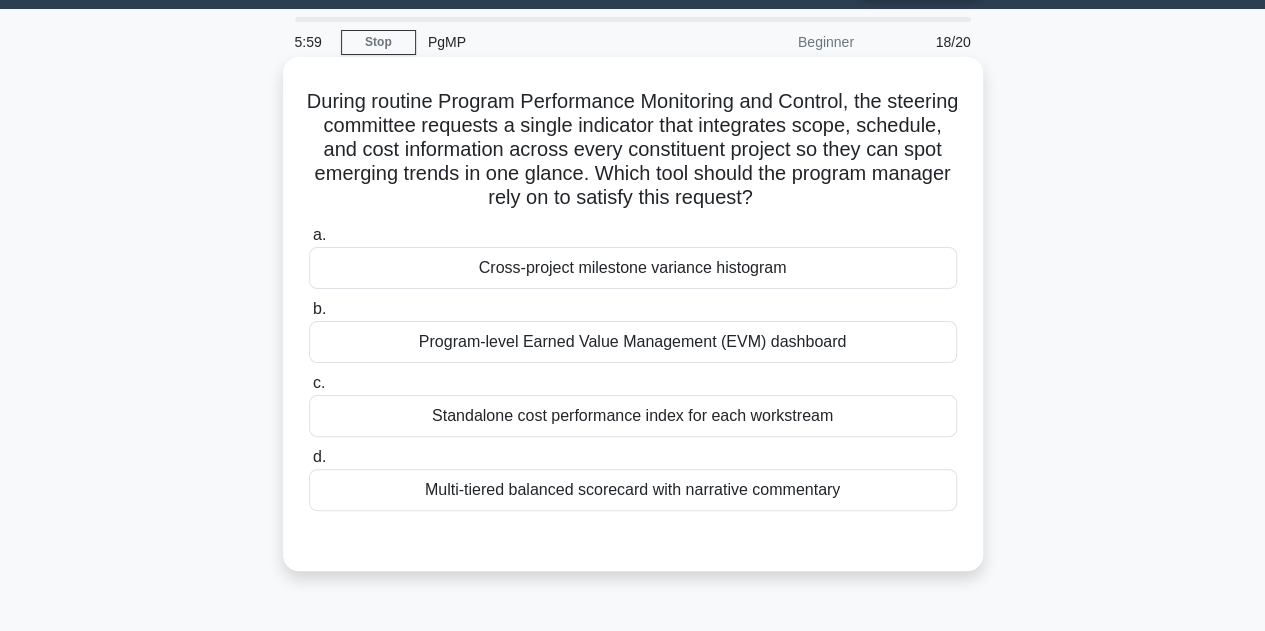 drag, startPoint x: 860, startPoint y: 198, endPoint x: 304, endPoint y: 109, distance: 563.0781 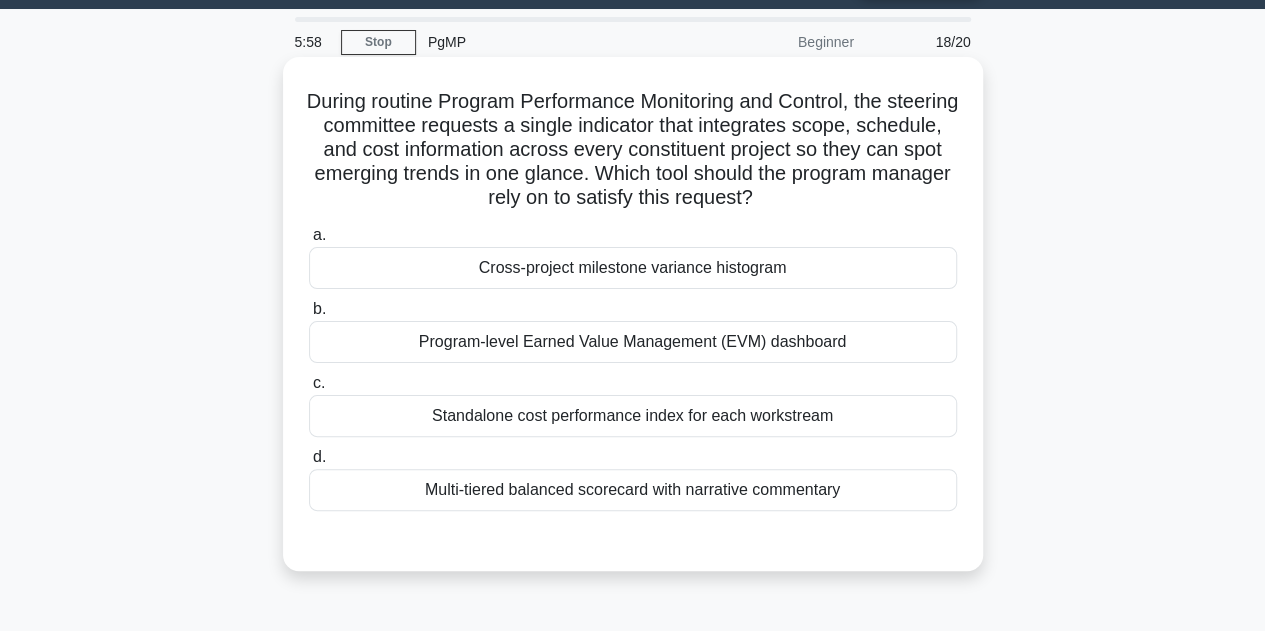 copy on "During routine Program Performance Monitoring and Control, the steering committee requests a single indicator that integrates scope, schedule, and cost information across every constituent project so they can spot emerging trends in one glance. Which tool should the program manager rely on to satisfy this request?" 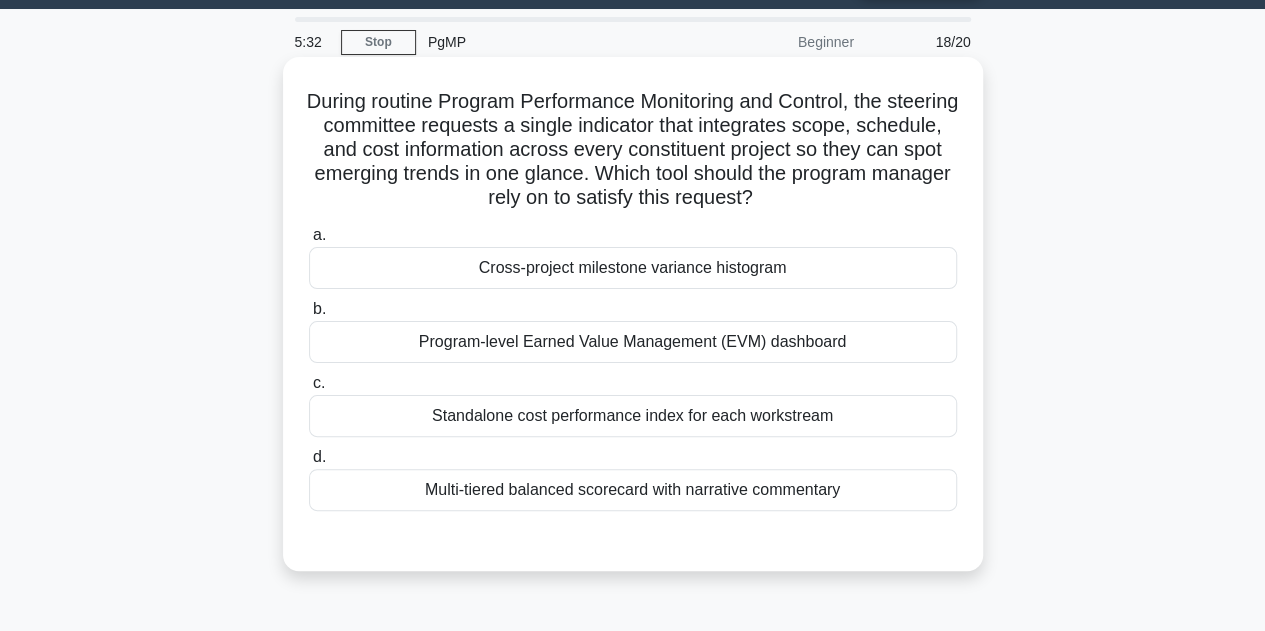 click on "Program-level Earned Value Management (EVM) dashboard" at bounding box center [633, 342] 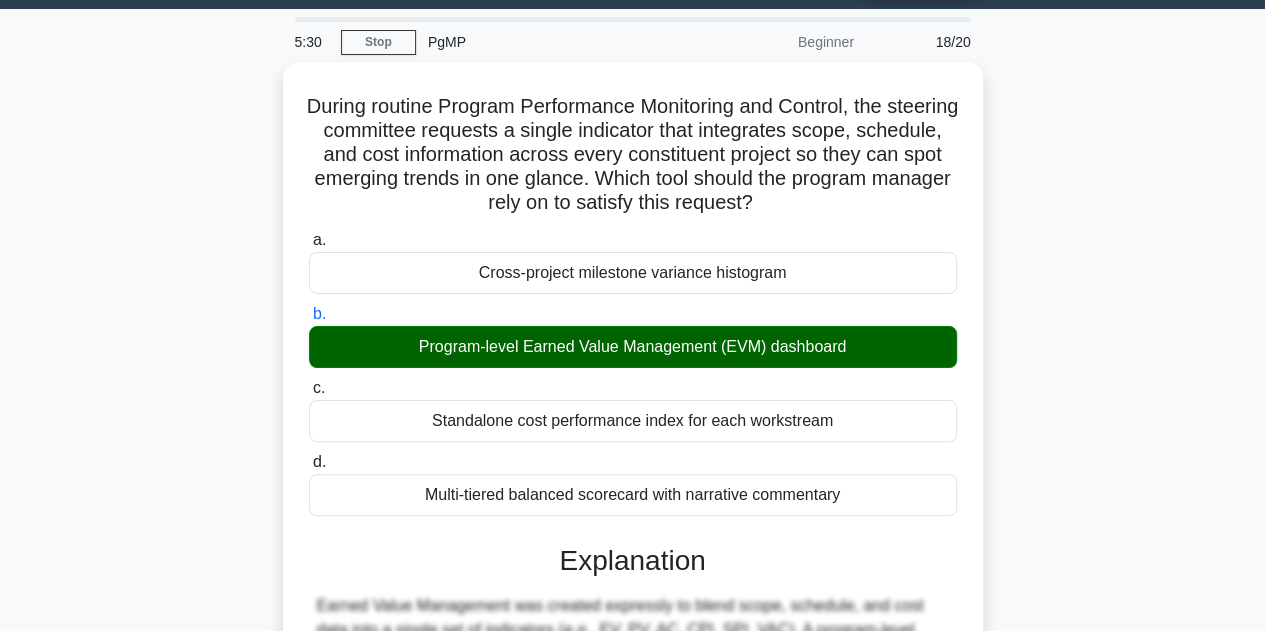 scroll, scrollTop: 455, scrollLeft: 0, axis: vertical 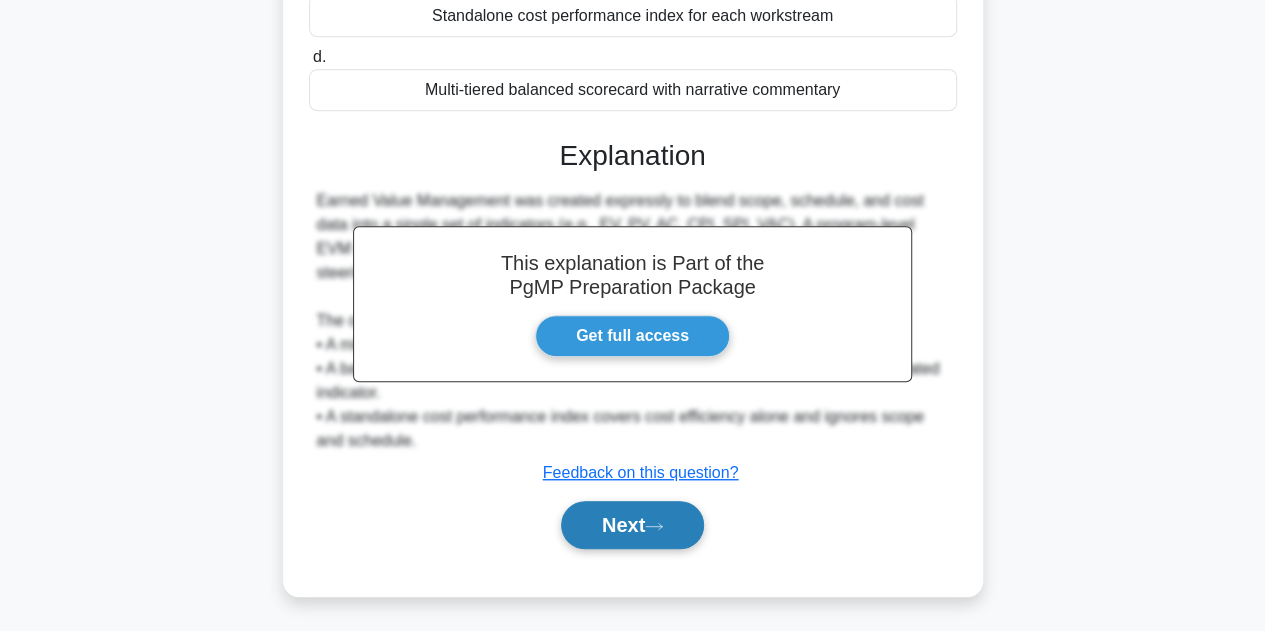 click on "Next" at bounding box center [632, 525] 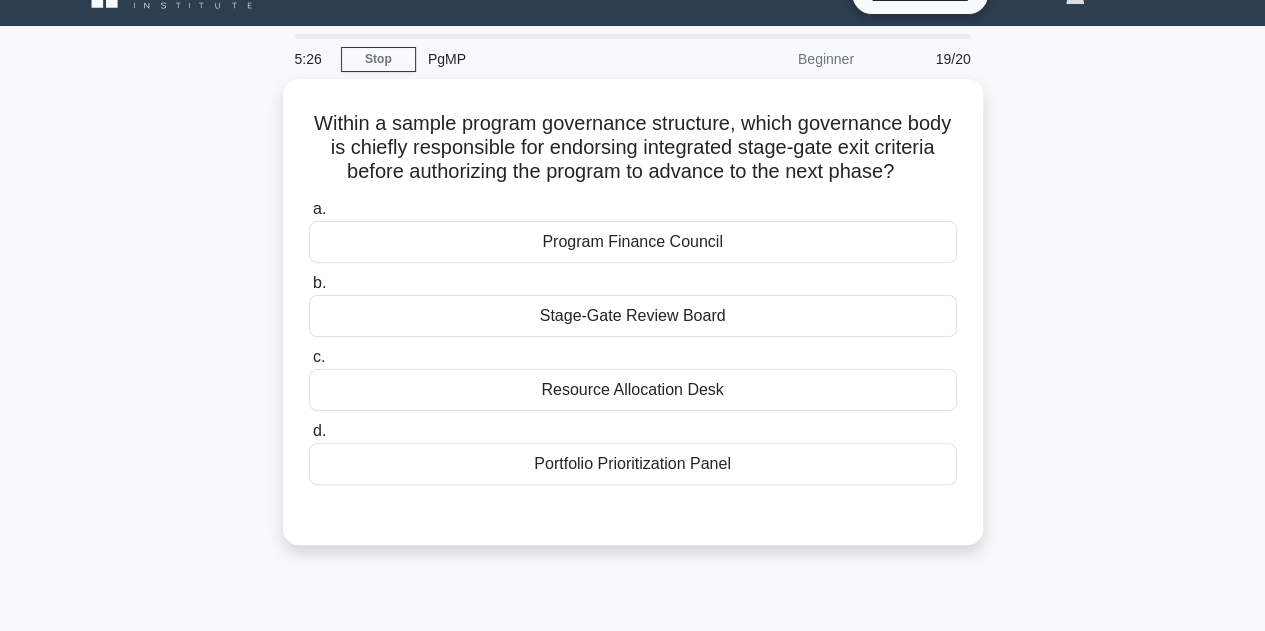 scroll, scrollTop: 0, scrollLeft: 0, axis: both 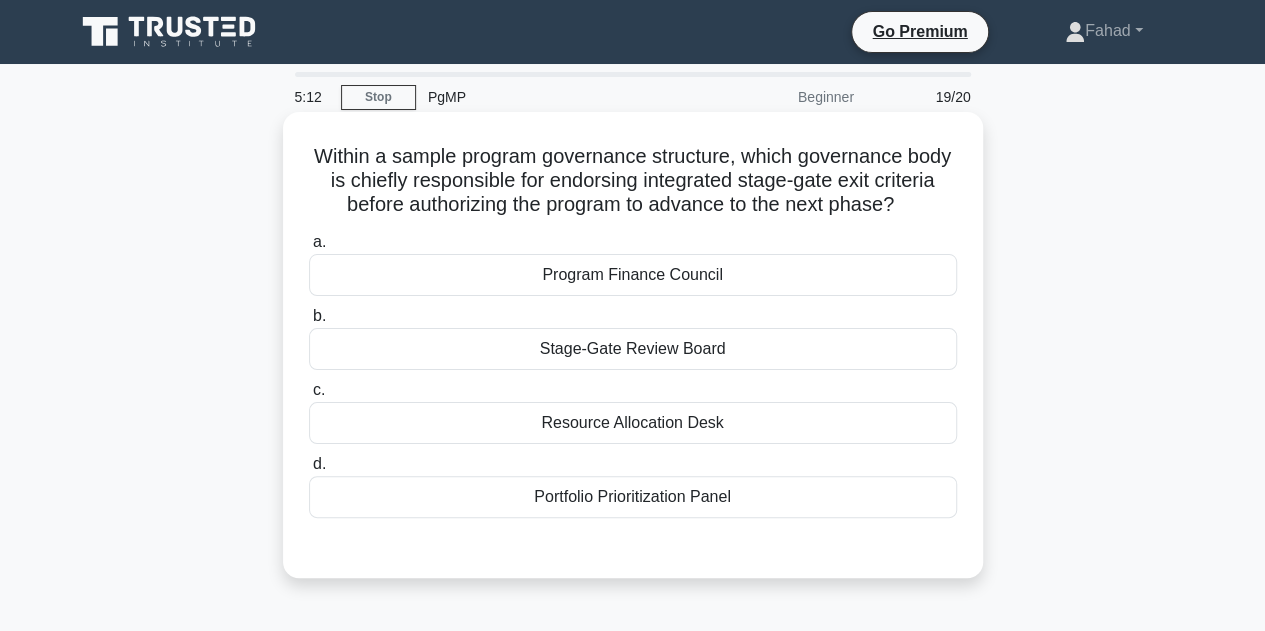 click on "Stage-Gate Review Board" at bounding box center [633, 349] 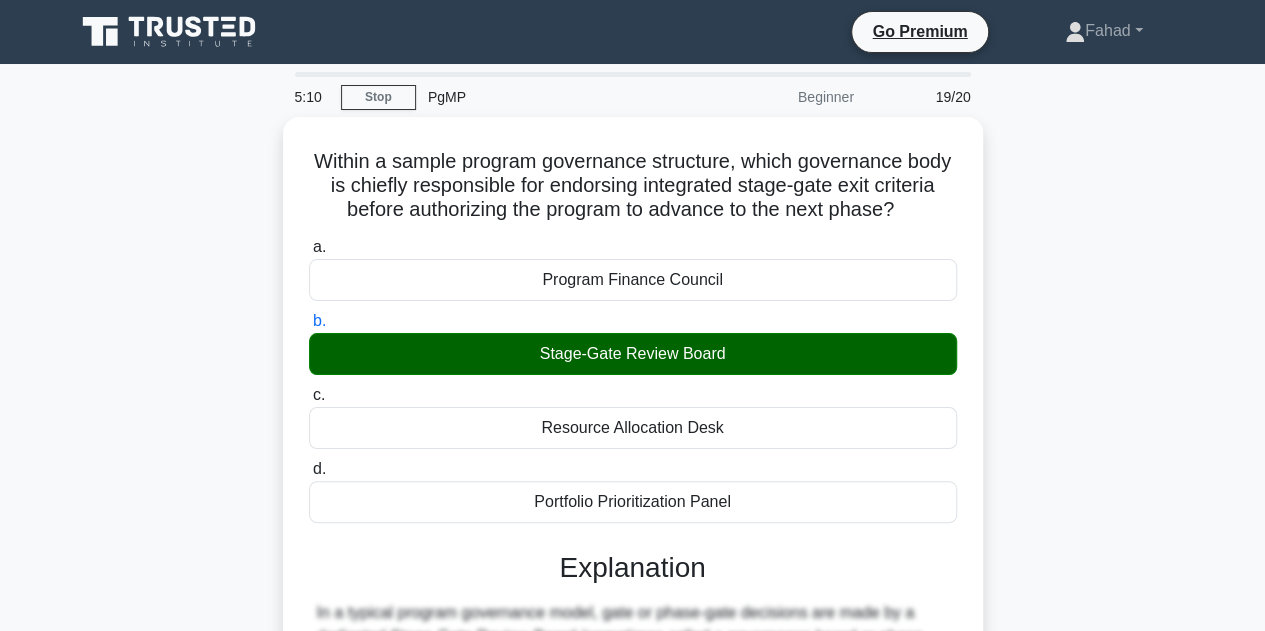drag, startPoint x: 1128, startPoint y: 410, endPoint x: 1279, endPoint y: 452, distance: 156.73225 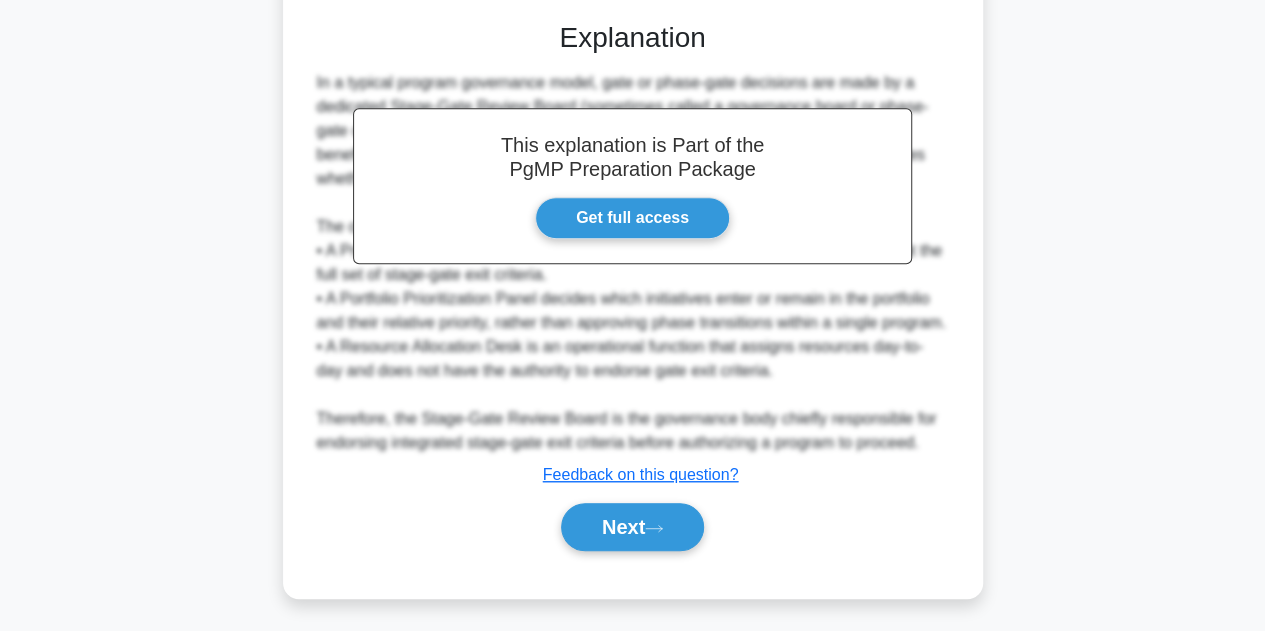 scroll, scrollTop: 0, scrollLeft: 0, axis: both 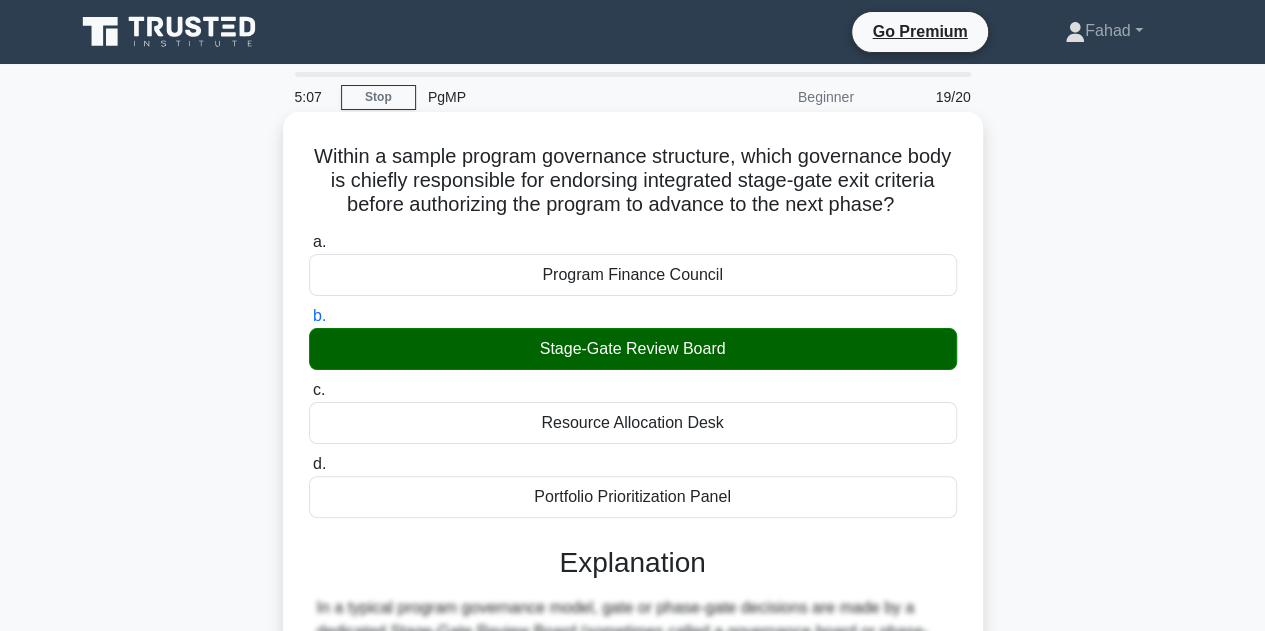 click on "Stage-Gate Review Board" at bounding box center (633, 349) 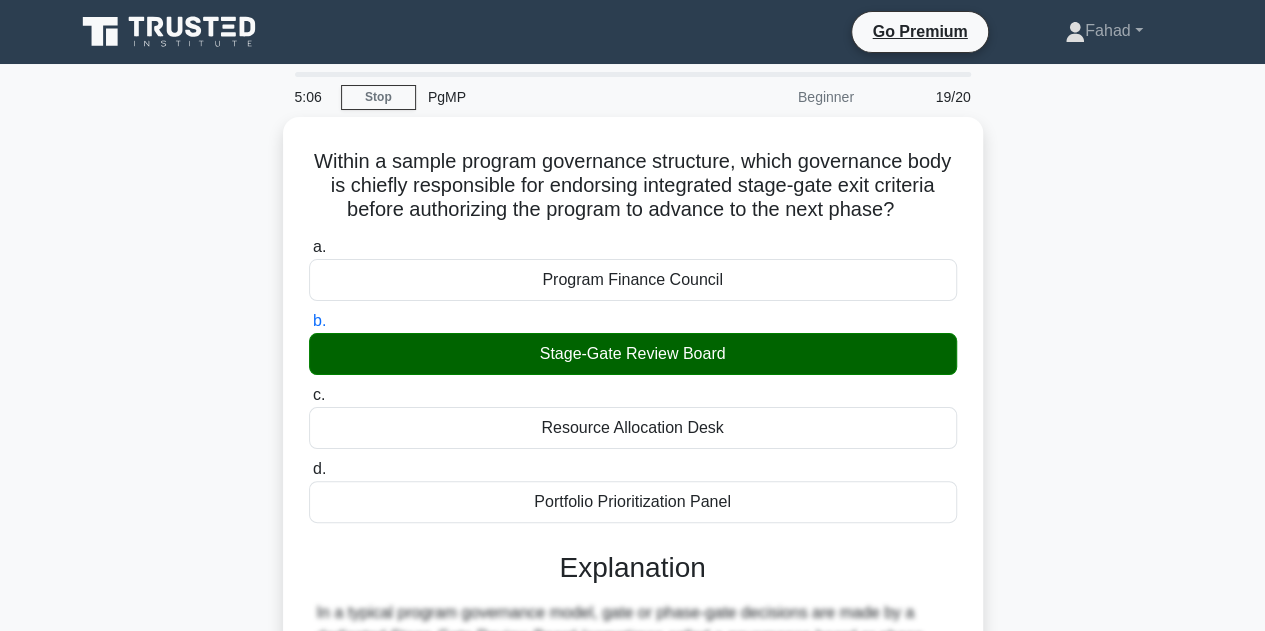 scroll, scrollTop: 552, scrollLeft: 0, axis: vertical 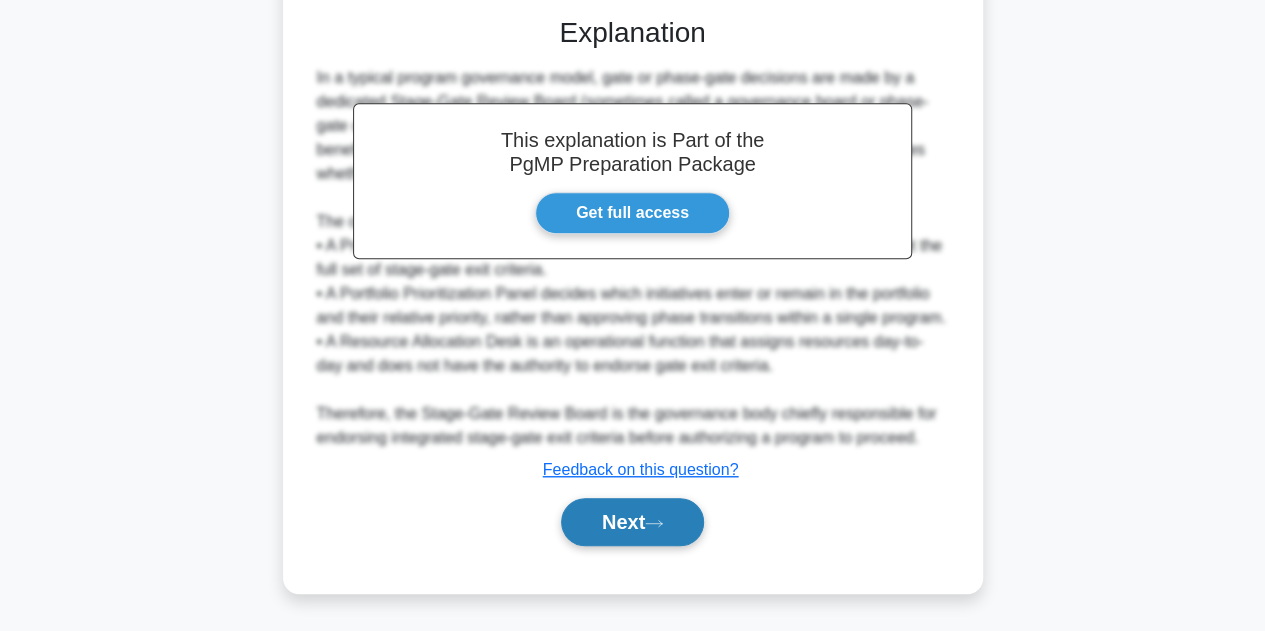 click on "Next" at bounding box center (632, 522) 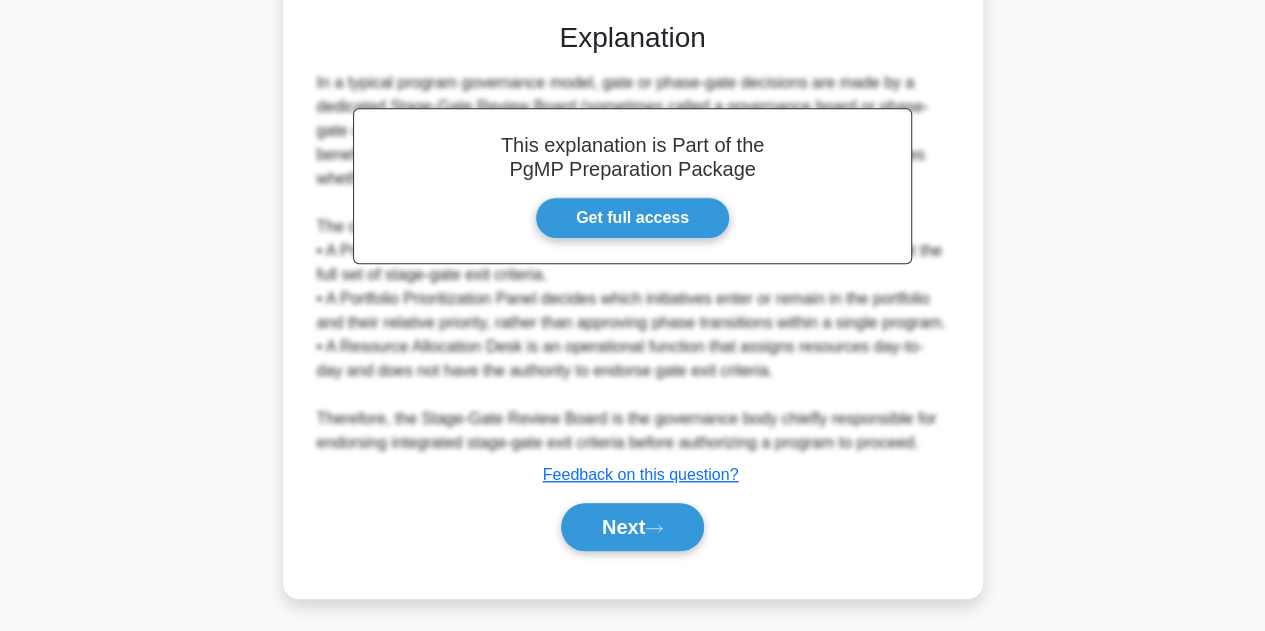 scroll, scrollTop: 0, scrollLeft: 0, axis: both 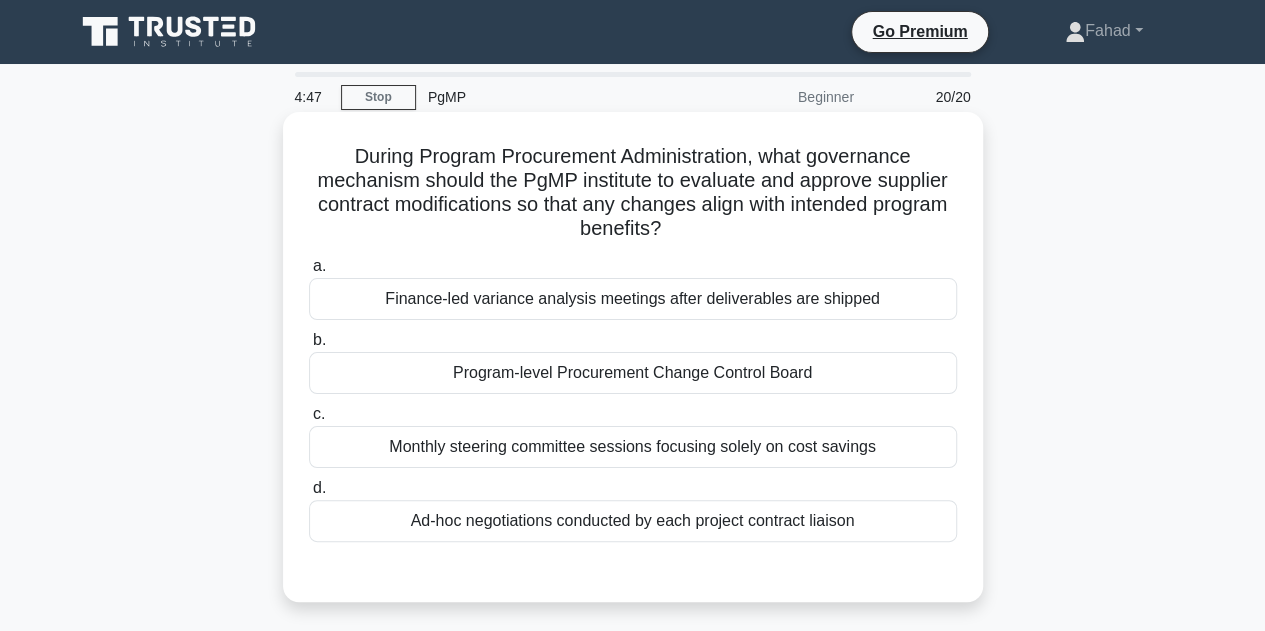 click on "Program-level Procurement Change Control Board" at bounding box center [633, 373] 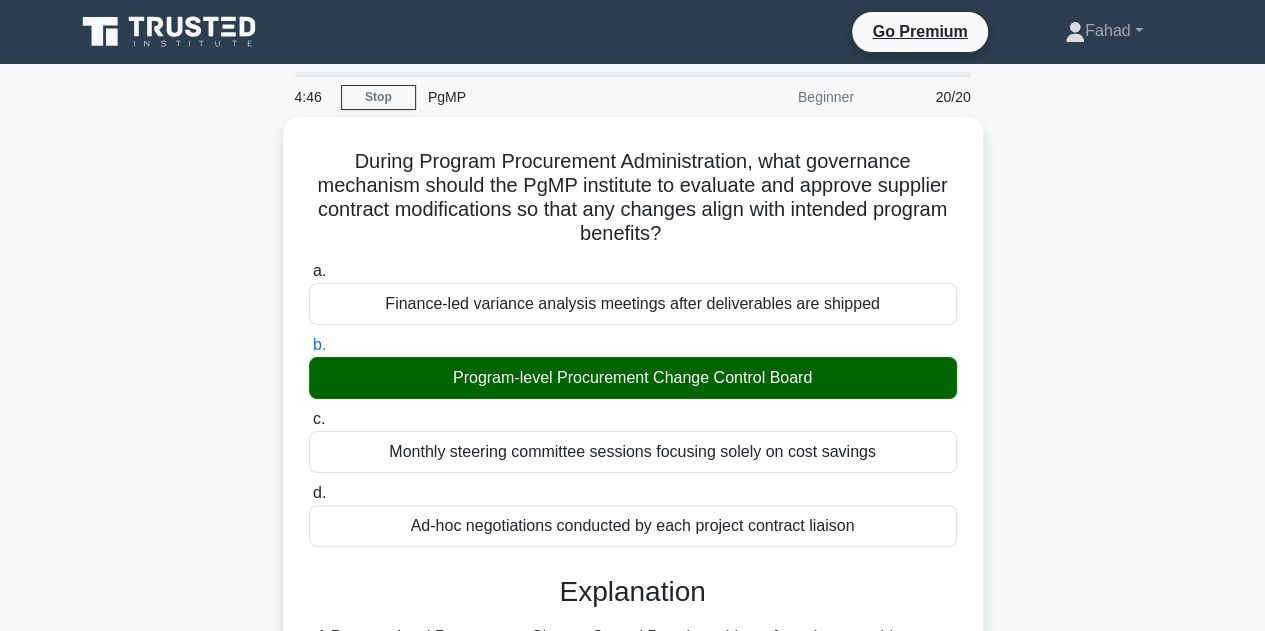 scroll, scrollTop: 503, scrollLeft: 0, axis: vertical 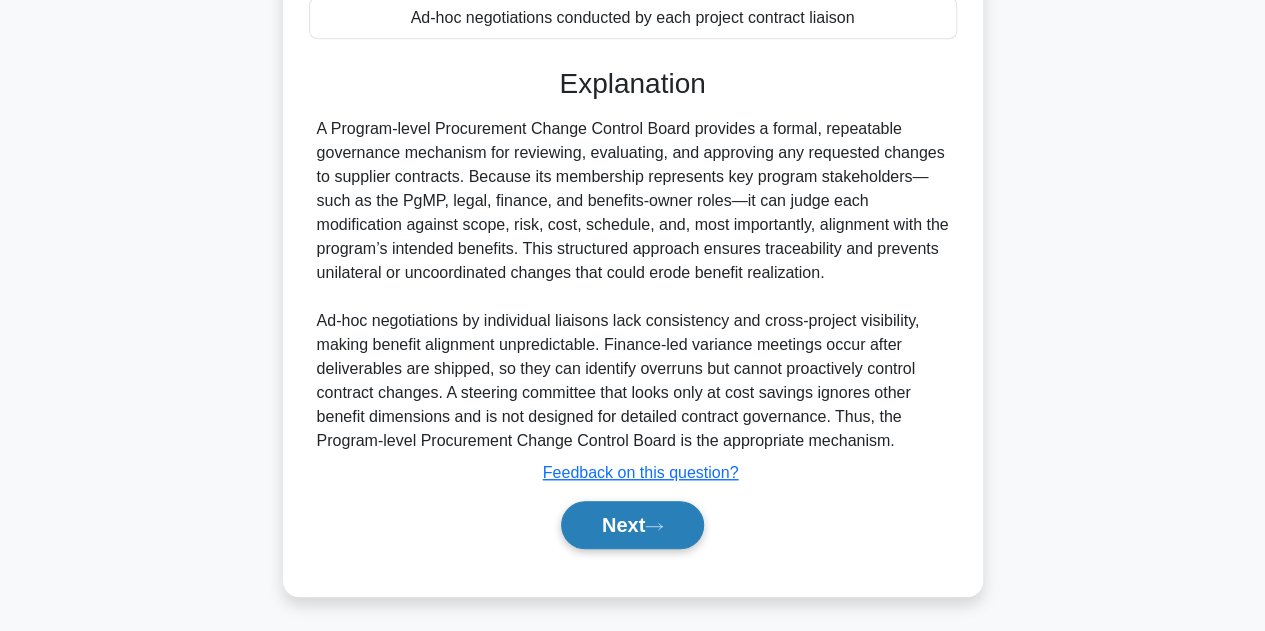 click on "Next" at bounding box center (632, 525) 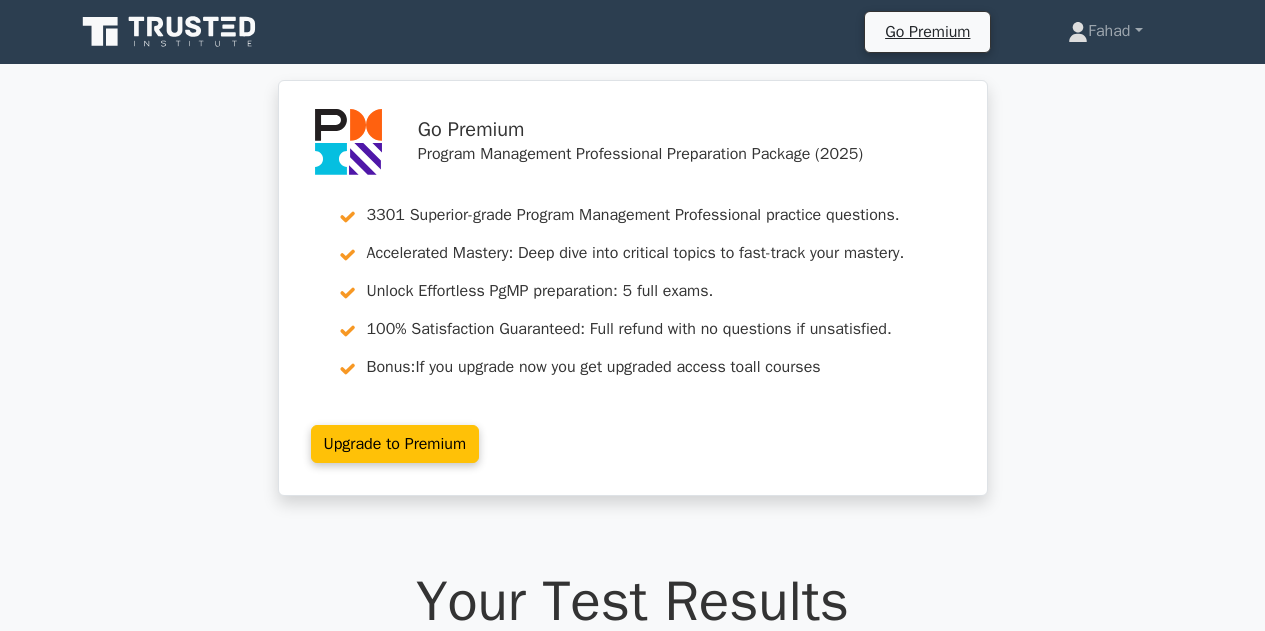 scroll, scrollTop: 0, scrollLeft: 0, axis: both 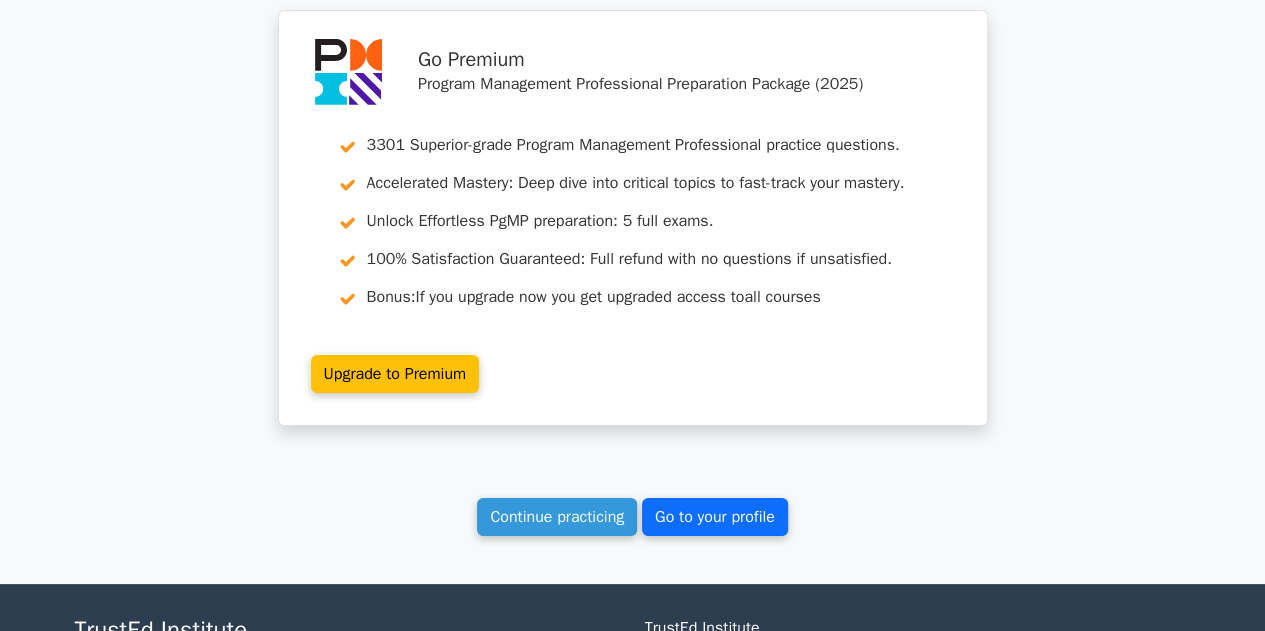 click on "Go to your profile" at bounding box center (715, 517) 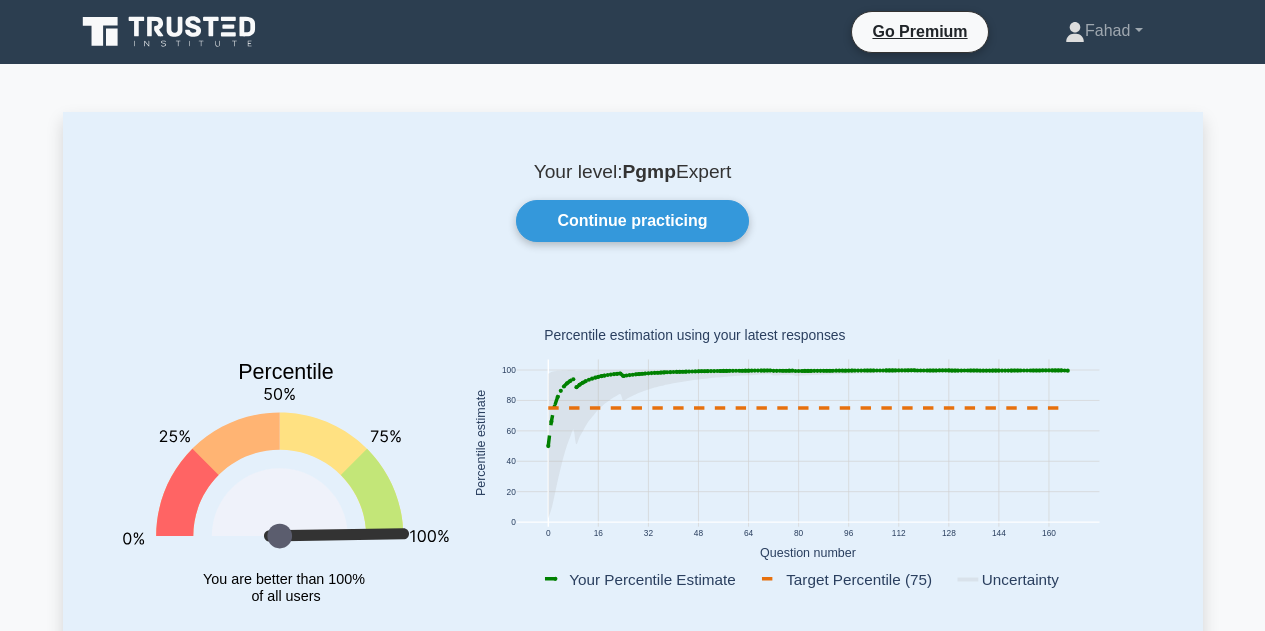 scroll, scrollTop: 0, scrollLeft: 0, axis: both 